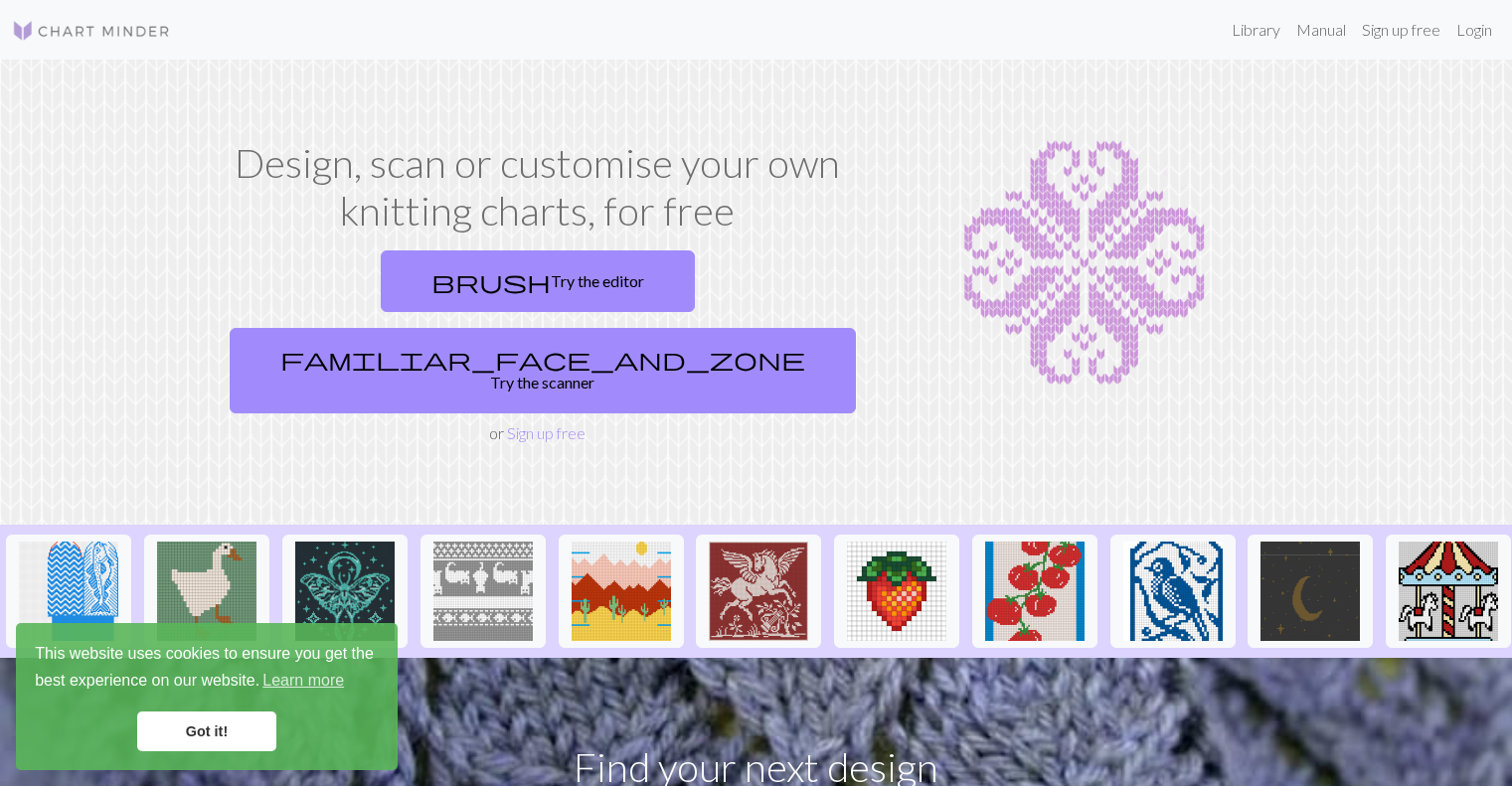 scroll, scrollTop: 0, scrollLeft: 0, axis: both 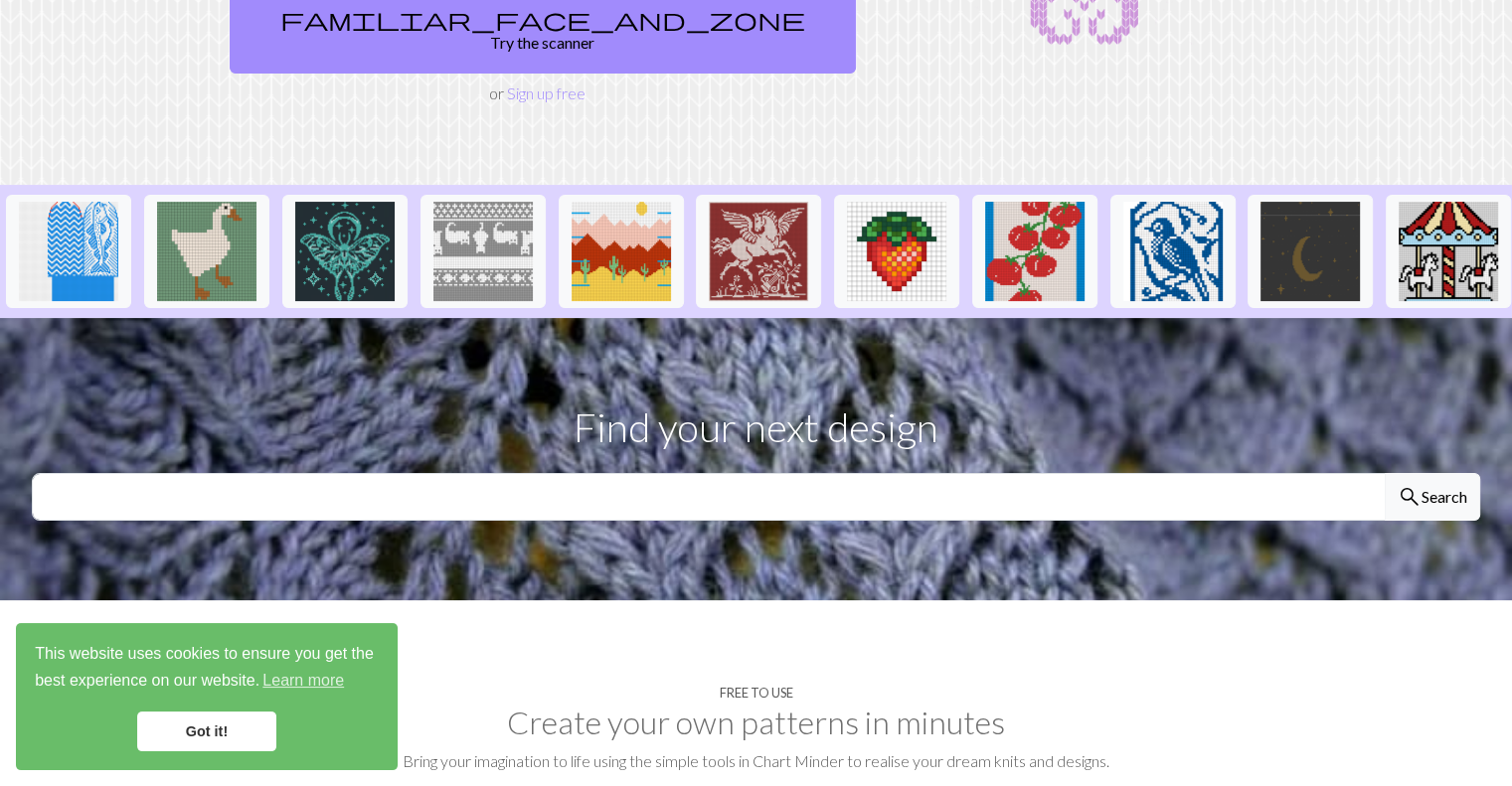 click on "Got it!" at bounding box center (207, 731) 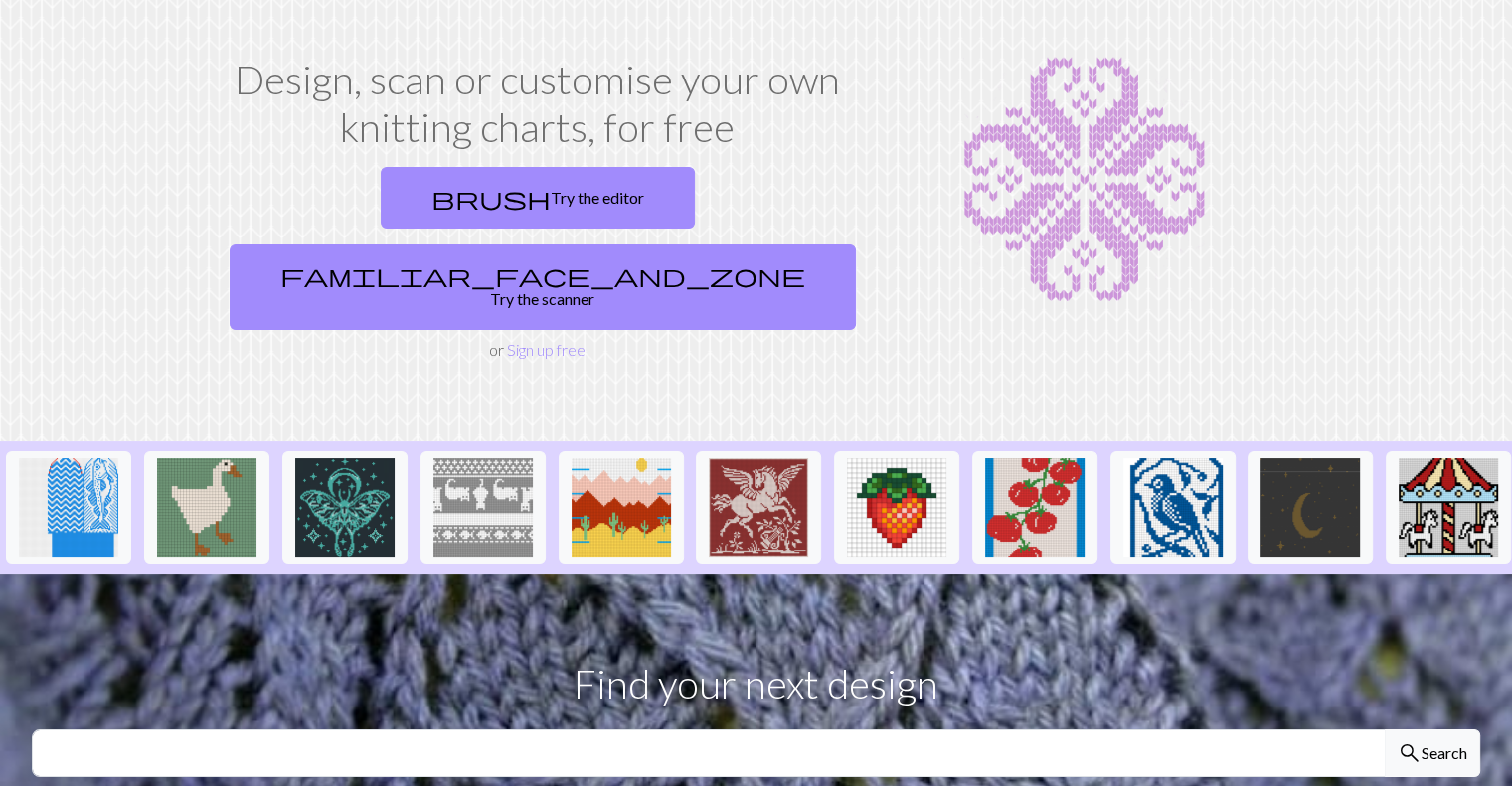 scroll, scrollTop: 0, scrollLeft: 0, axis: both 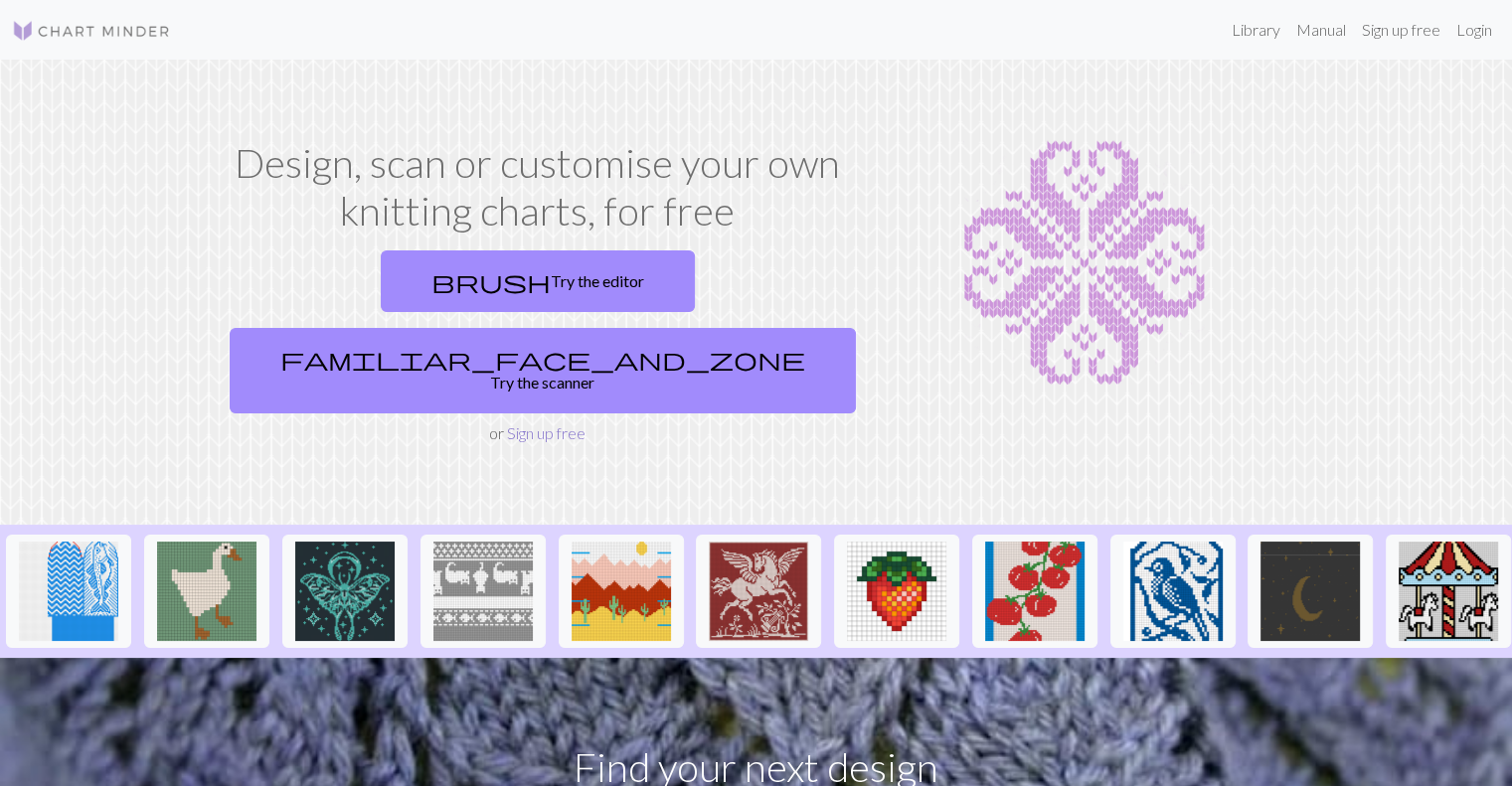 click on "Sign up free" at bounding box center [546, 432] 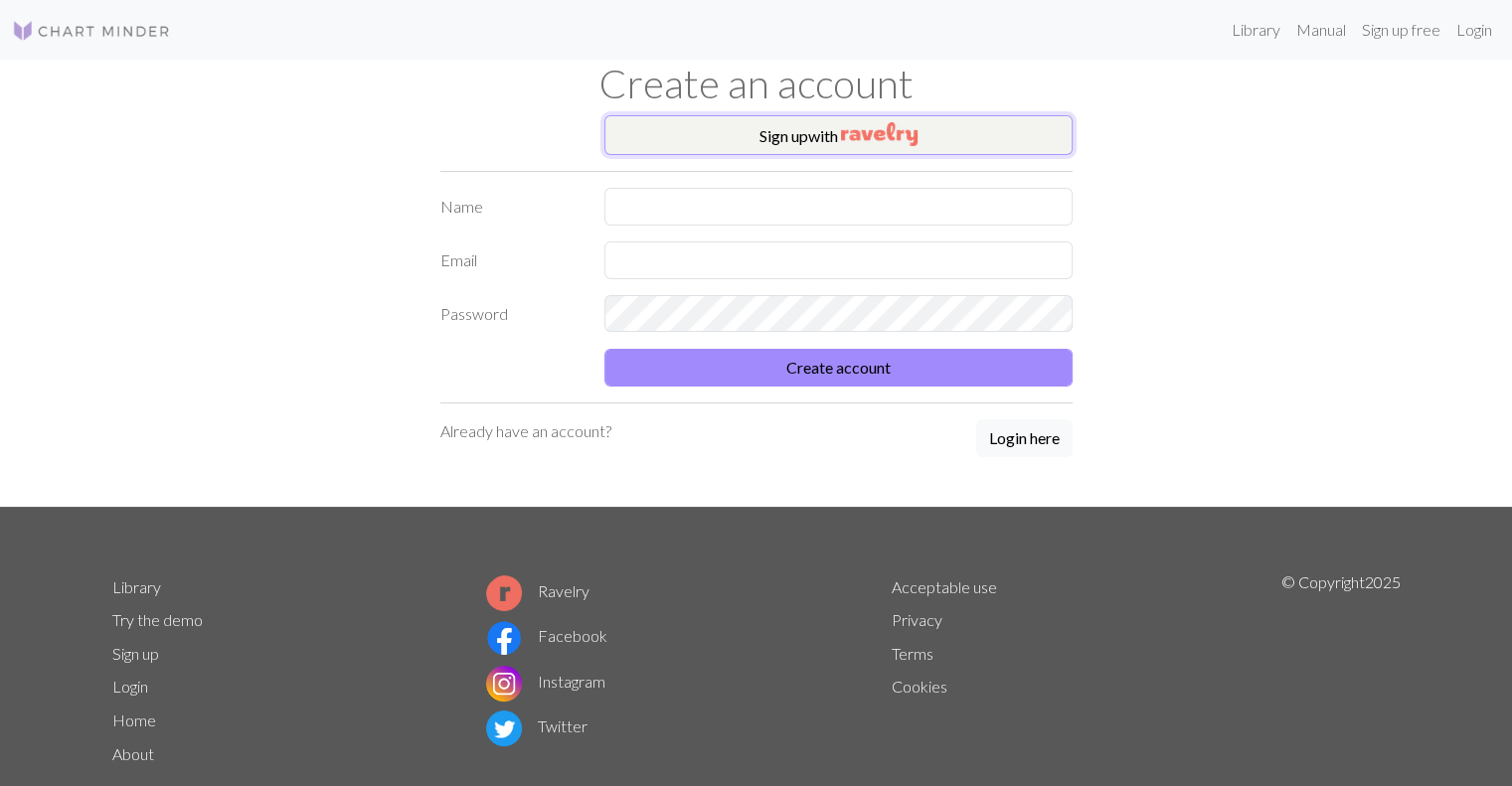 click on "Sign up  with" at bounding box center (838, 135) 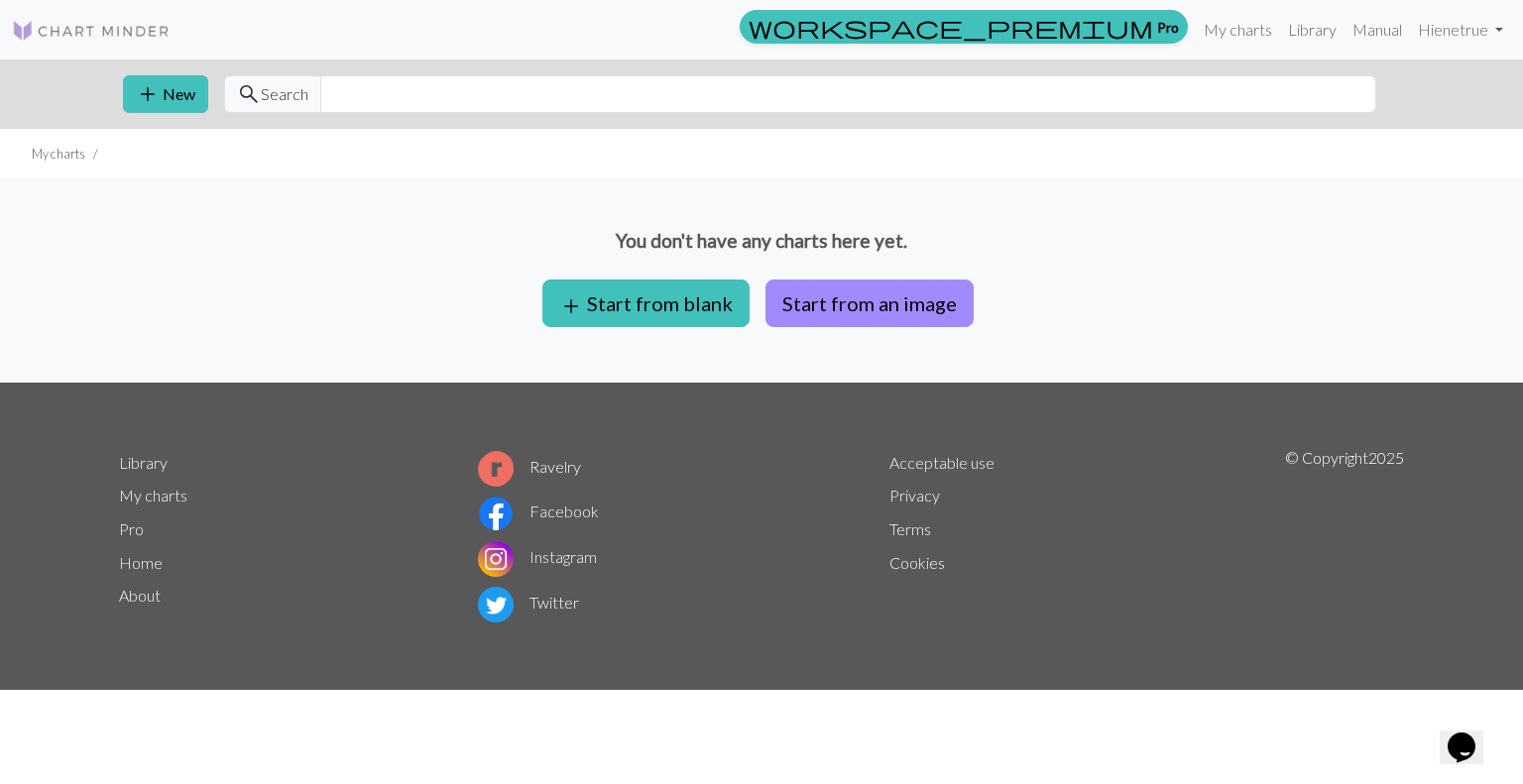 click at bounding box center (91, 31) 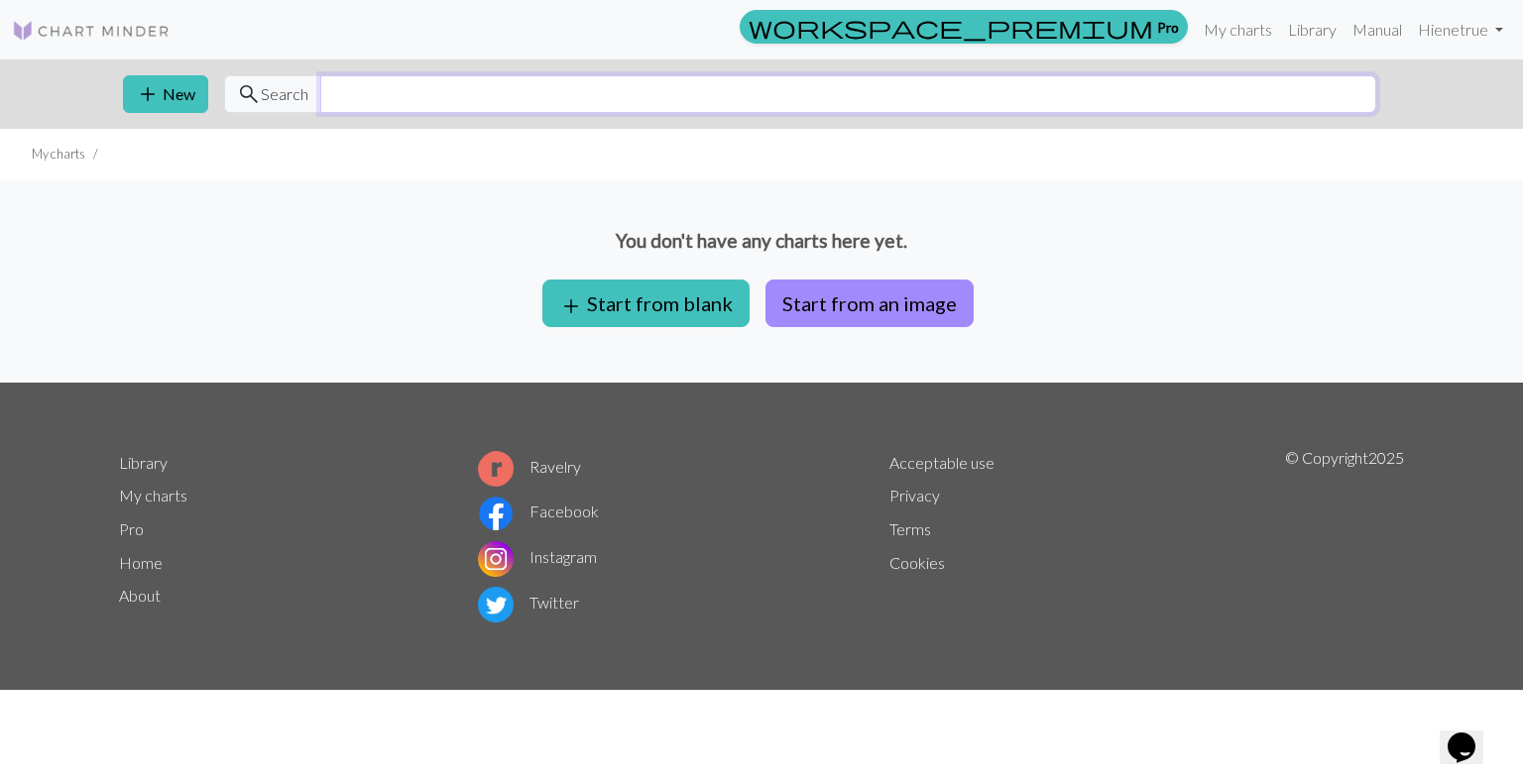 click at bounding box center (848, 94) 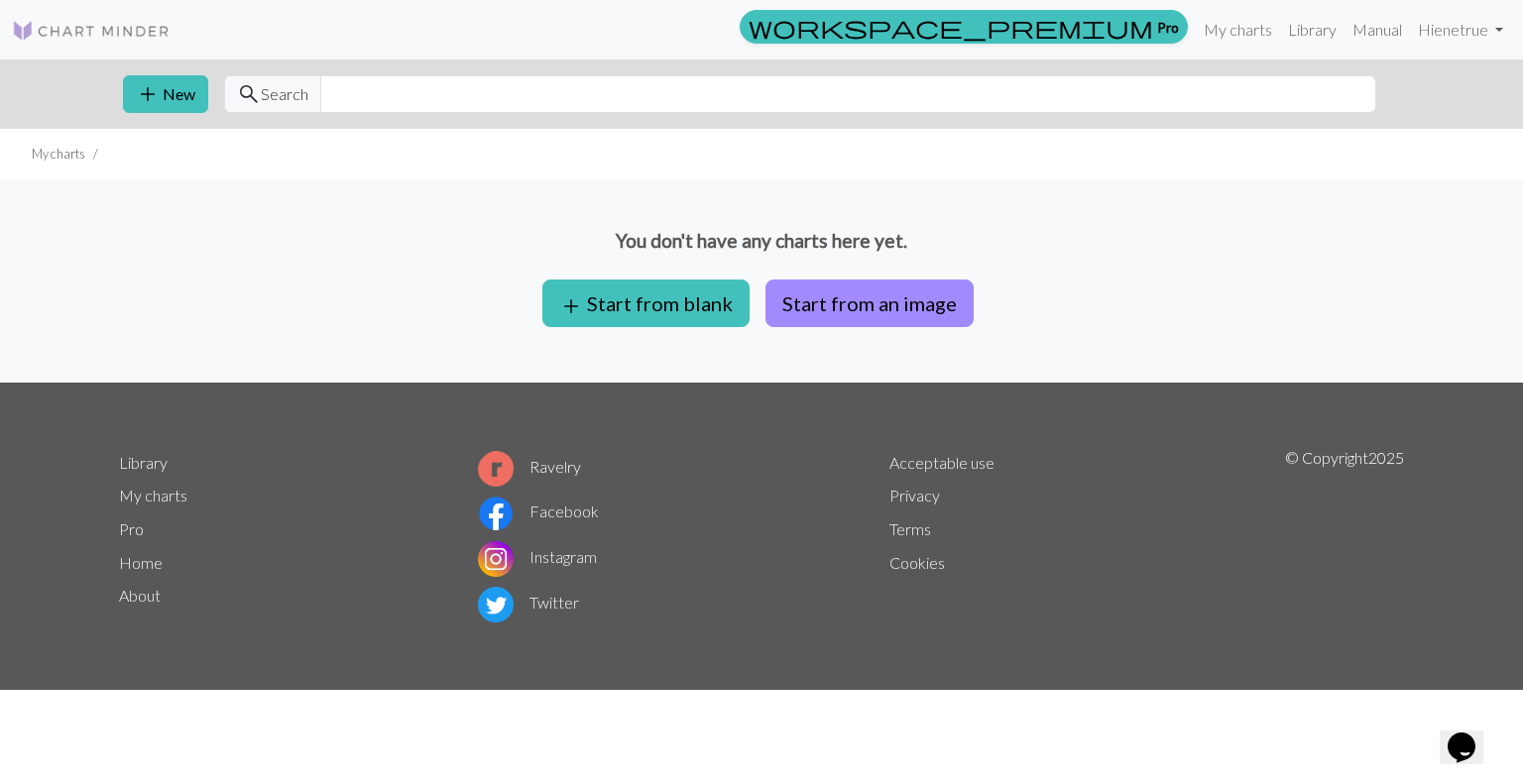 click on "You don't have any charts here yet. add   Start from blank Start from an image" at bounding box center (762, 280) 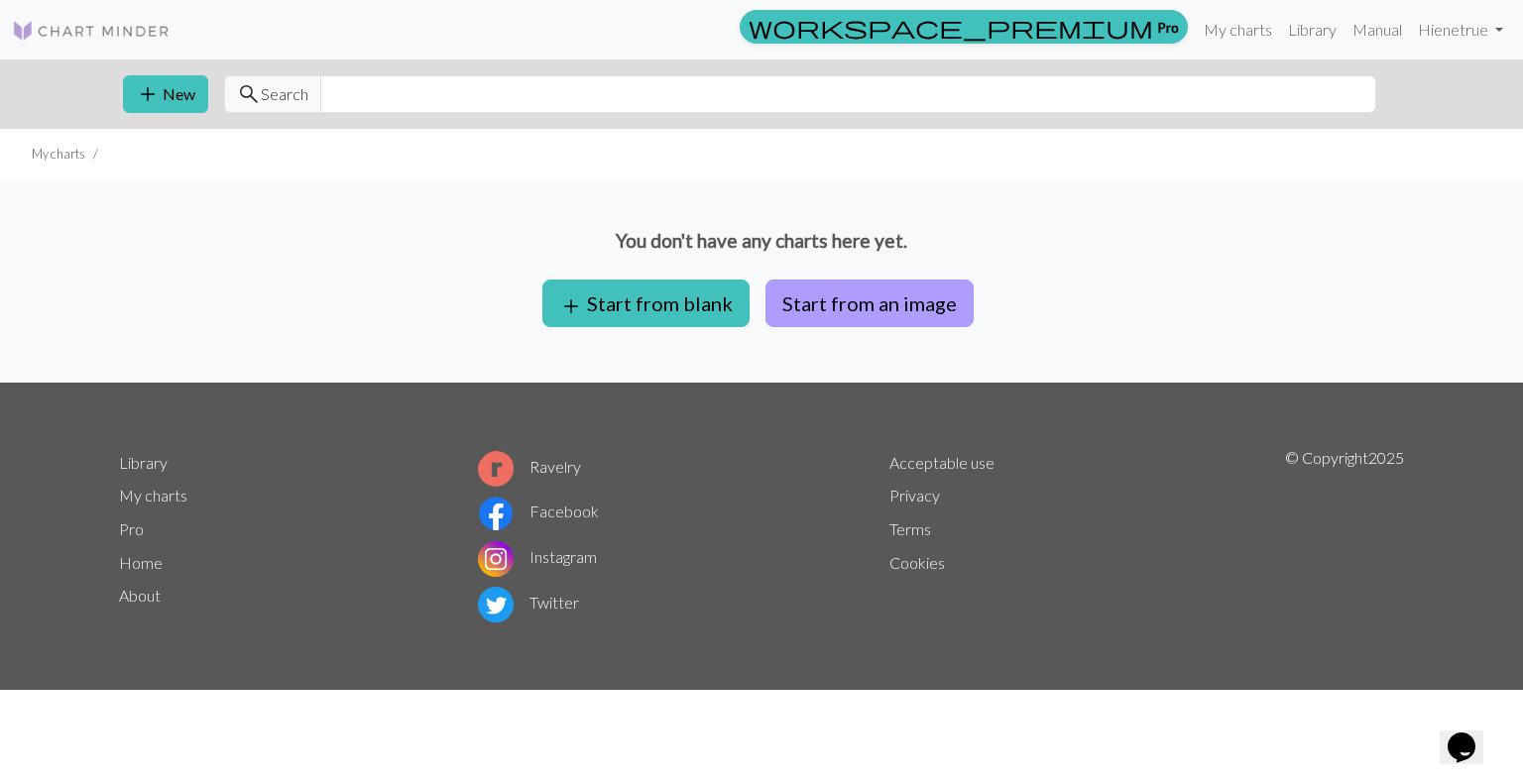 click on "Start from an image" at bounding box center (870, 303) 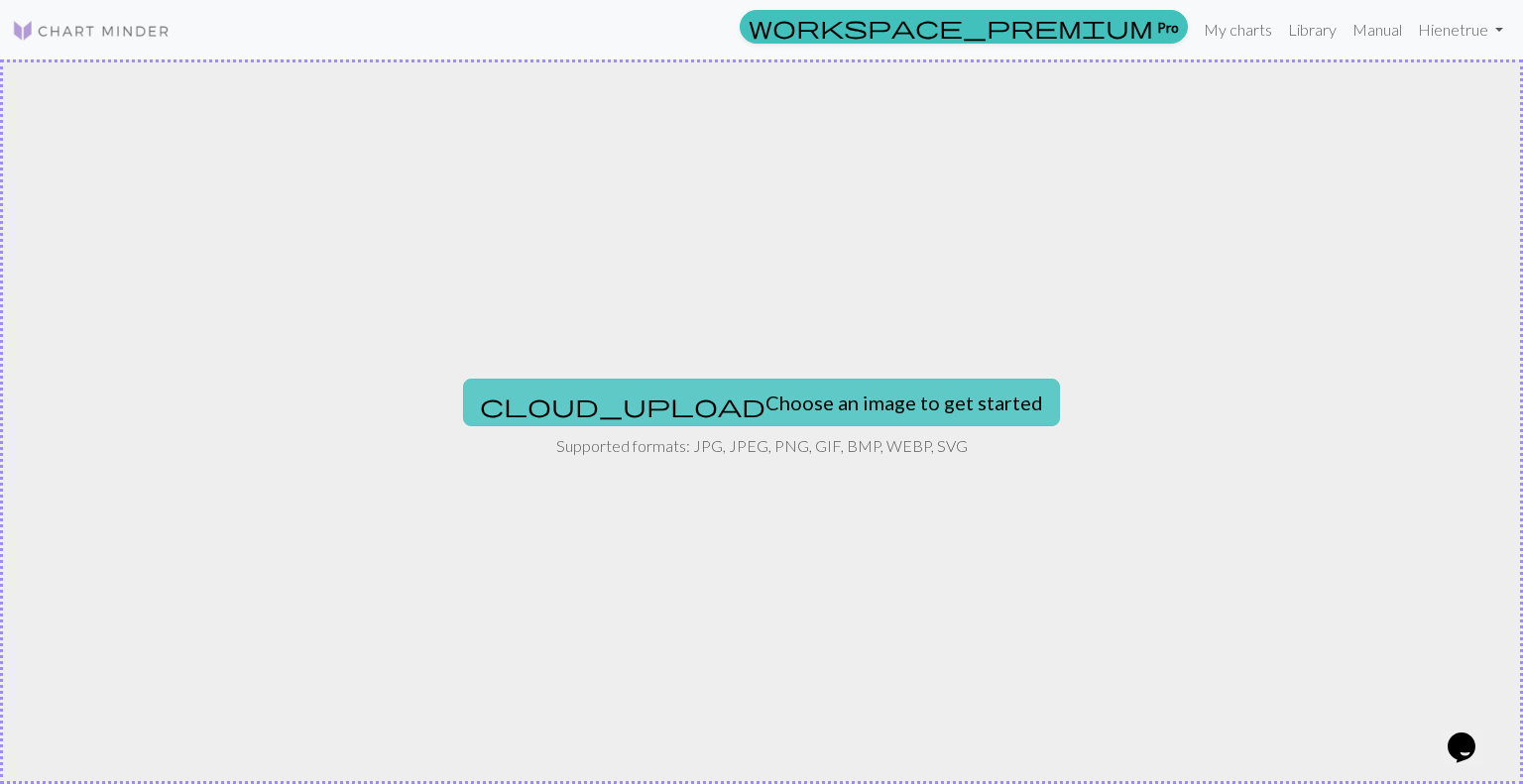 click on "cloud_upload  Choose an image to get started" at bounding box center [762, 402] 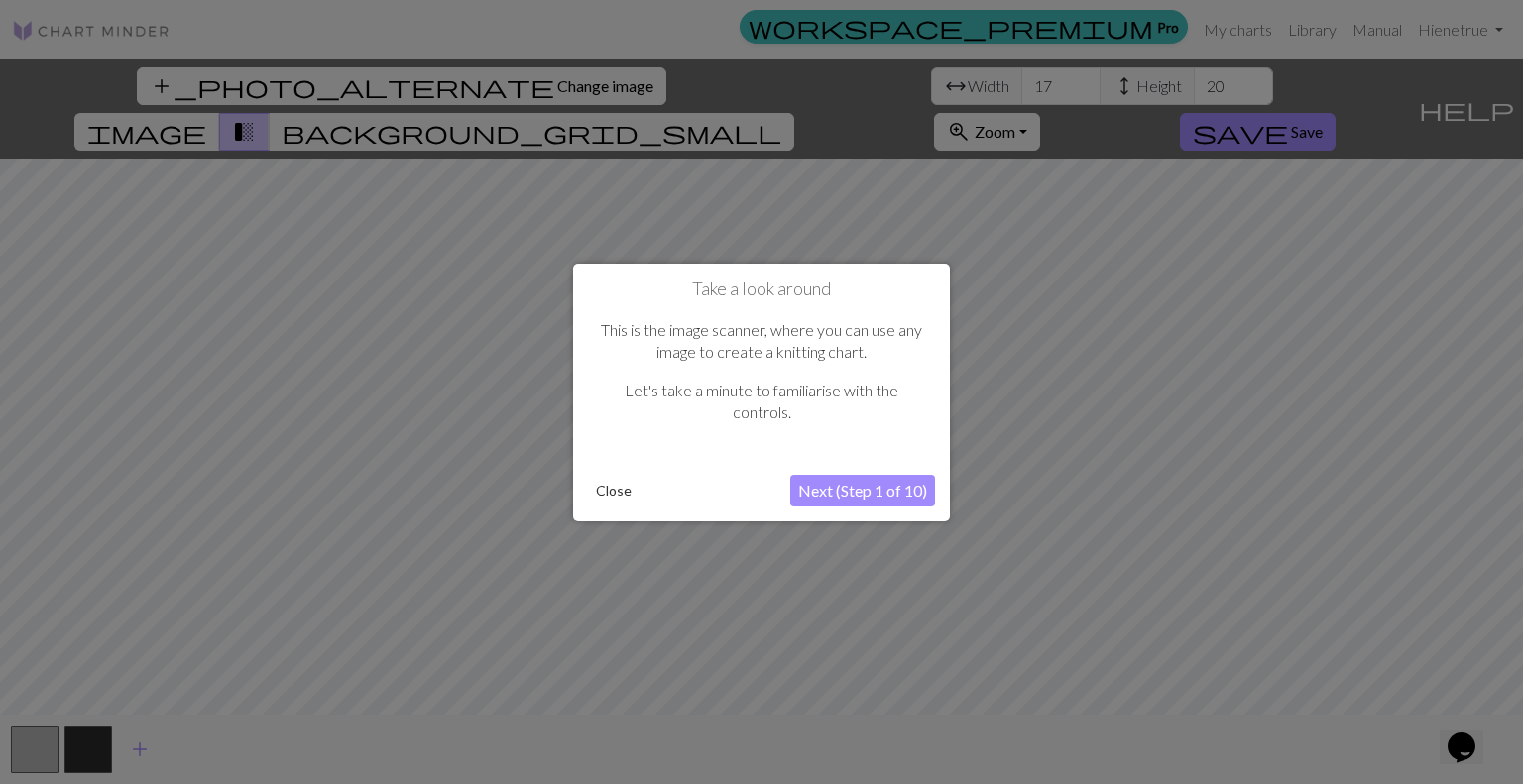 click on "Next (Step 1 of 10)" at bounding box center [863, 491] 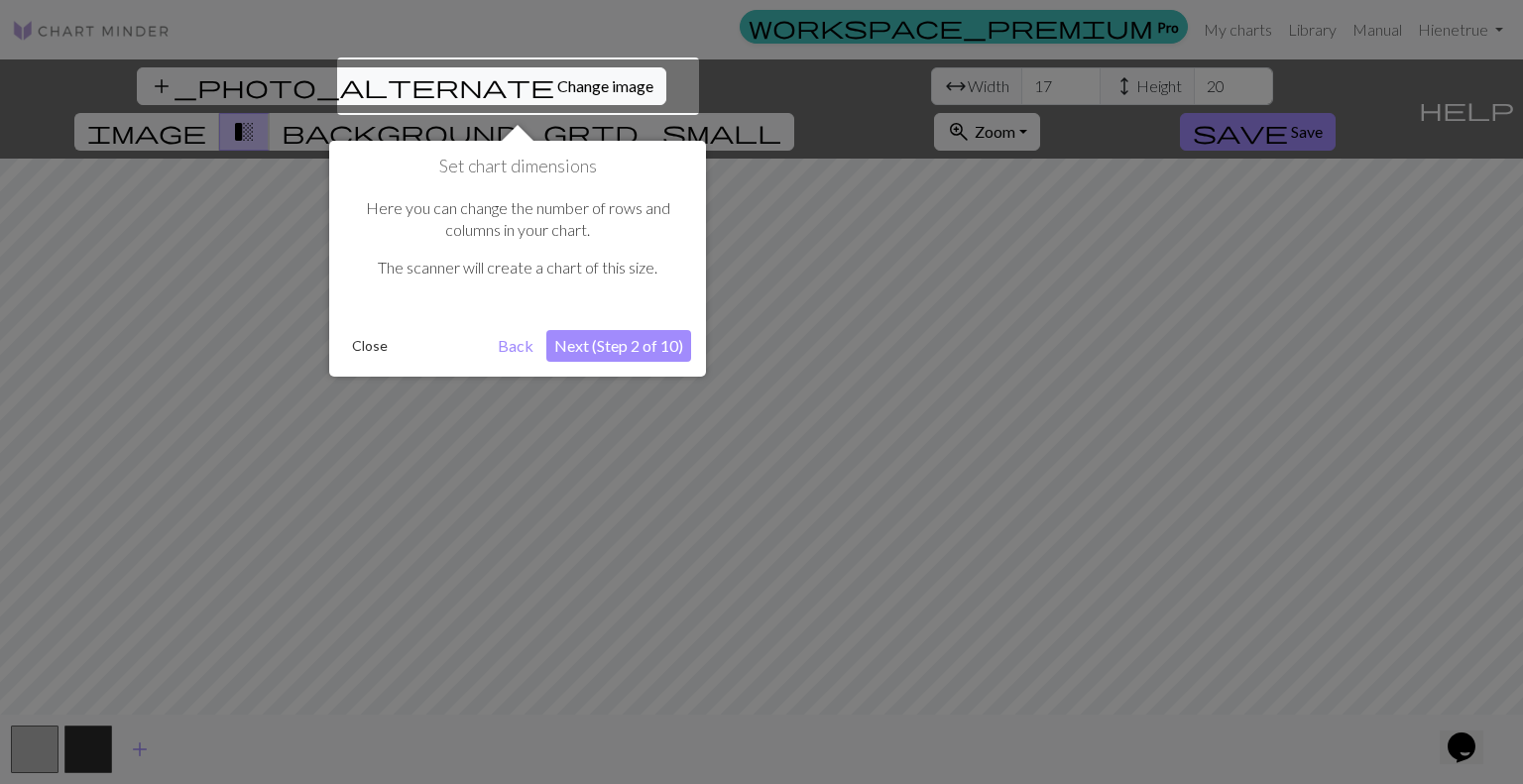 click on "Next (Step 2 of 10)" at bounding box center [619, 346] 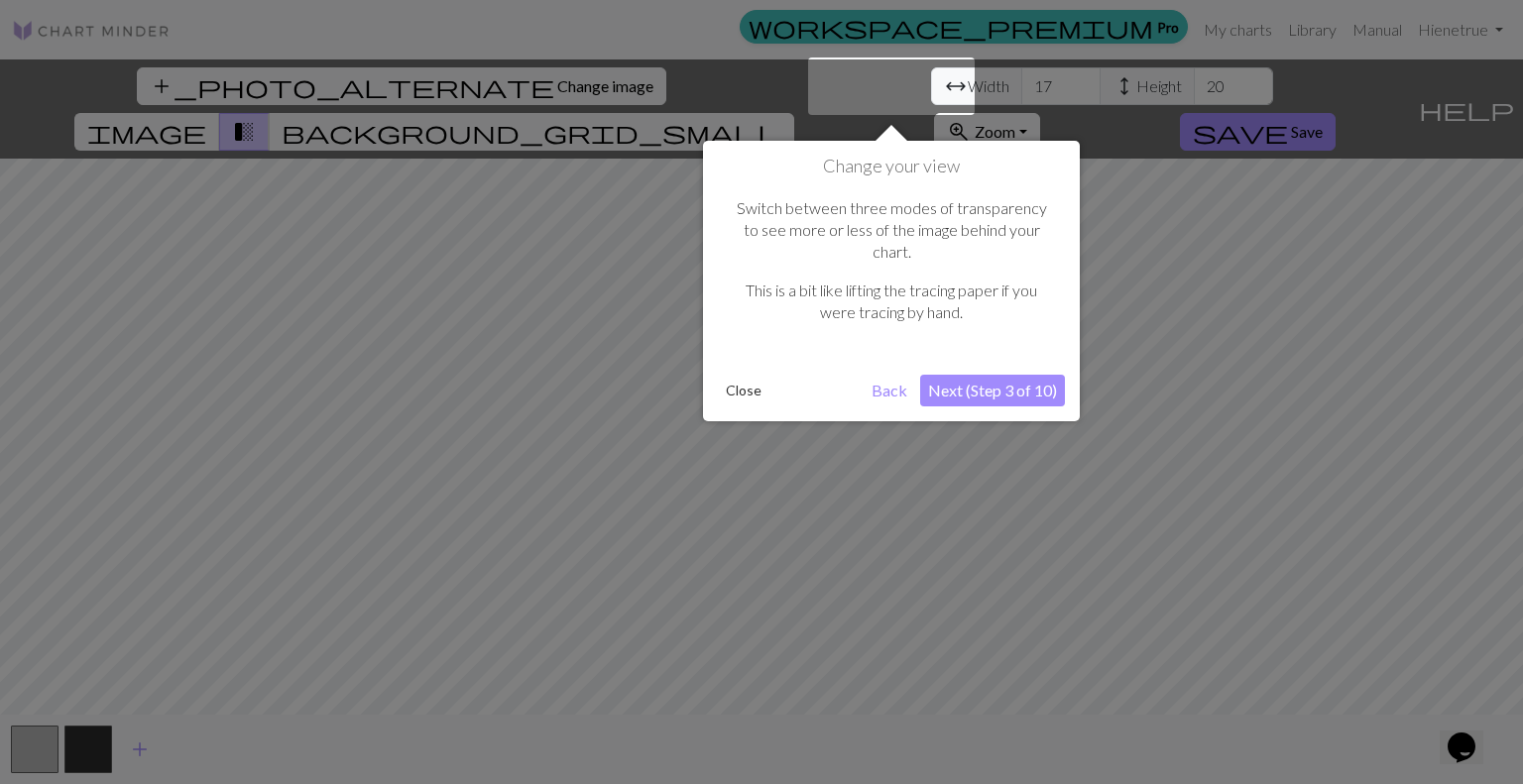 click on "Next (Step 3 of 10)" at bounding box center (993, 391) 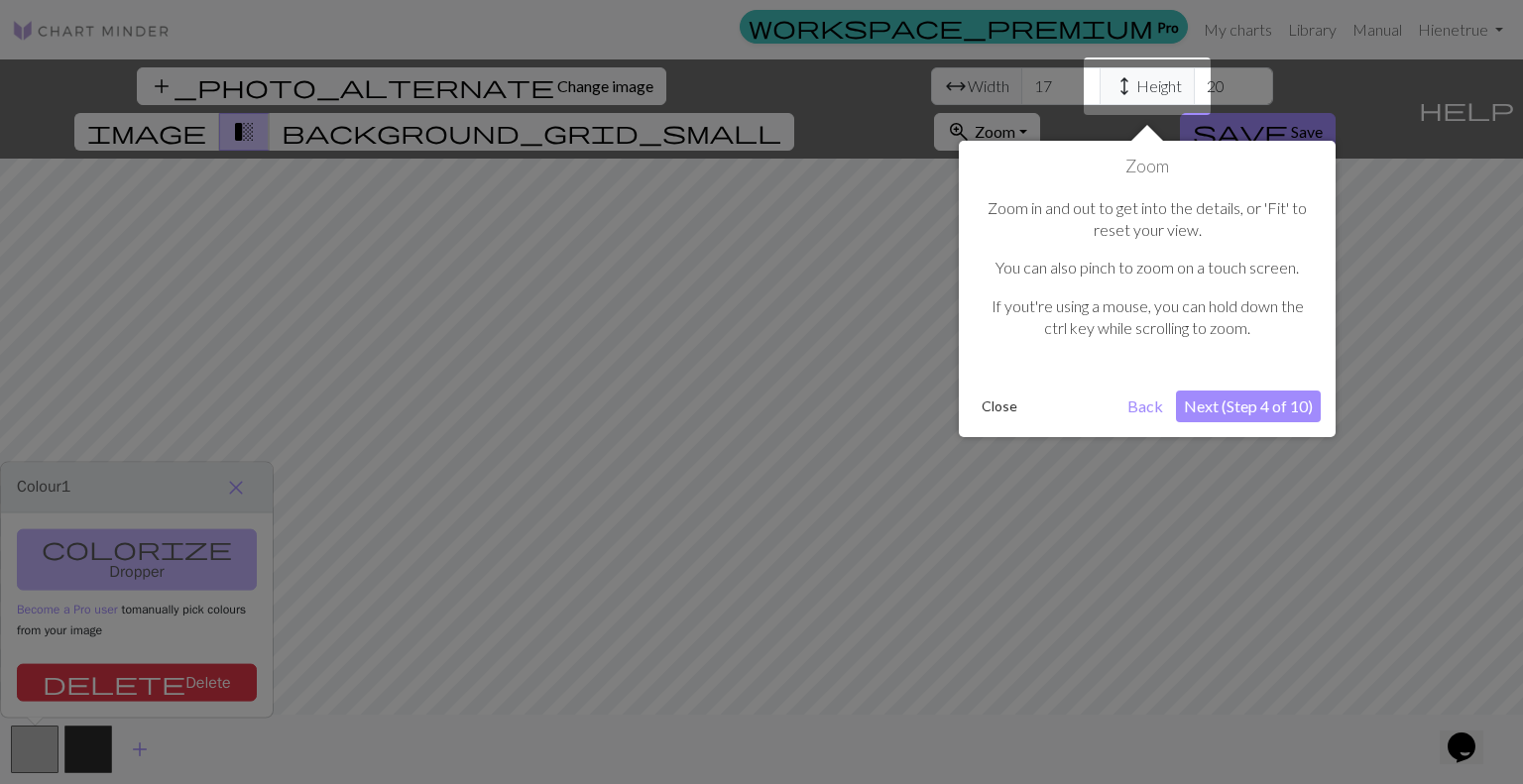 click on "Zoom Zoom in and out to get into the details, or 'Fit' to reset your view. You can also pinch to zoom on a touch screen. If yout're using a mouse, you can hold down the ctrl key while scrolling to zoom. Close Back Next (Step 4 of 10)" at bounding box center [1147, 288] 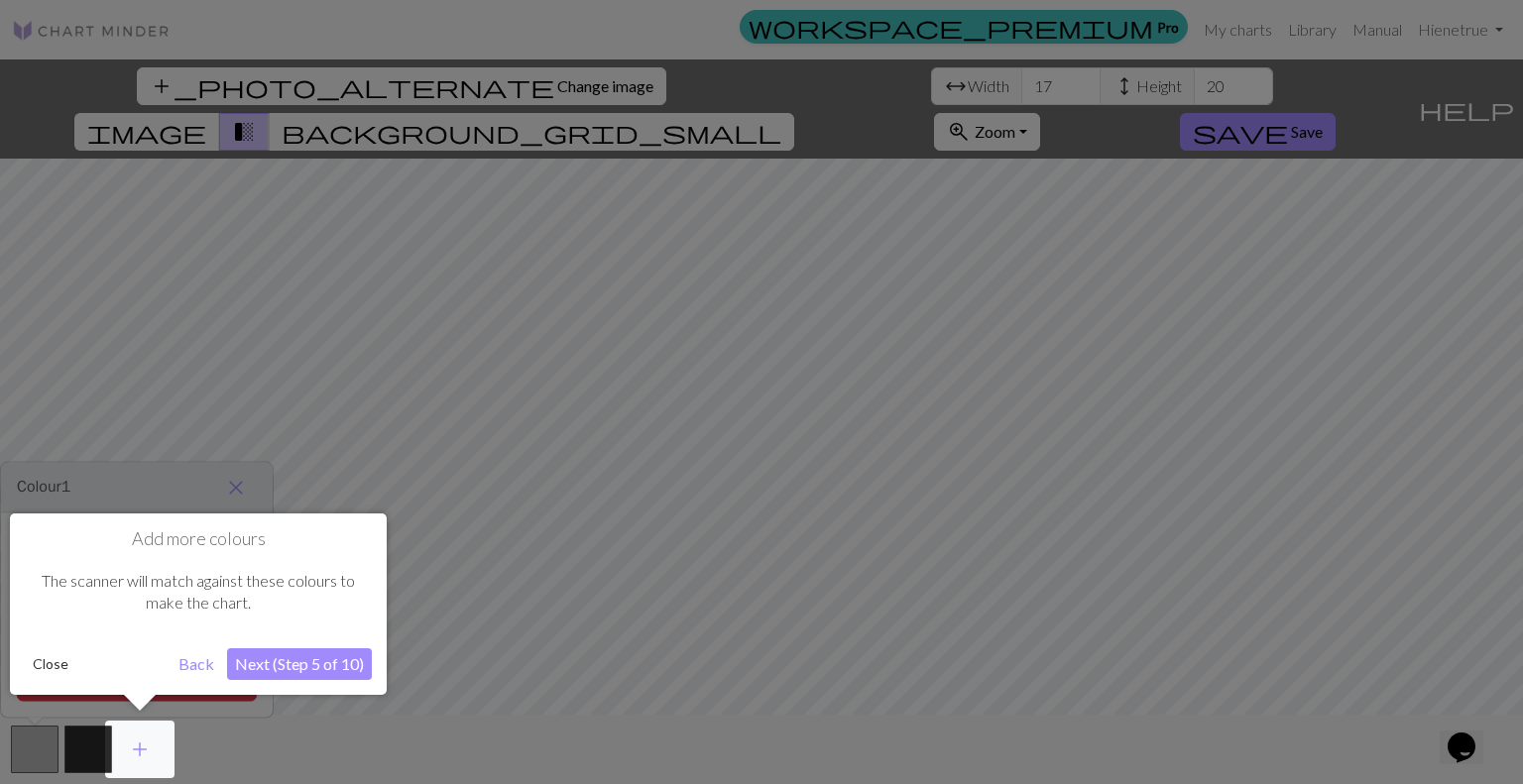 click on "Next (Step 5 of 10)" at bounding box center [299, 664] 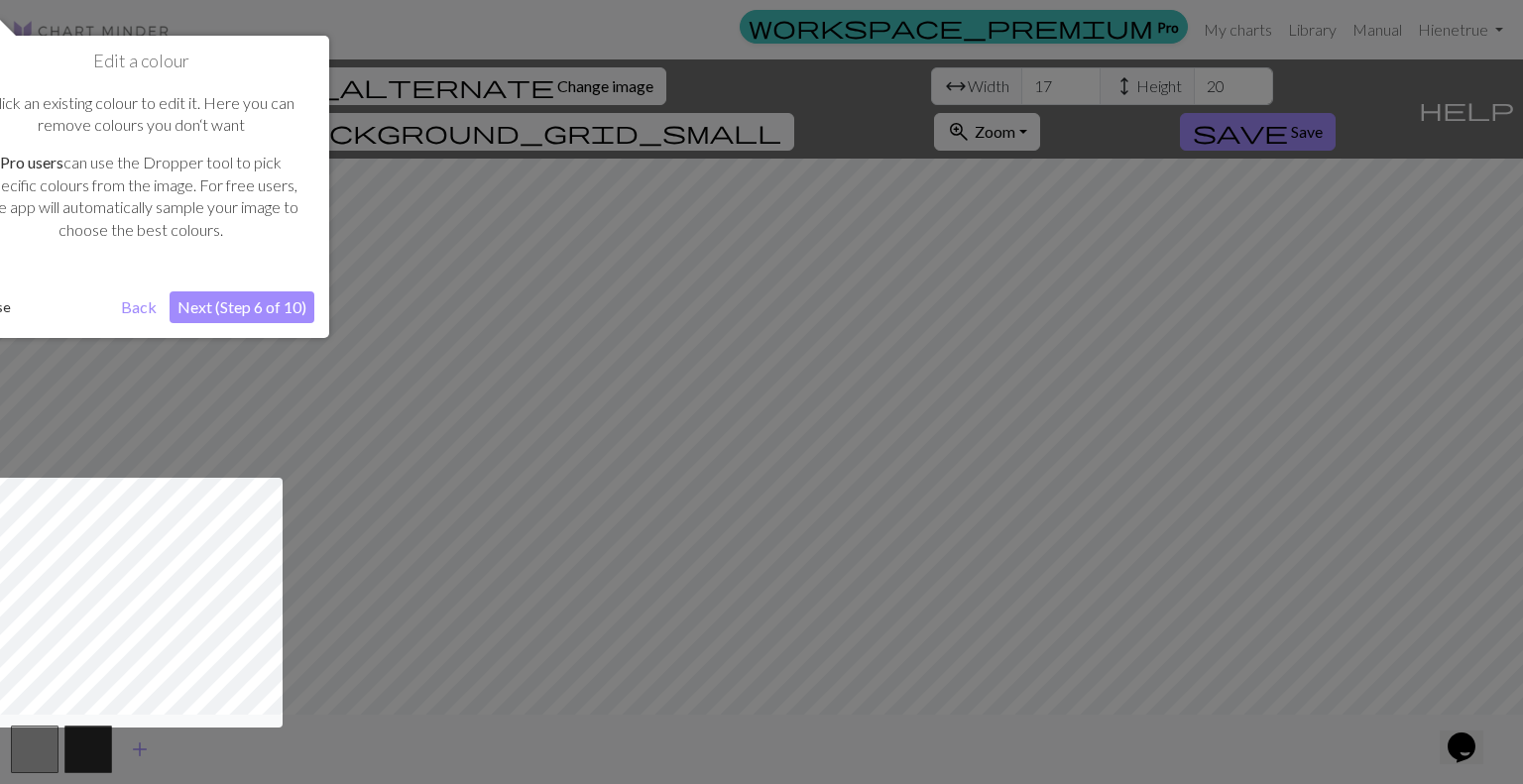 click on "Next (Step 6 of 10)" at bounding box center [242, 307] 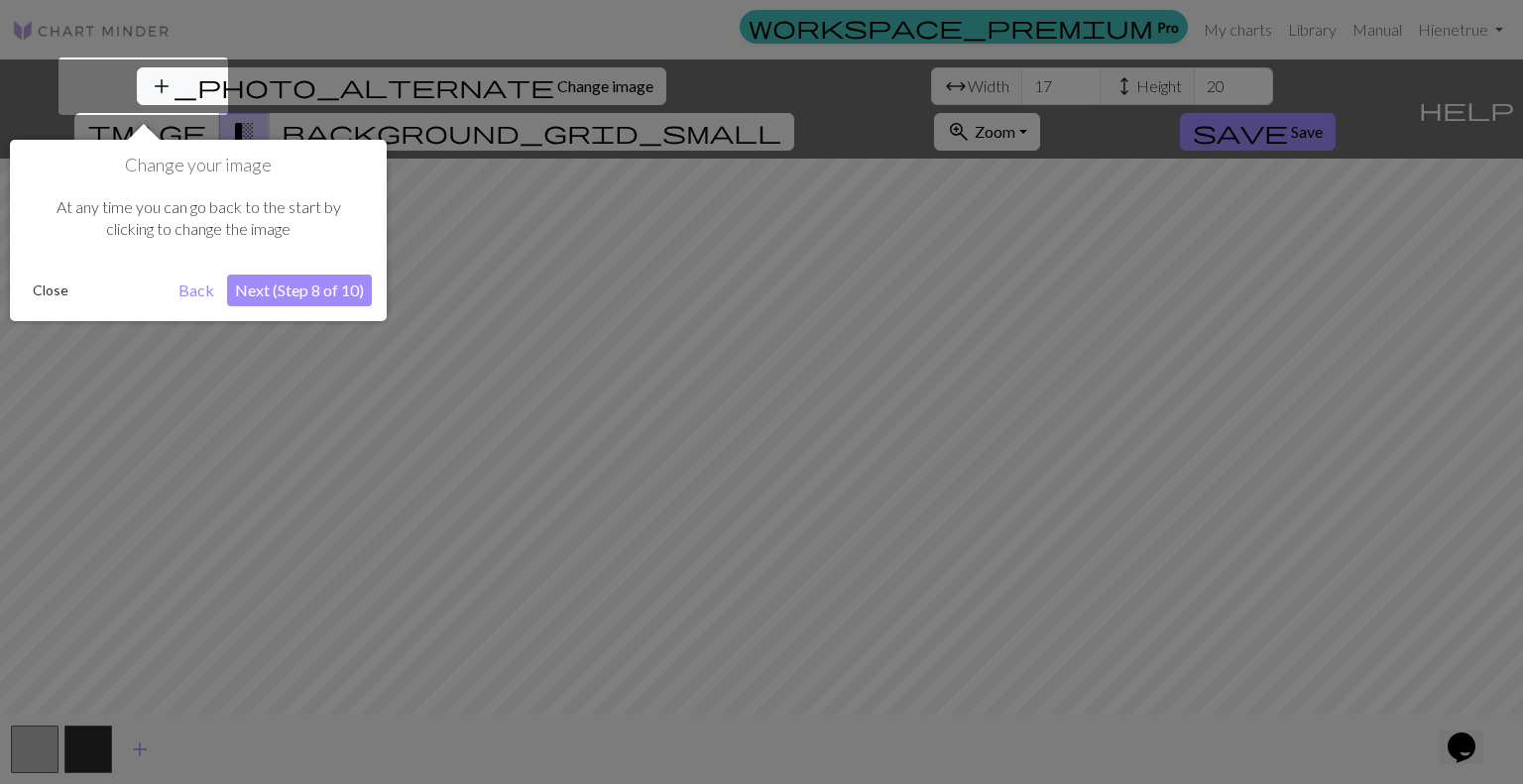 click on "Next (Step 8 of 10)" at bounding box center (299, 290) 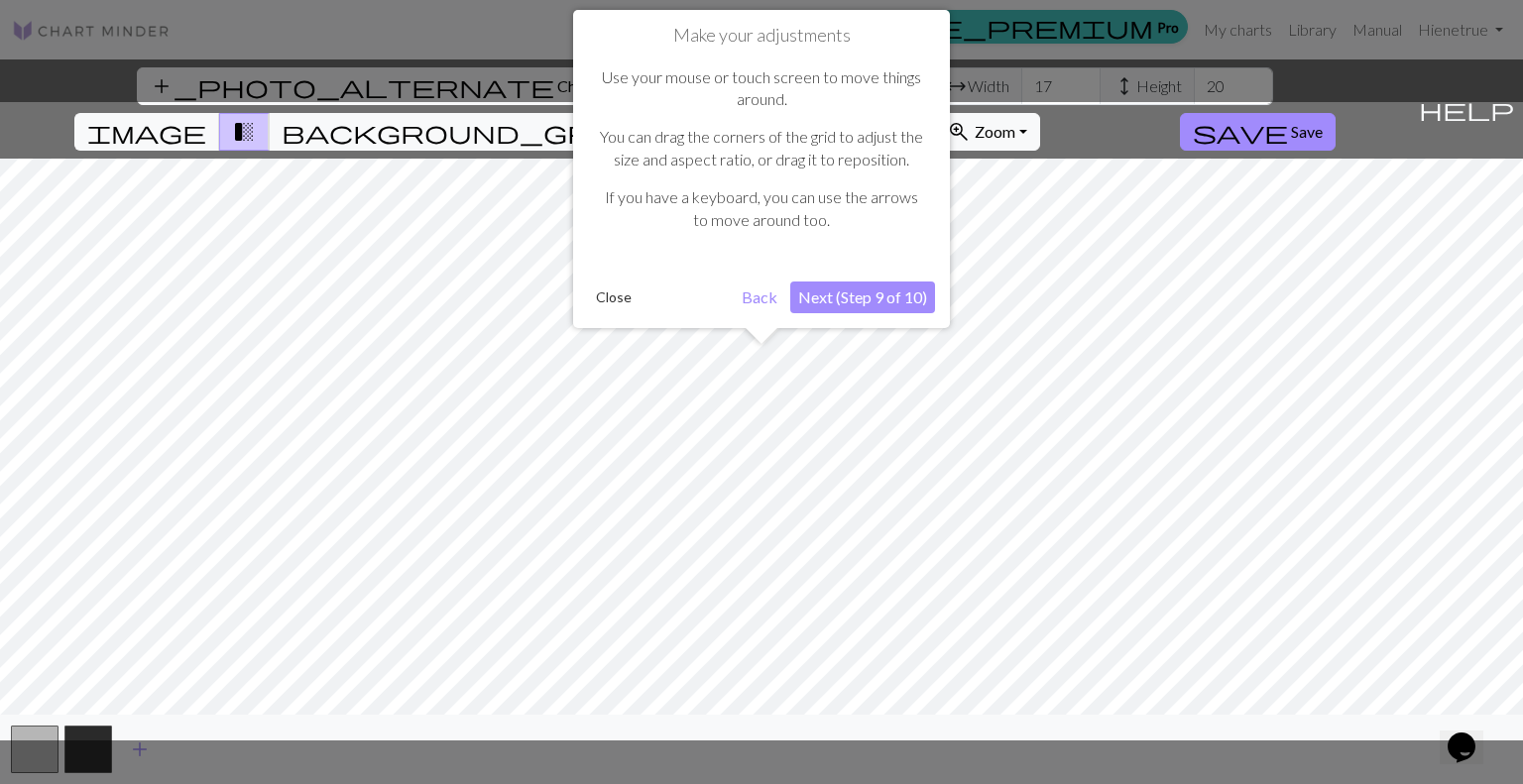 click on "Next (Step 9 of 10)" at bounding box center [863, 297] 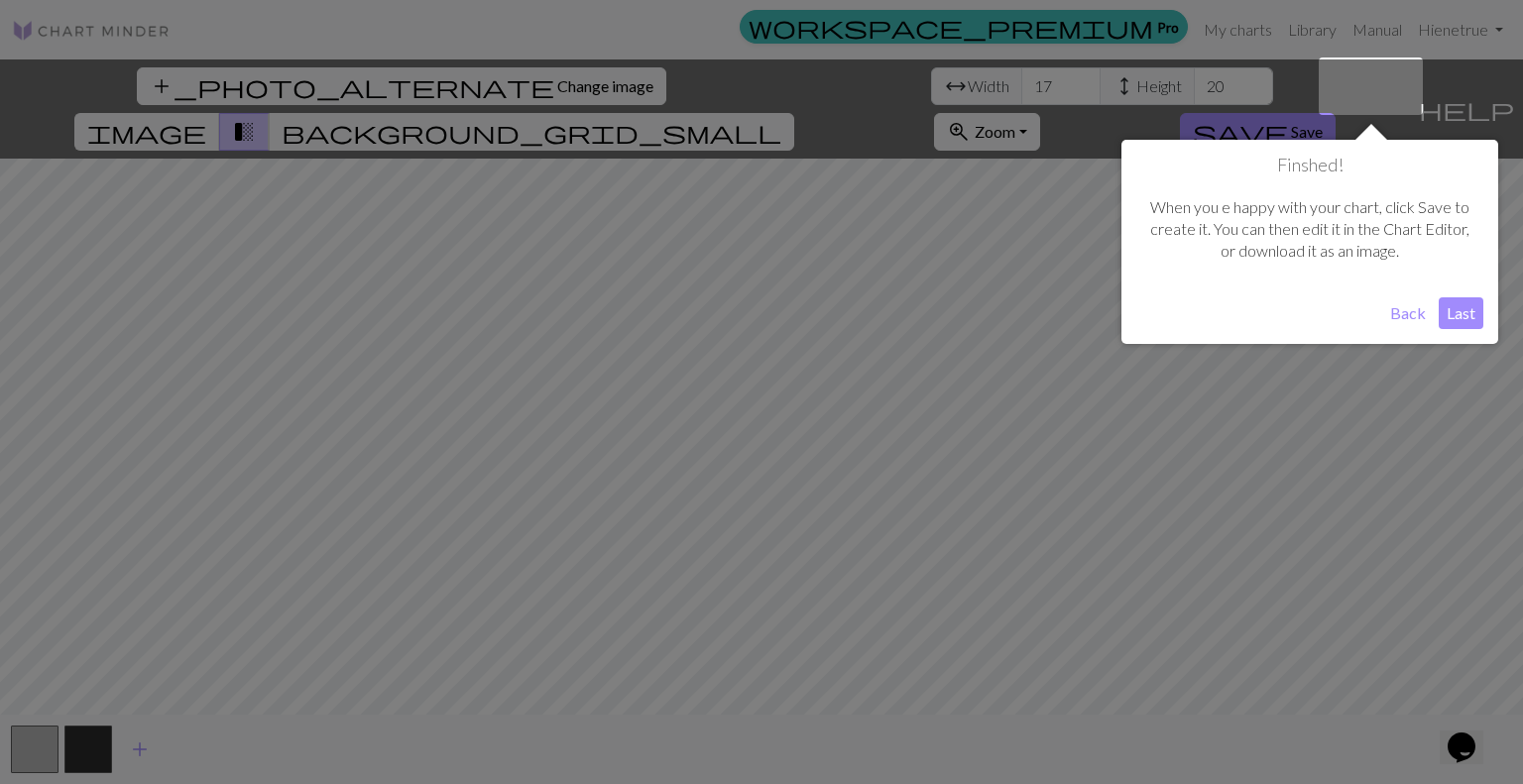 click on "Last" at bounding box center (1461, 313) 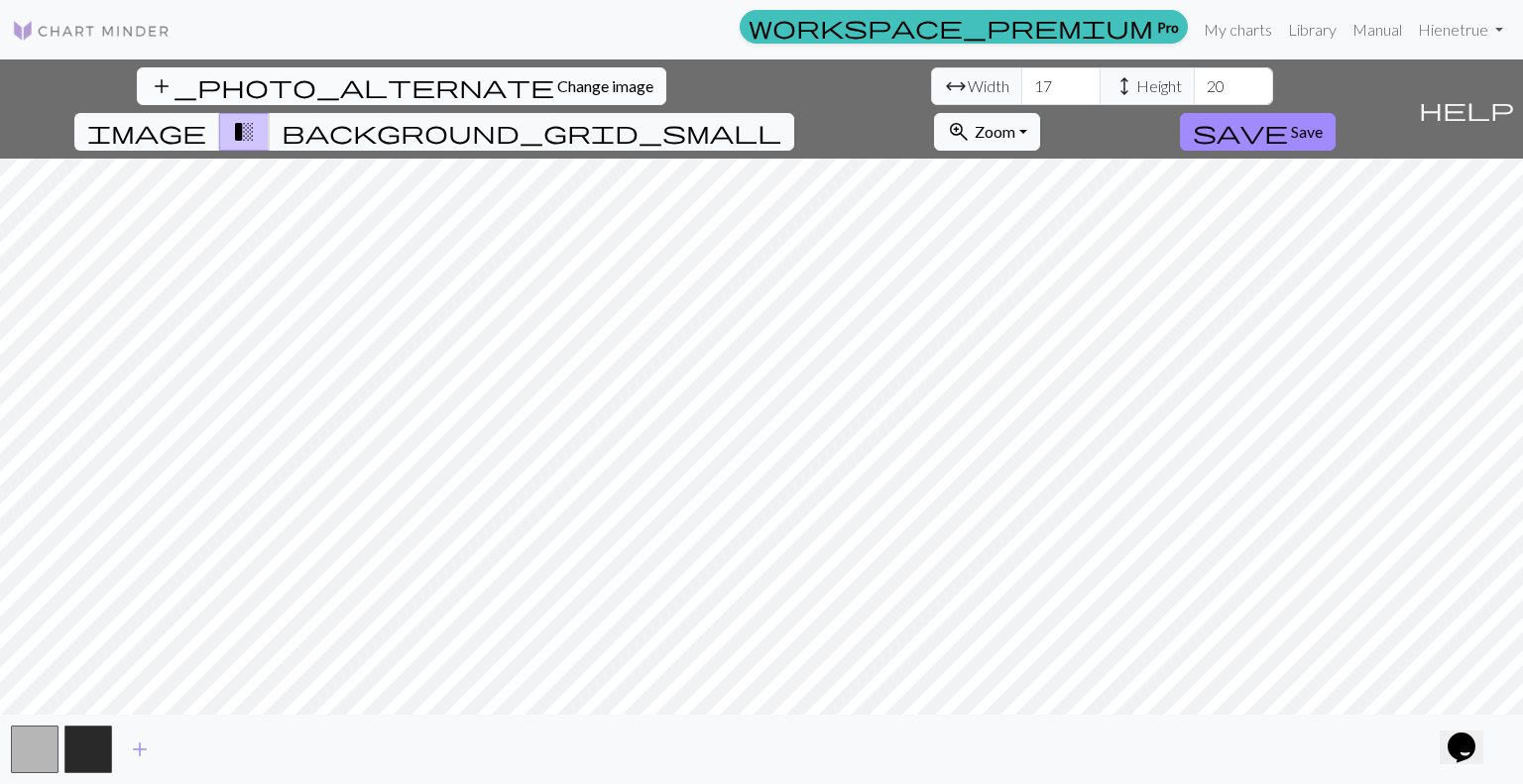 click on "Change image" at bounding box center [605, 85] 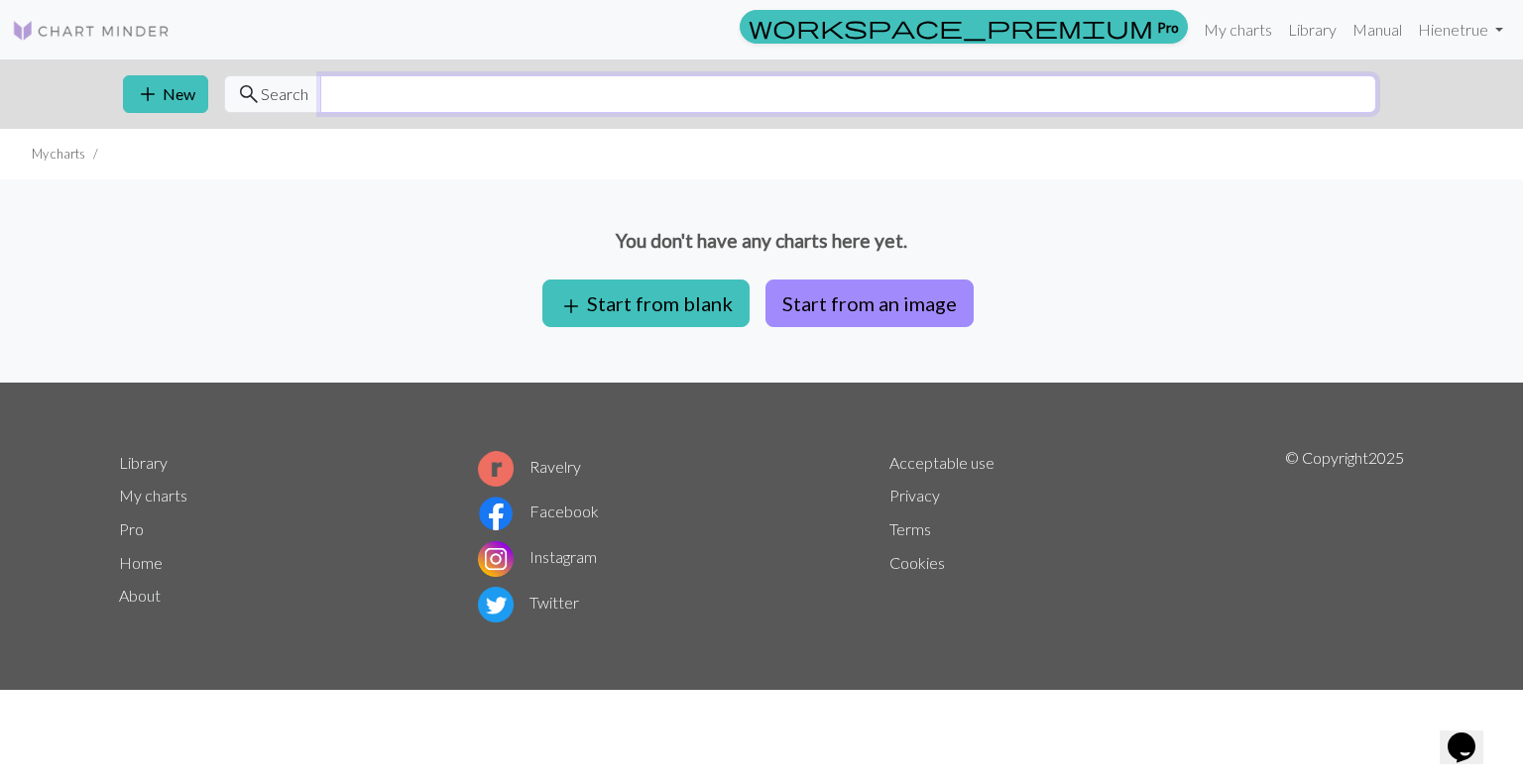 click at bounding box center [848, 94] 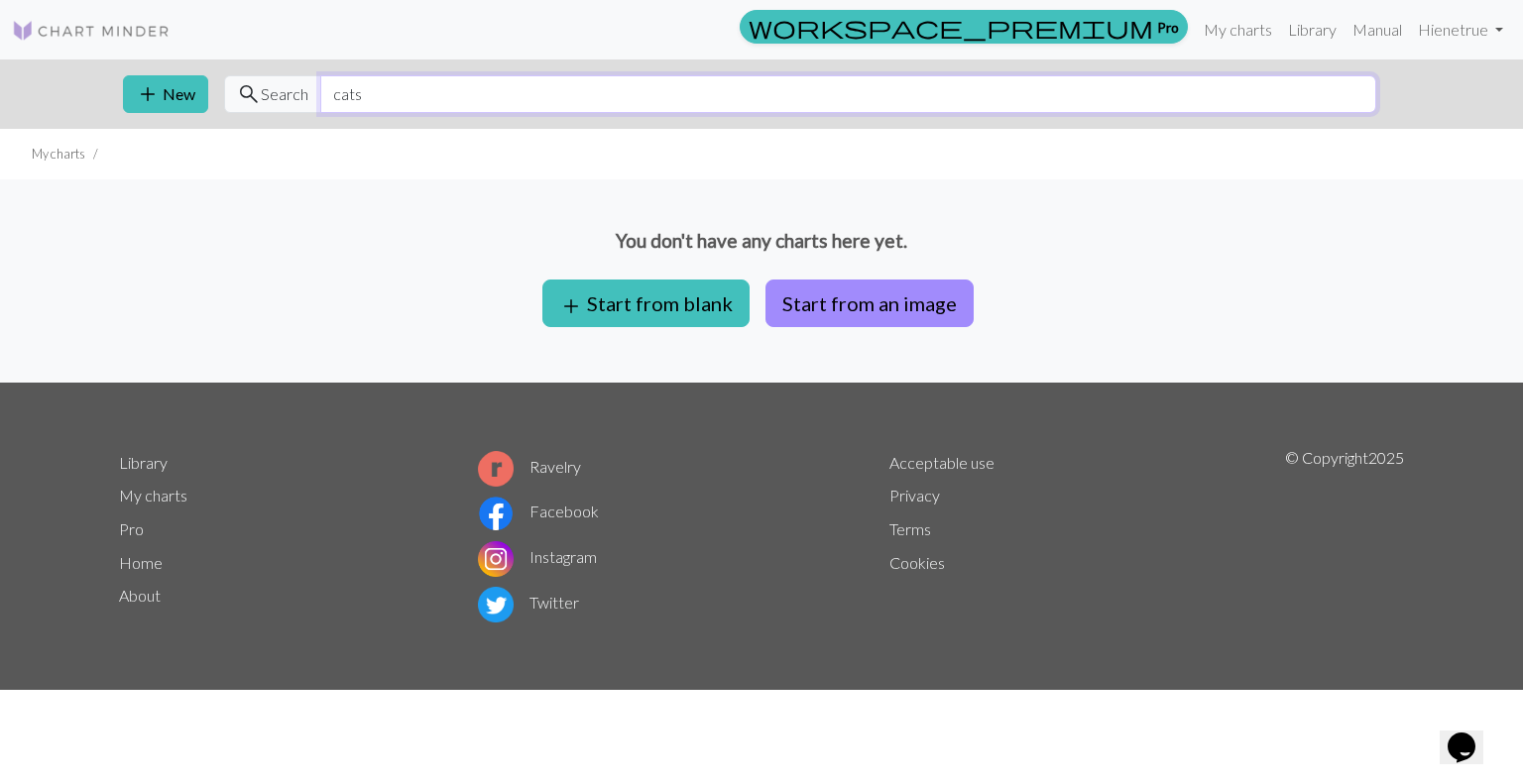 type on "cats" 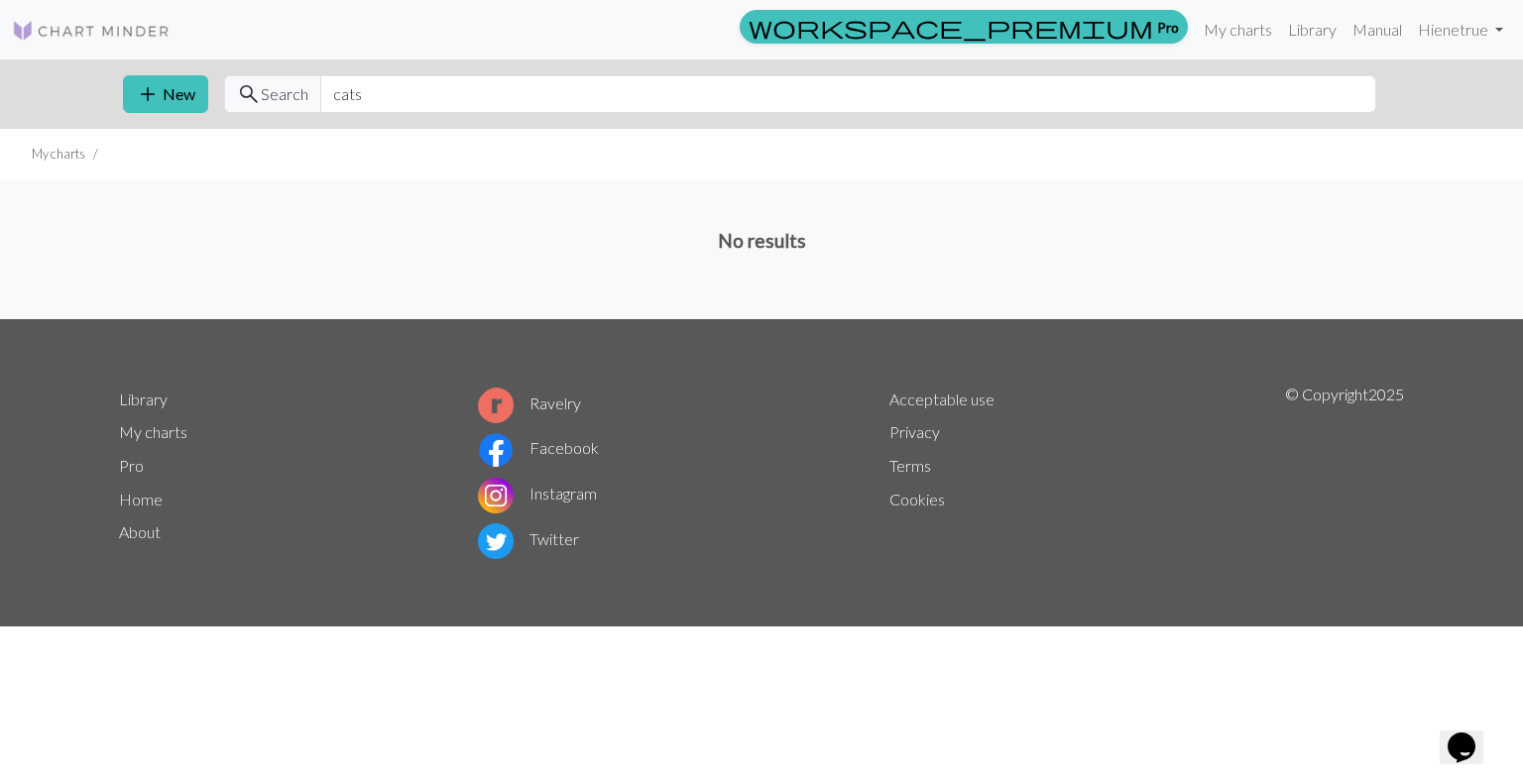 click at bounding box center (91, 31) 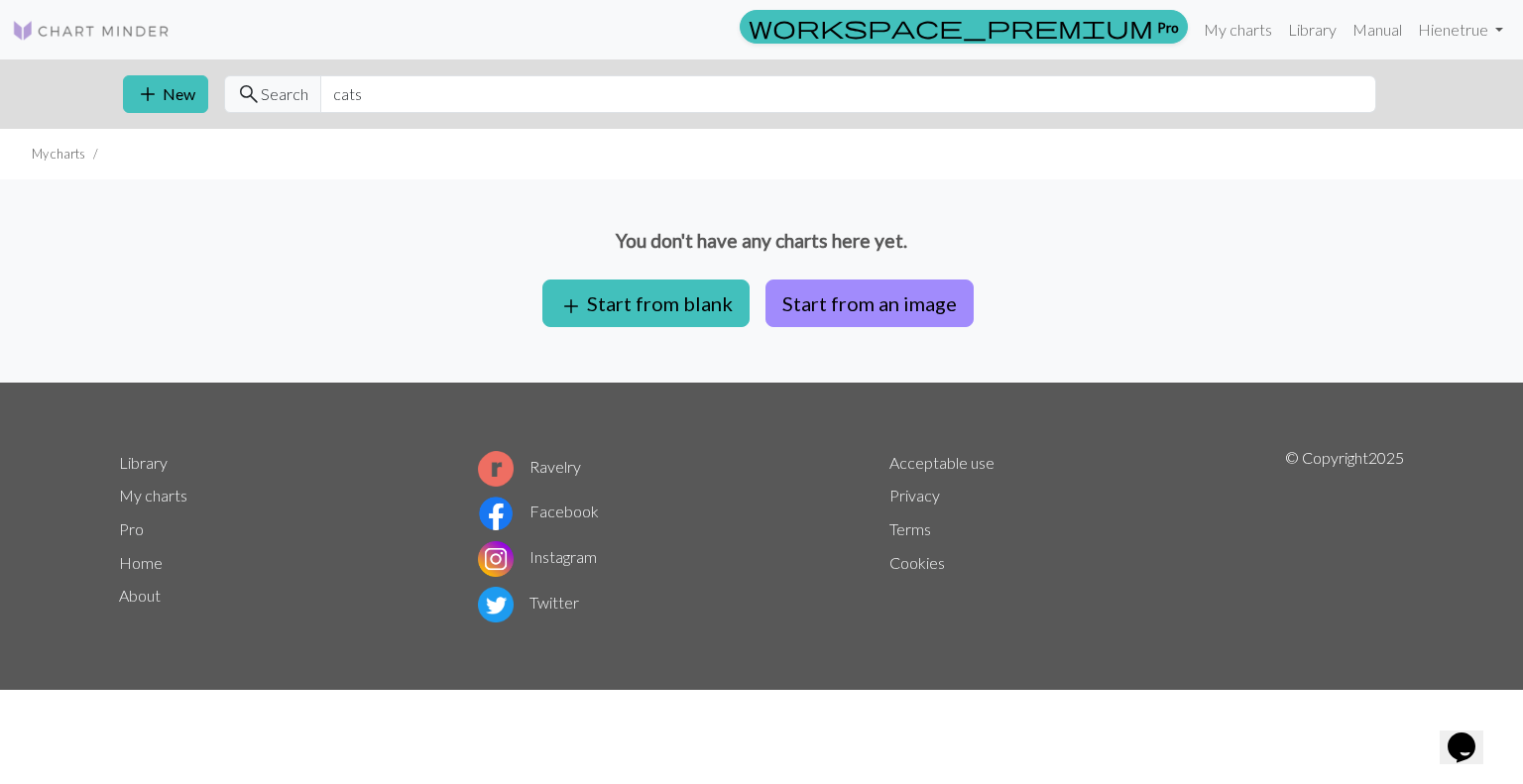 click on "Home" at bounding box center [141, 562] 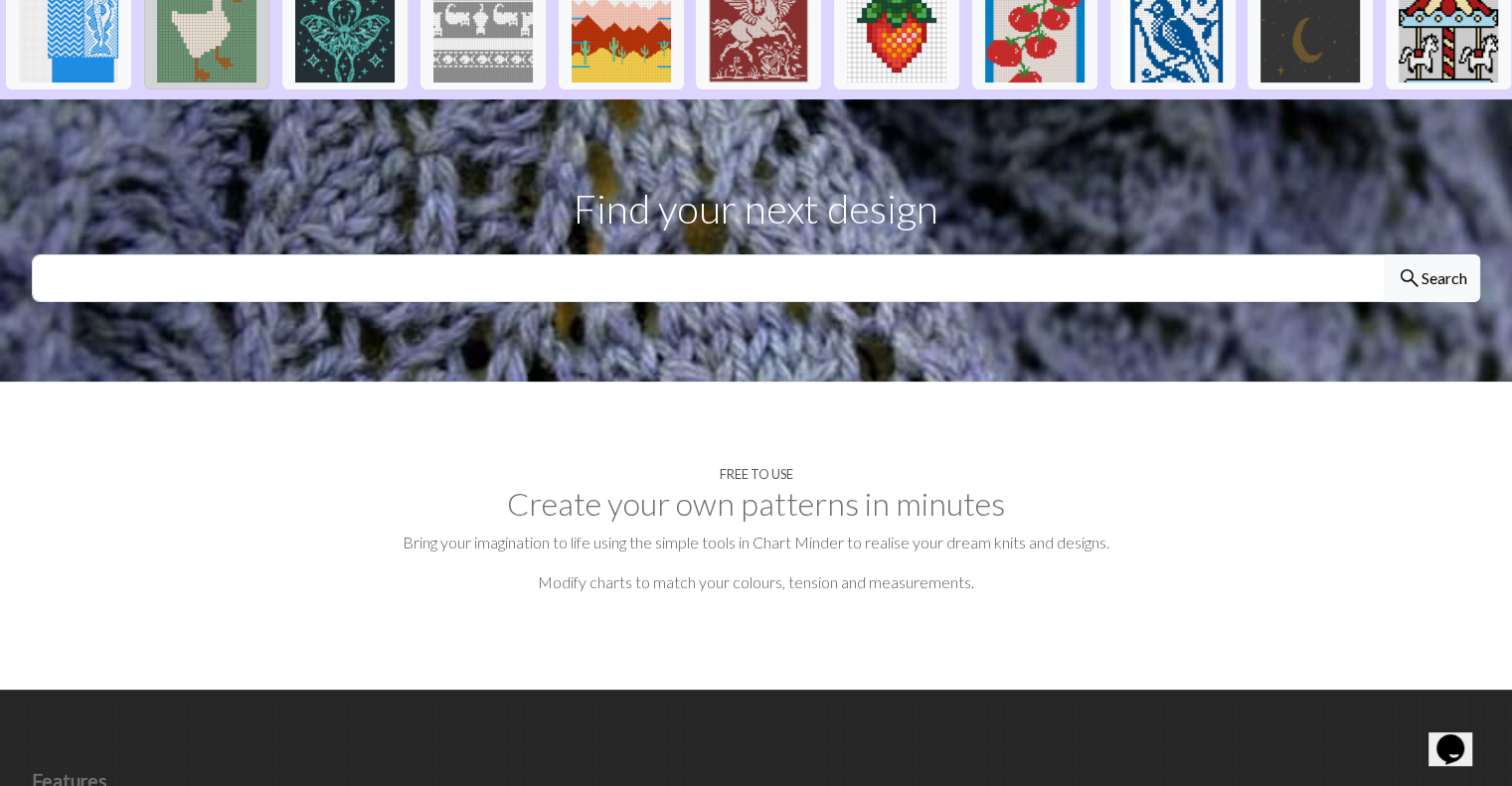 scroll, scrollTop: 525, scrollLeft: 0, axis: vertical 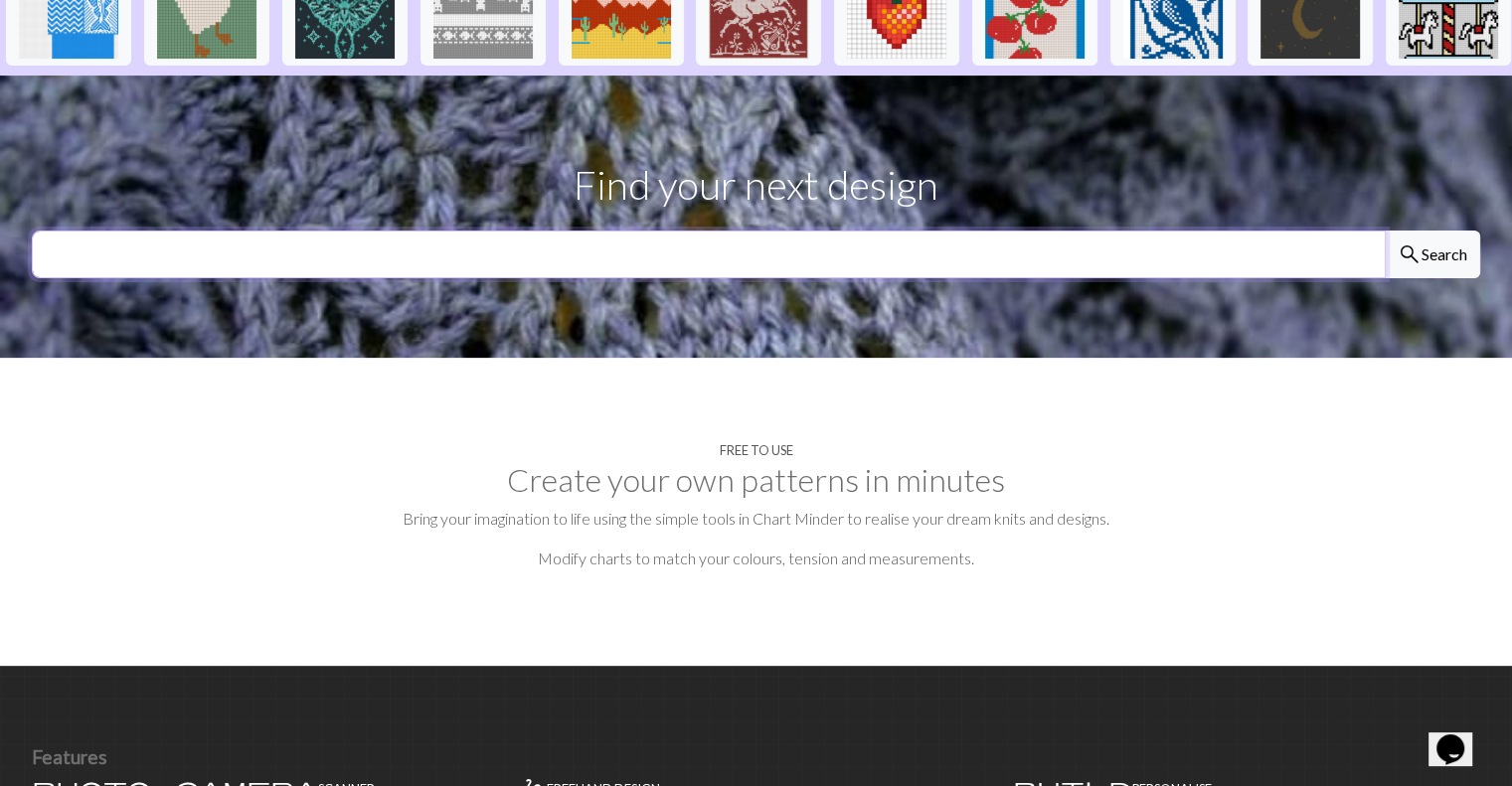 click at bounding box center (709, 254) 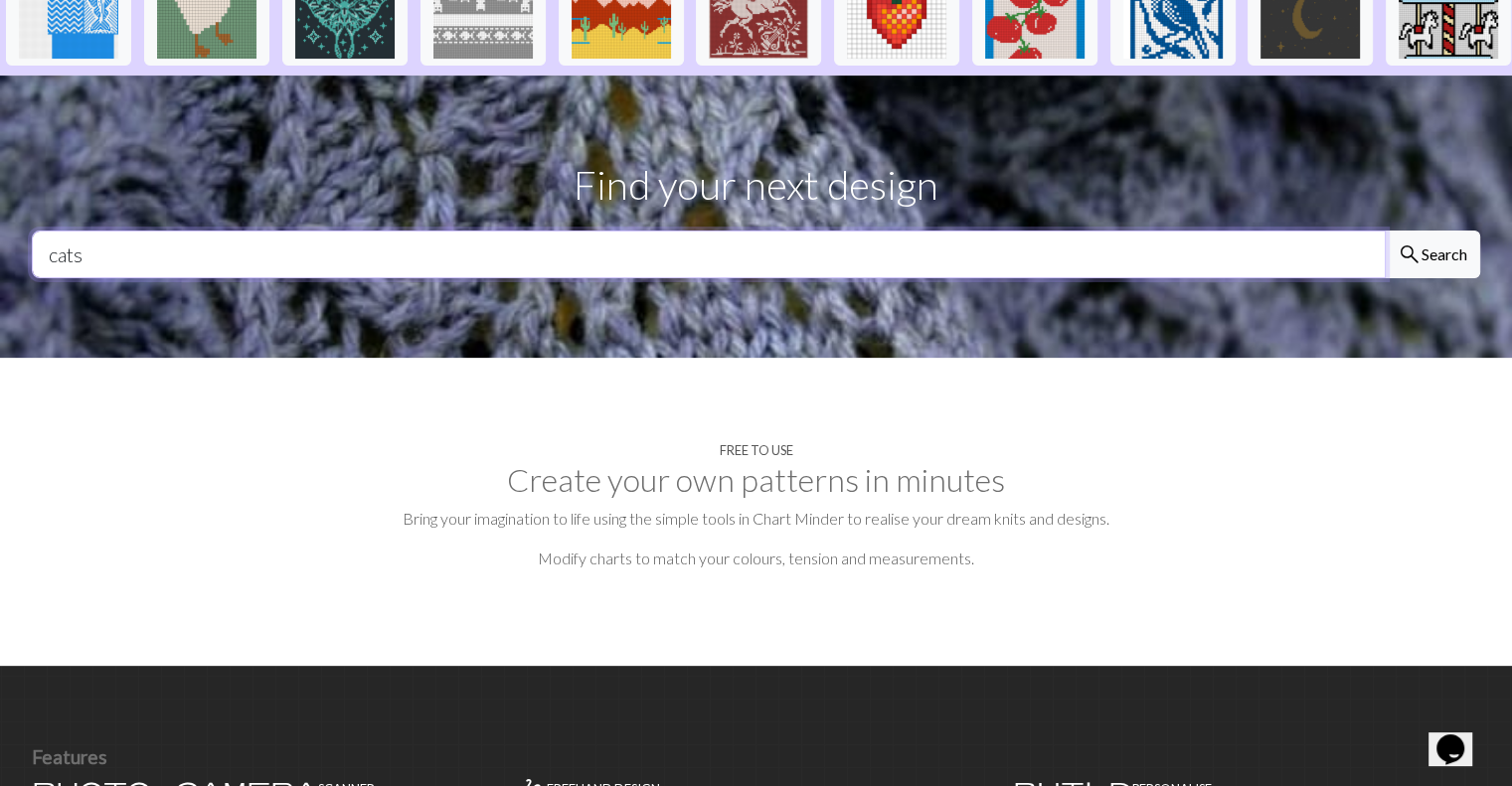 type on "cats" 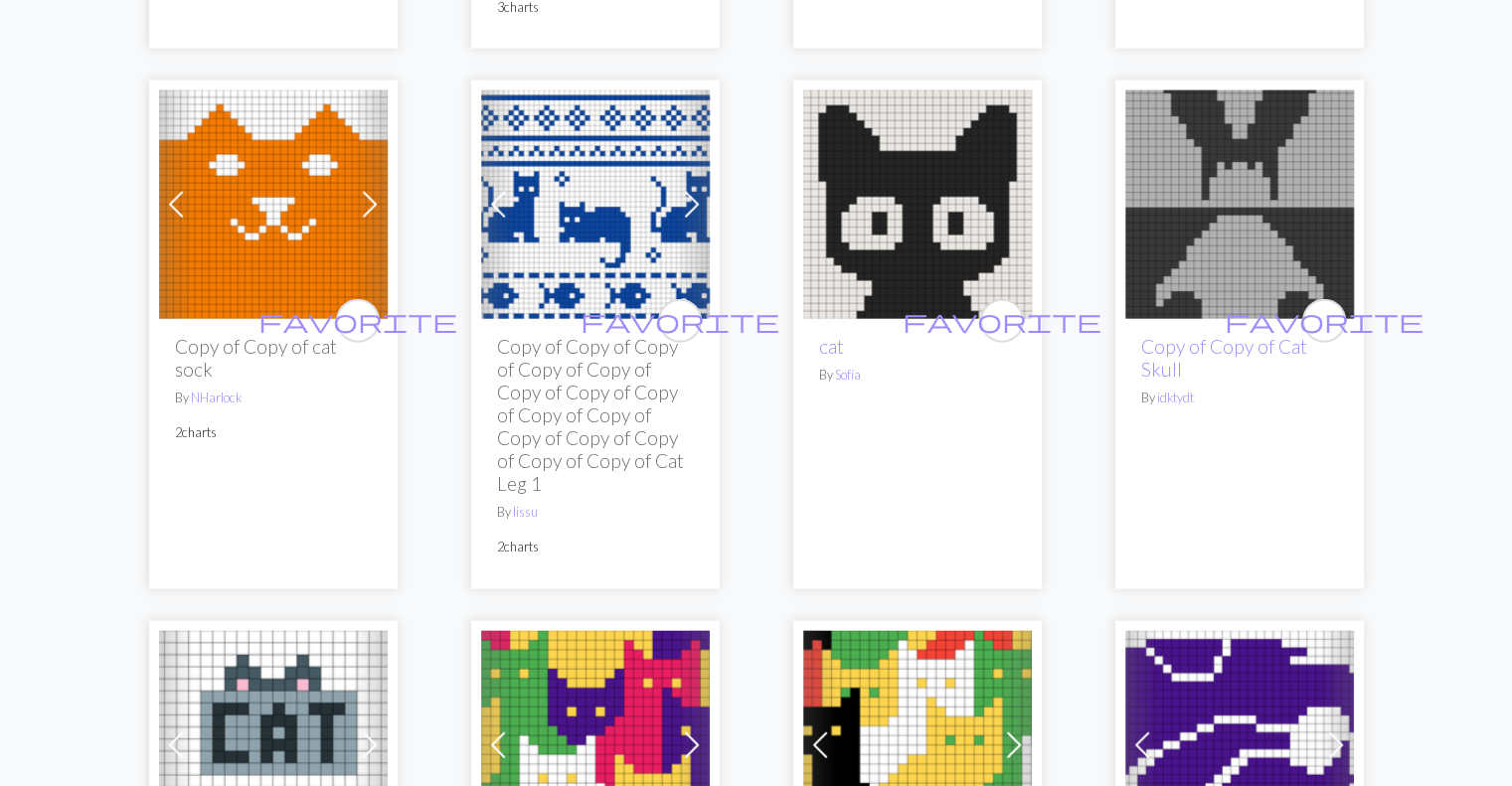 scroll, scrollTop: 4571, scrollLeft: 0, axis: vertical 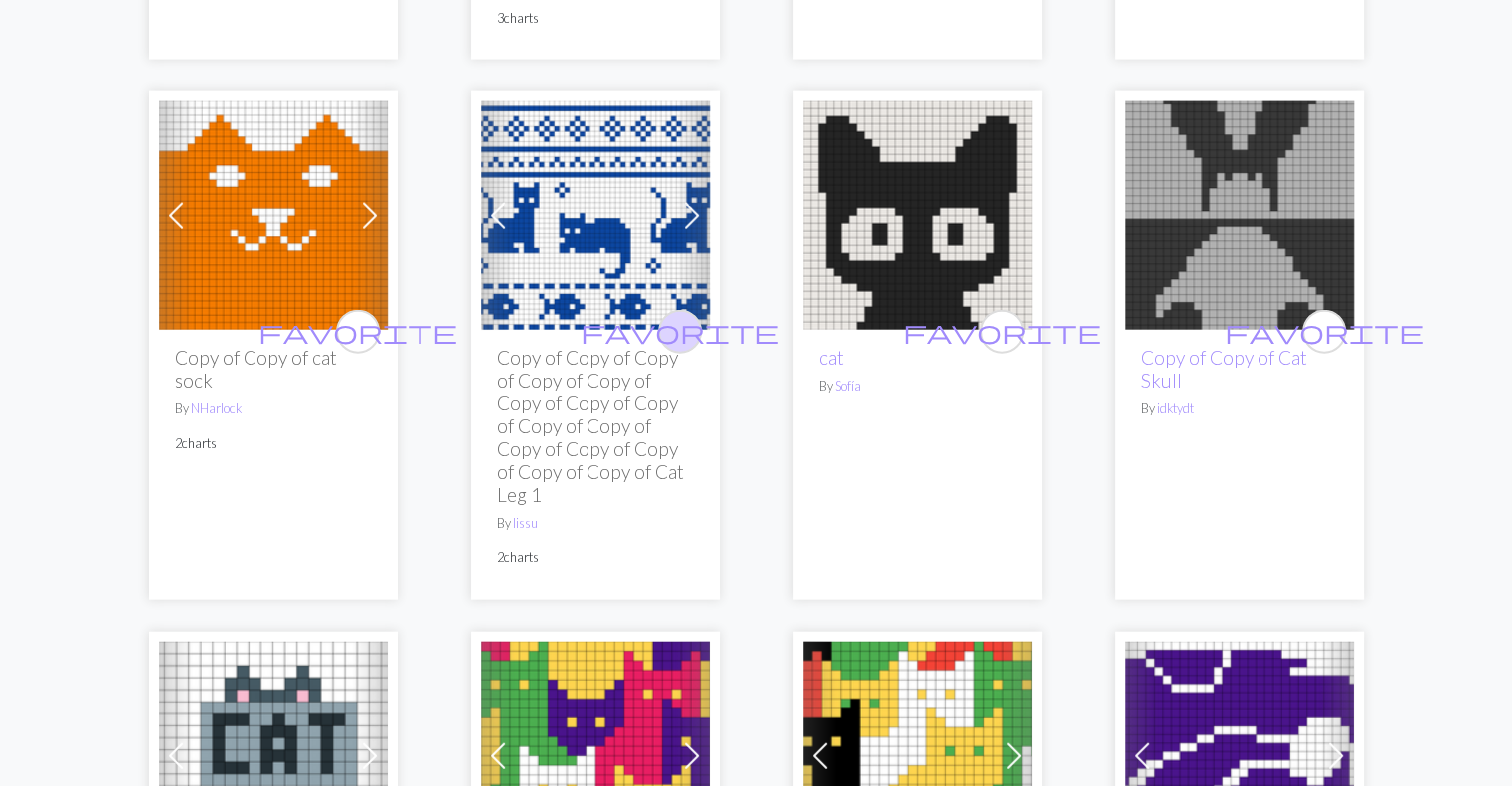 click on "favorite" at bounding box center (680, 331) 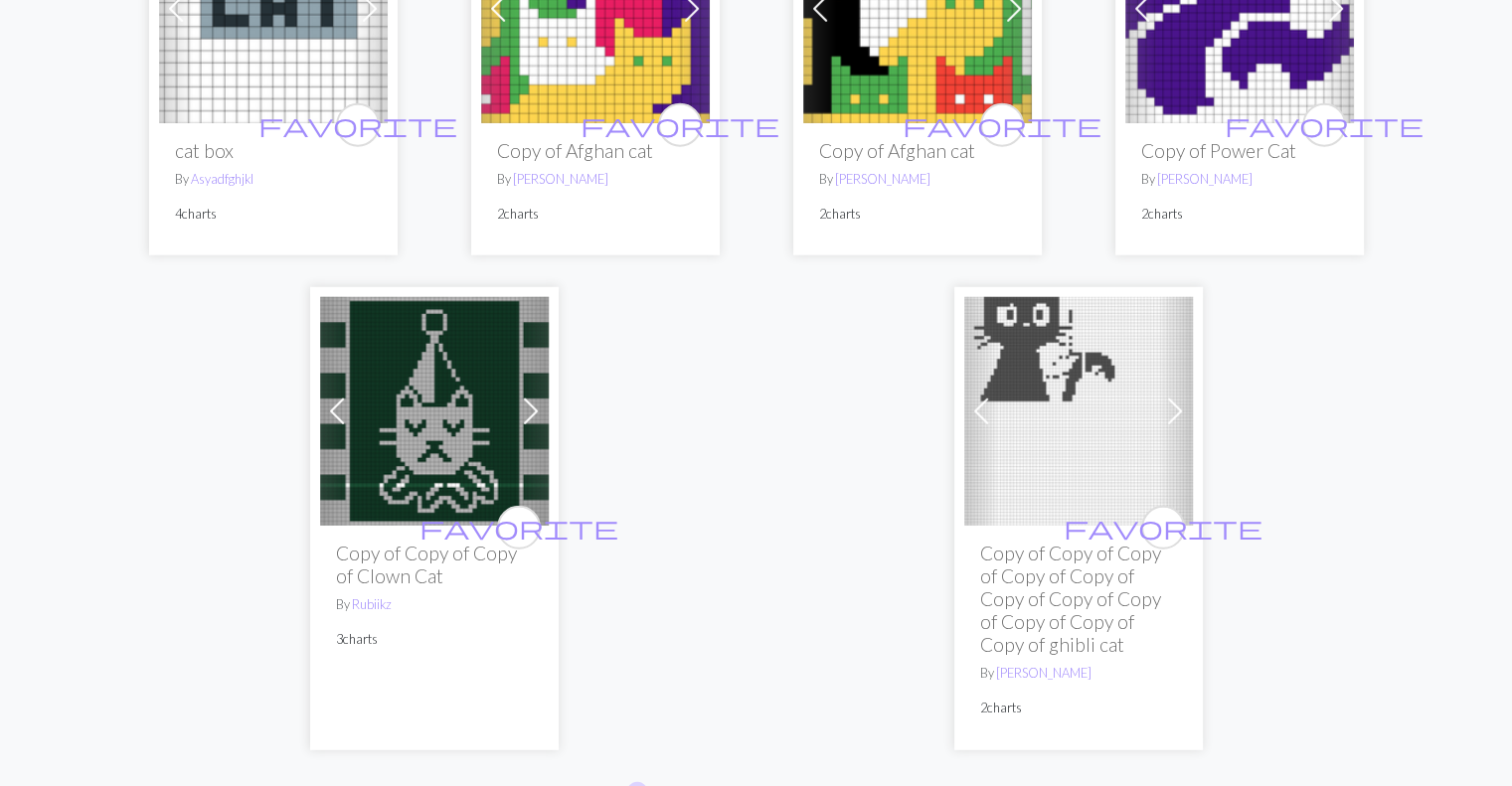scroll, scrollTop: 5624, scrollLeft: 0, axis: vertical 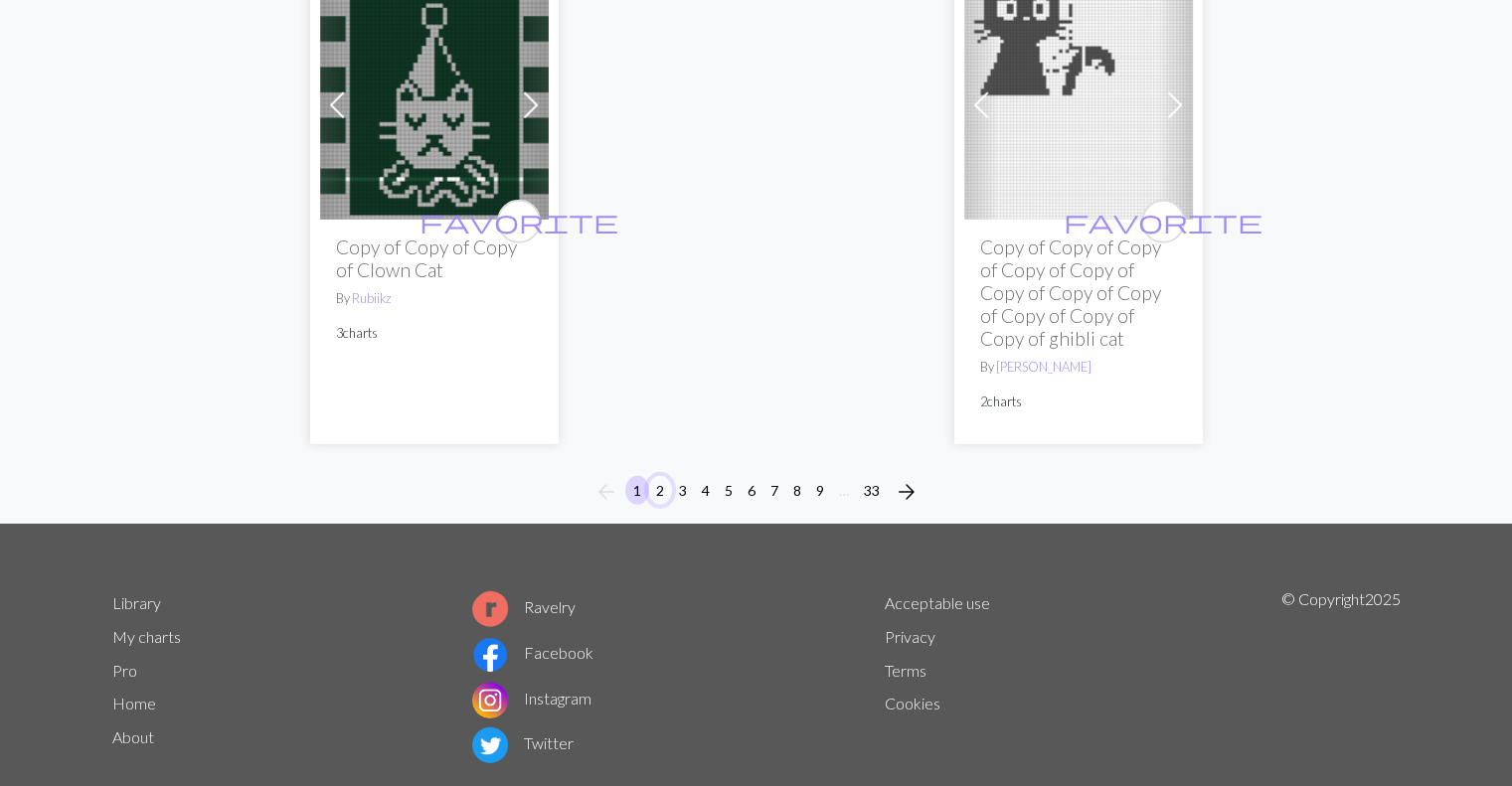 click on "2" at bounding box center [660, 490] 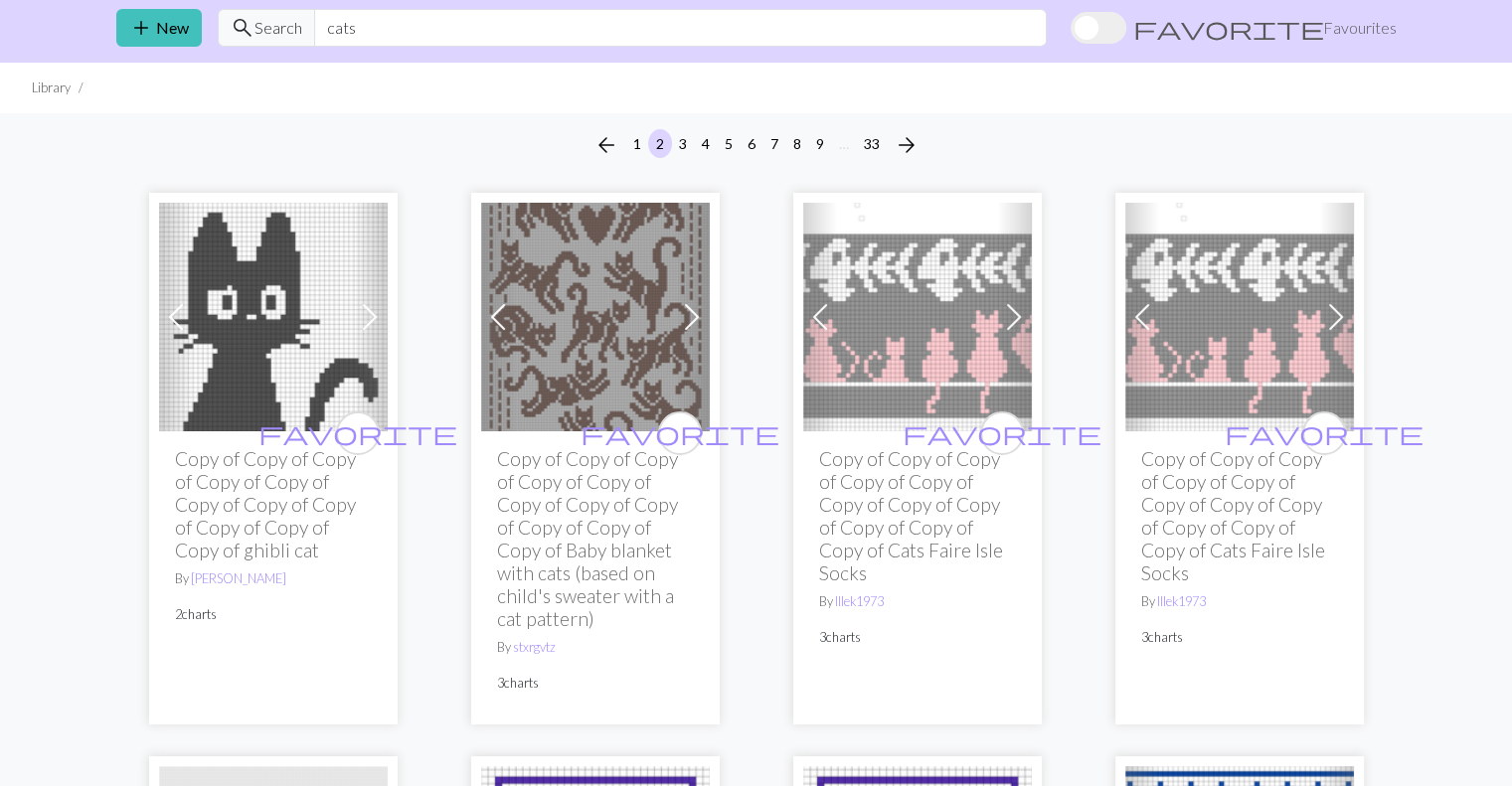 scroll, scrollTop: 68, scrollLeft: 0, axis: vertical 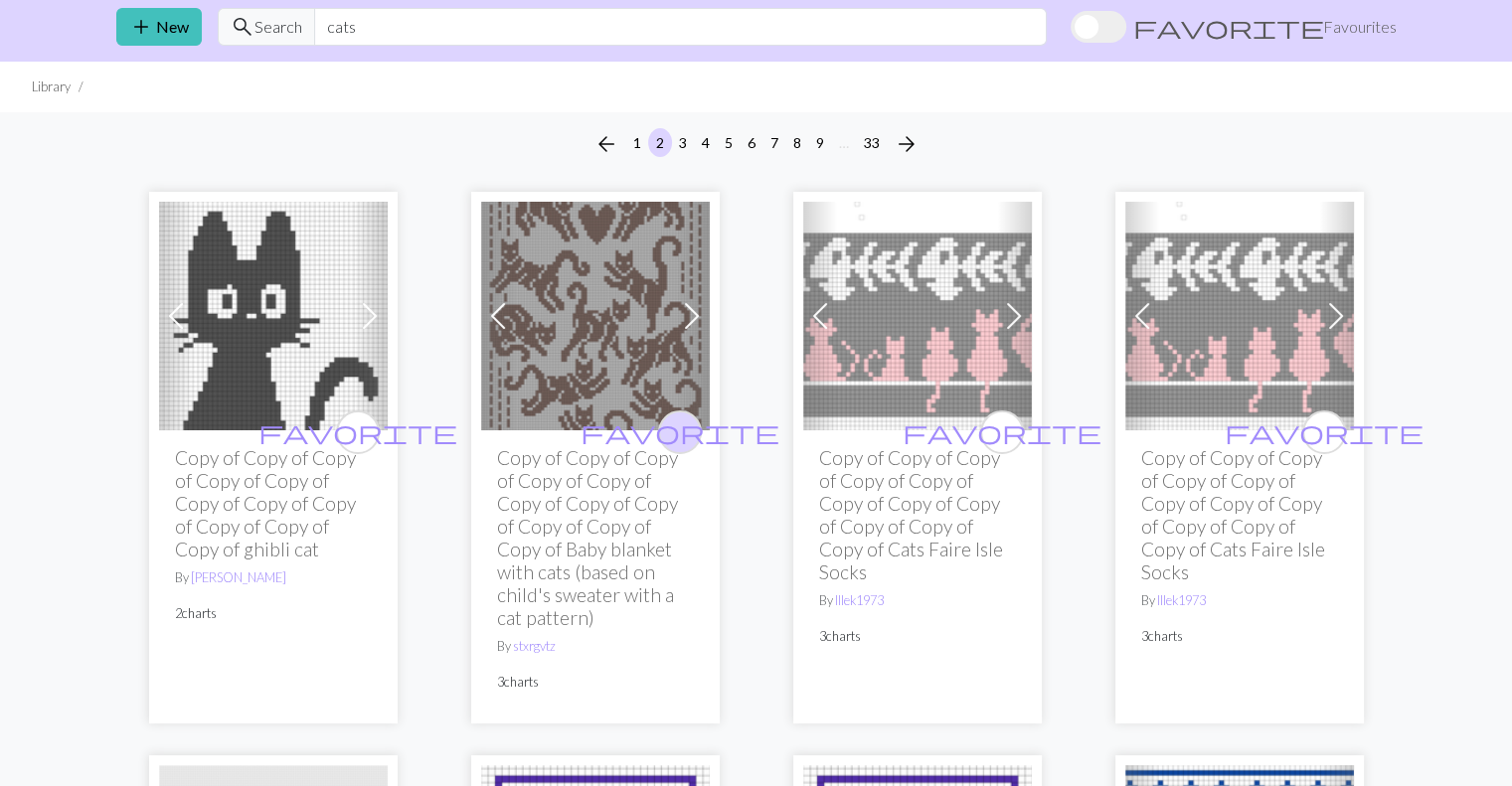click on "favorite" at bounding box center (680, 431) 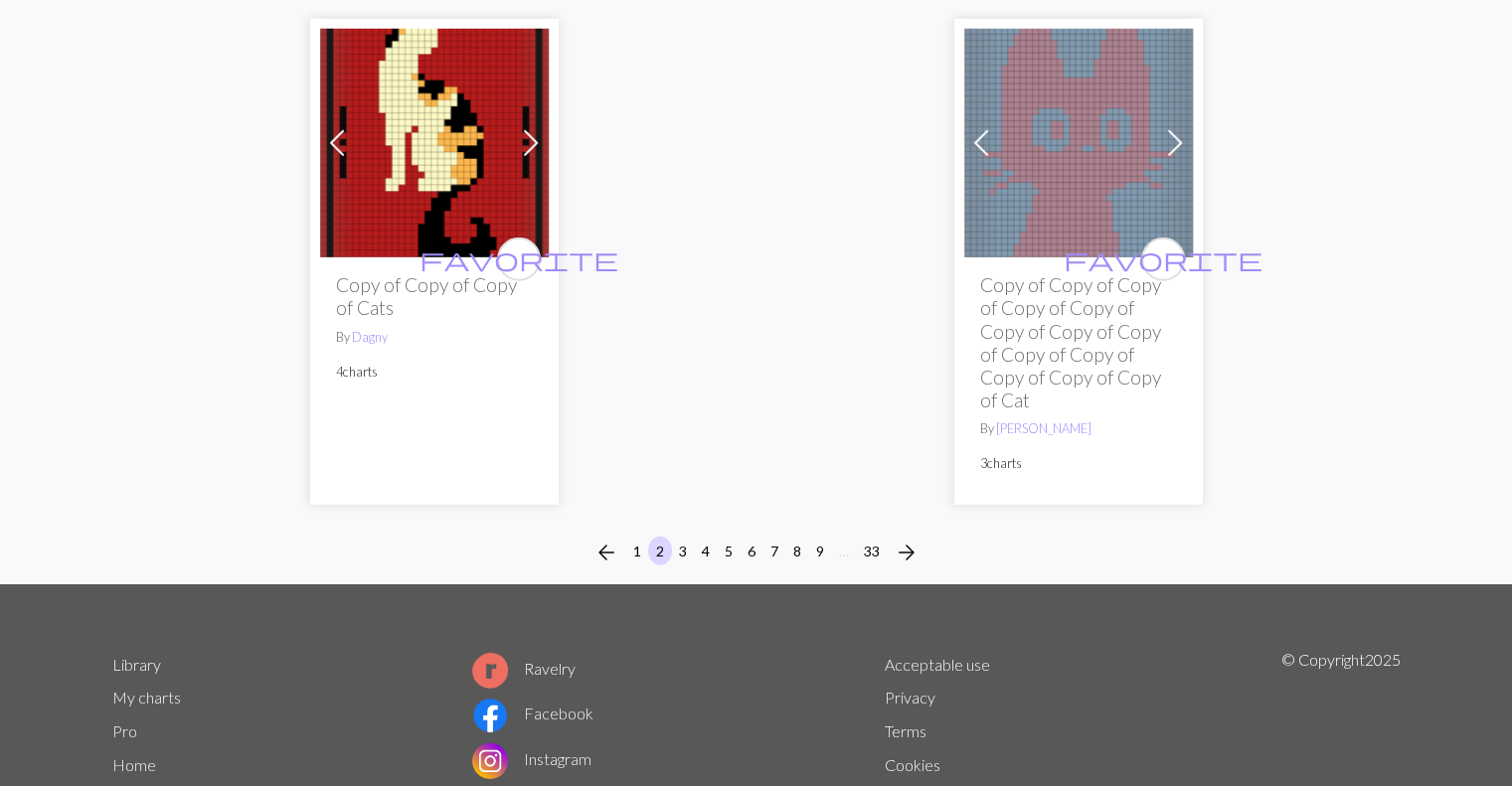 scroll, scrollTop: 5920, scrollLeft: 0, axis: vertical 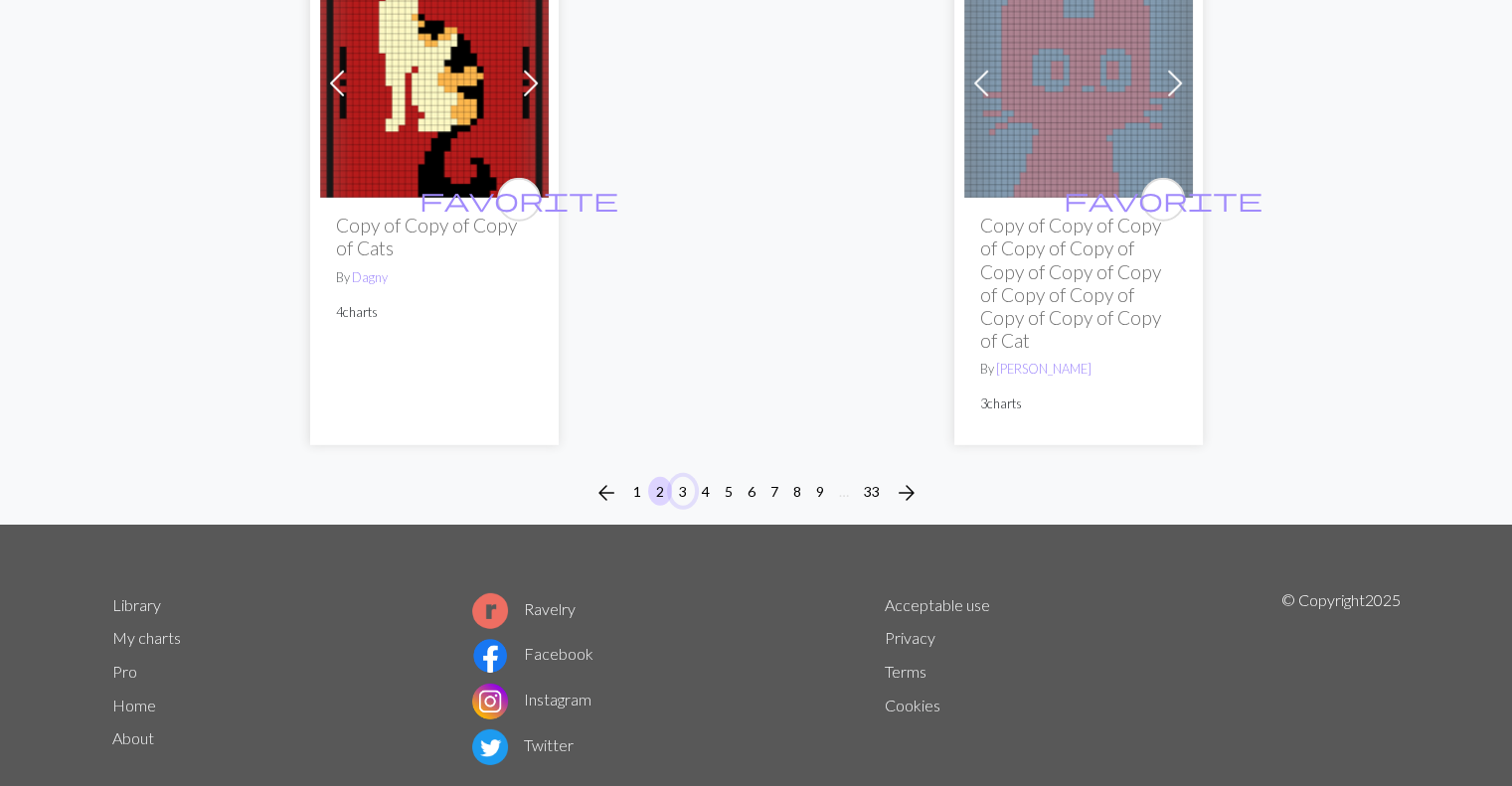 click on "3" at bounding box center (683, 491) 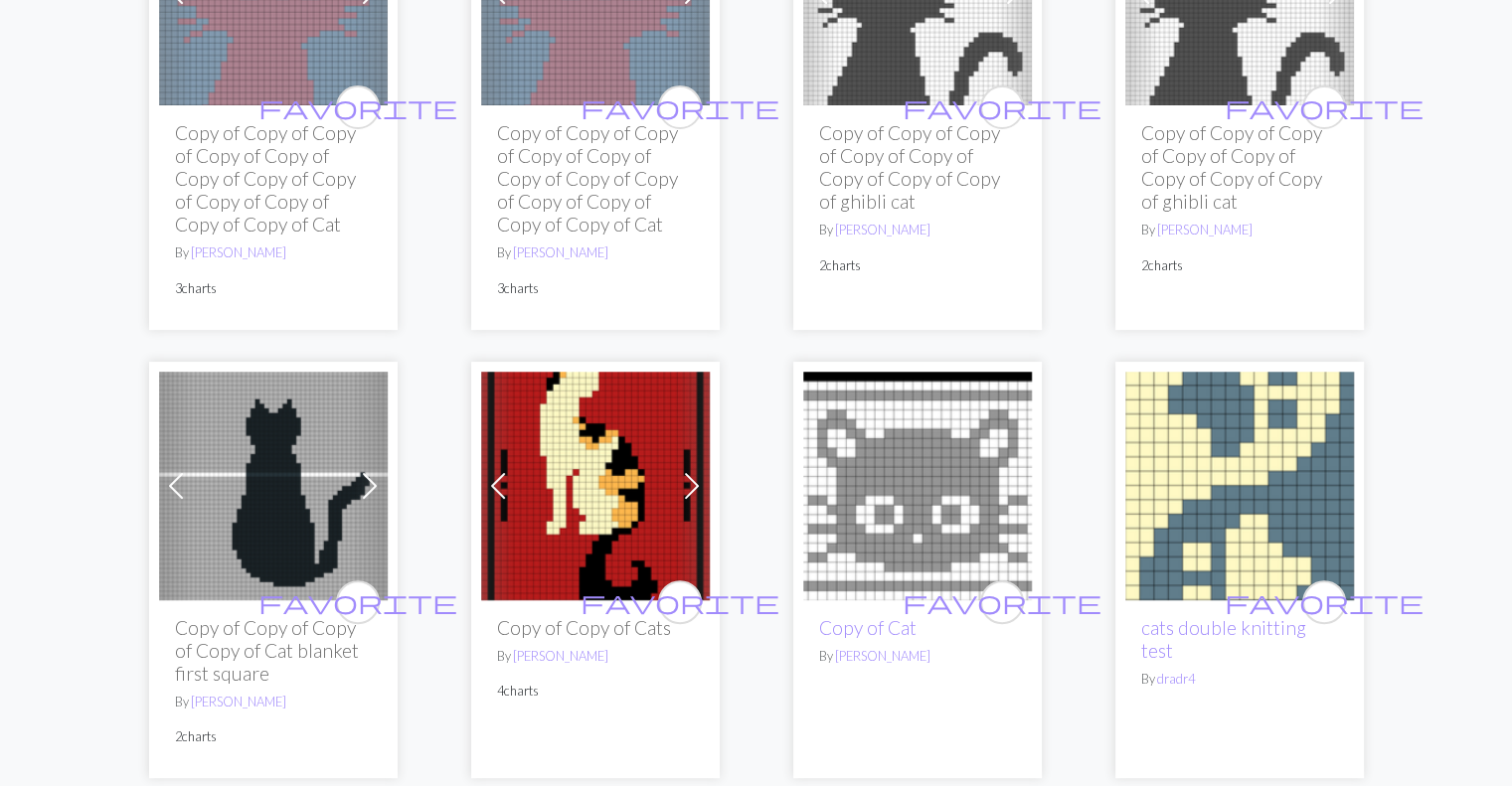 scroll, scrollTop: 0, scrollLeft: 0, axis: both 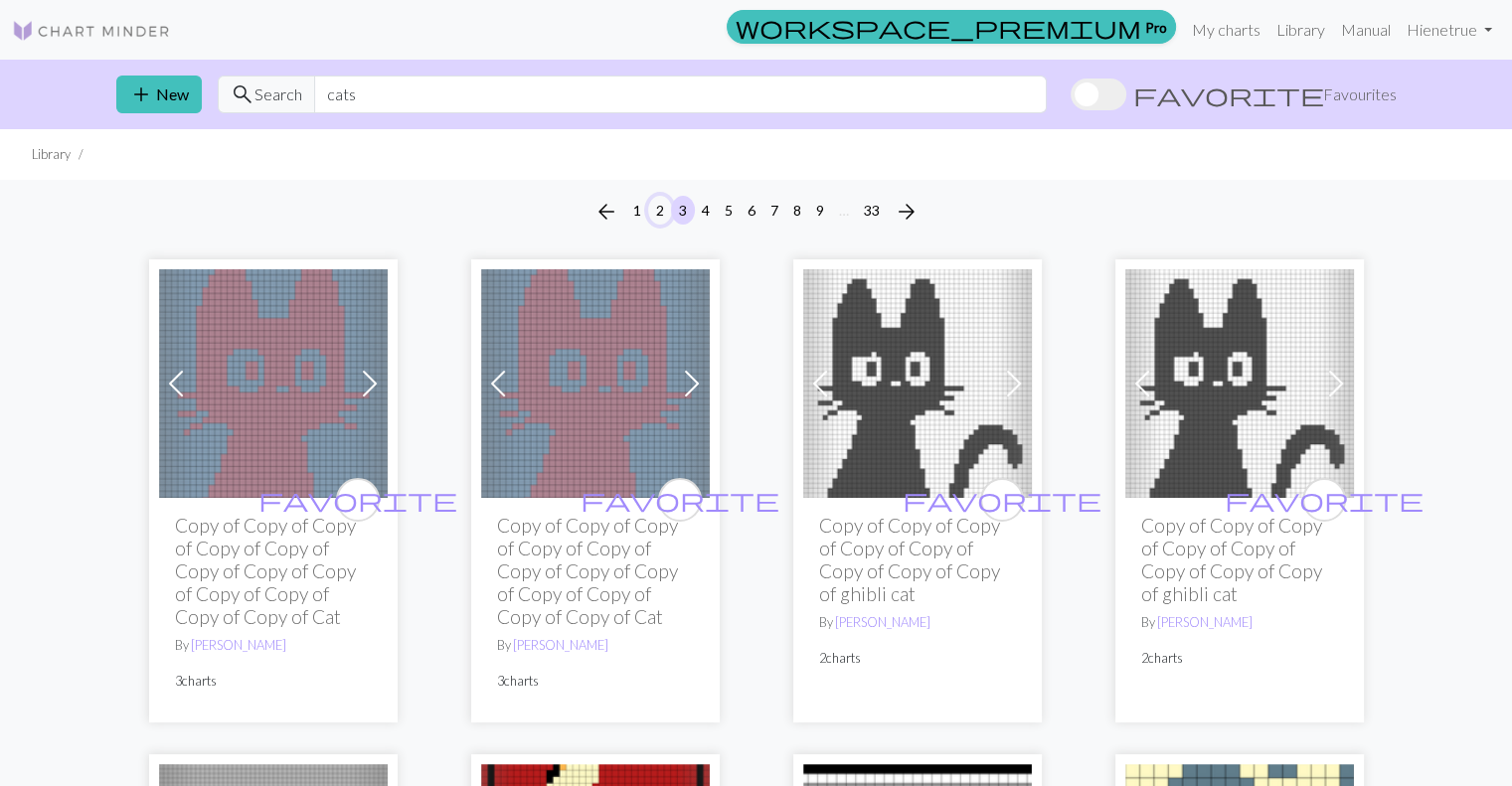 click on "2" at bounding box center [660, 210] 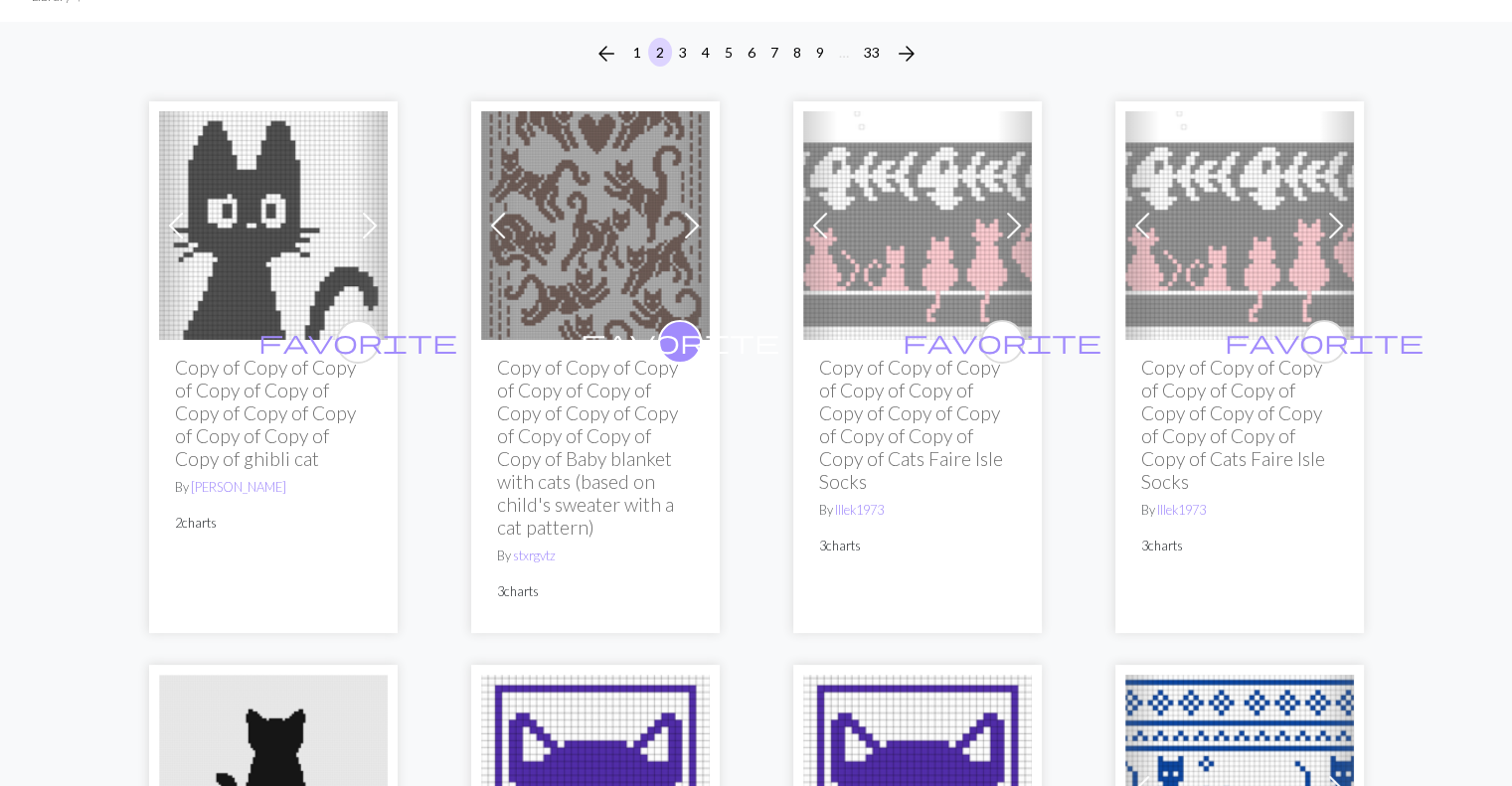 scroll, scrollTop: 163, scrollLeft: 0, axis: vertical 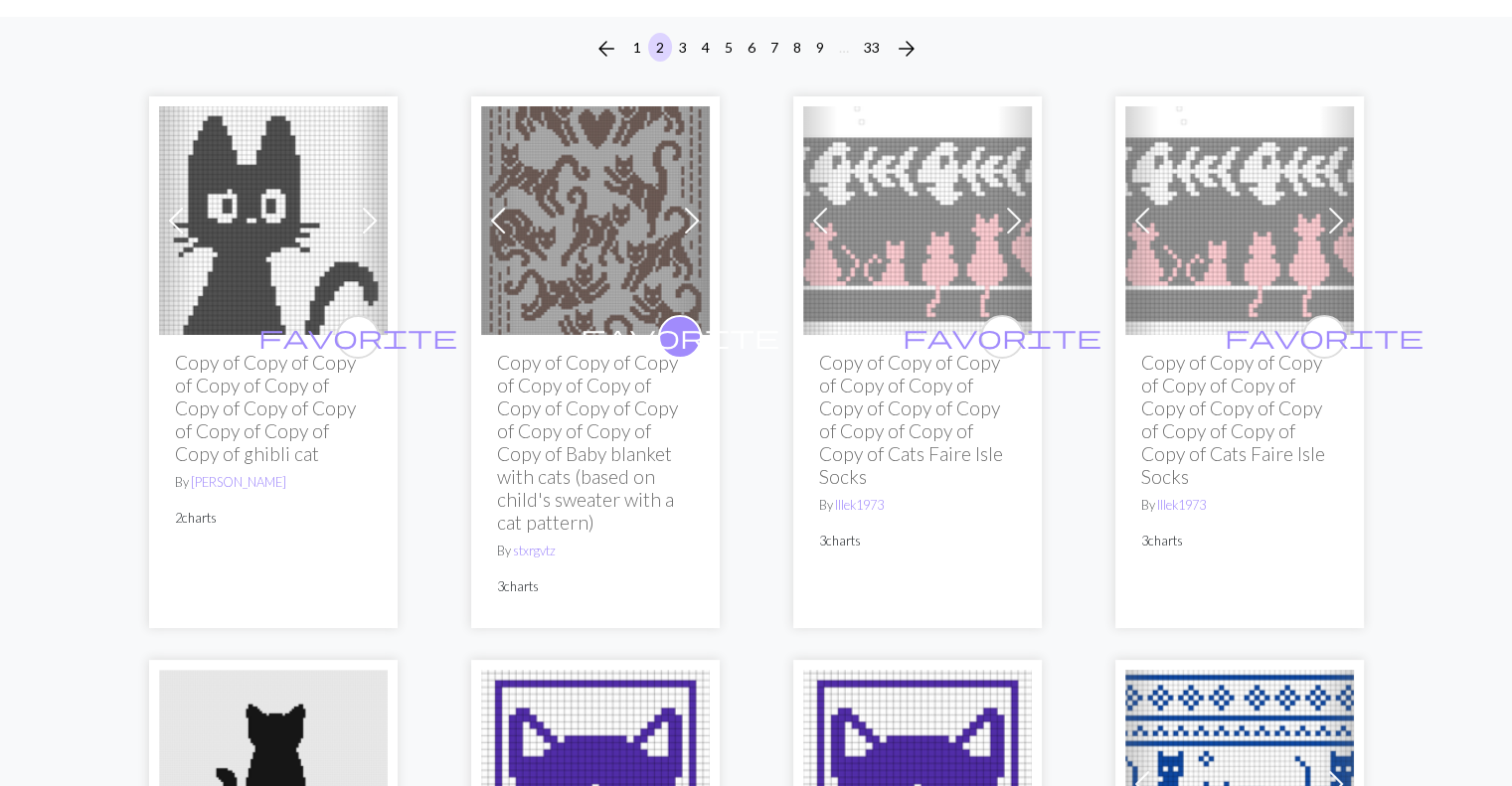 click on "Copy of Copy of Copy of Copy of Copy of Copy of Copy of Copy of Copy of Copy of Copy of Baby blanket with cats (based on child's sweater with a cat pattern)" at bounding box center [595, 442] 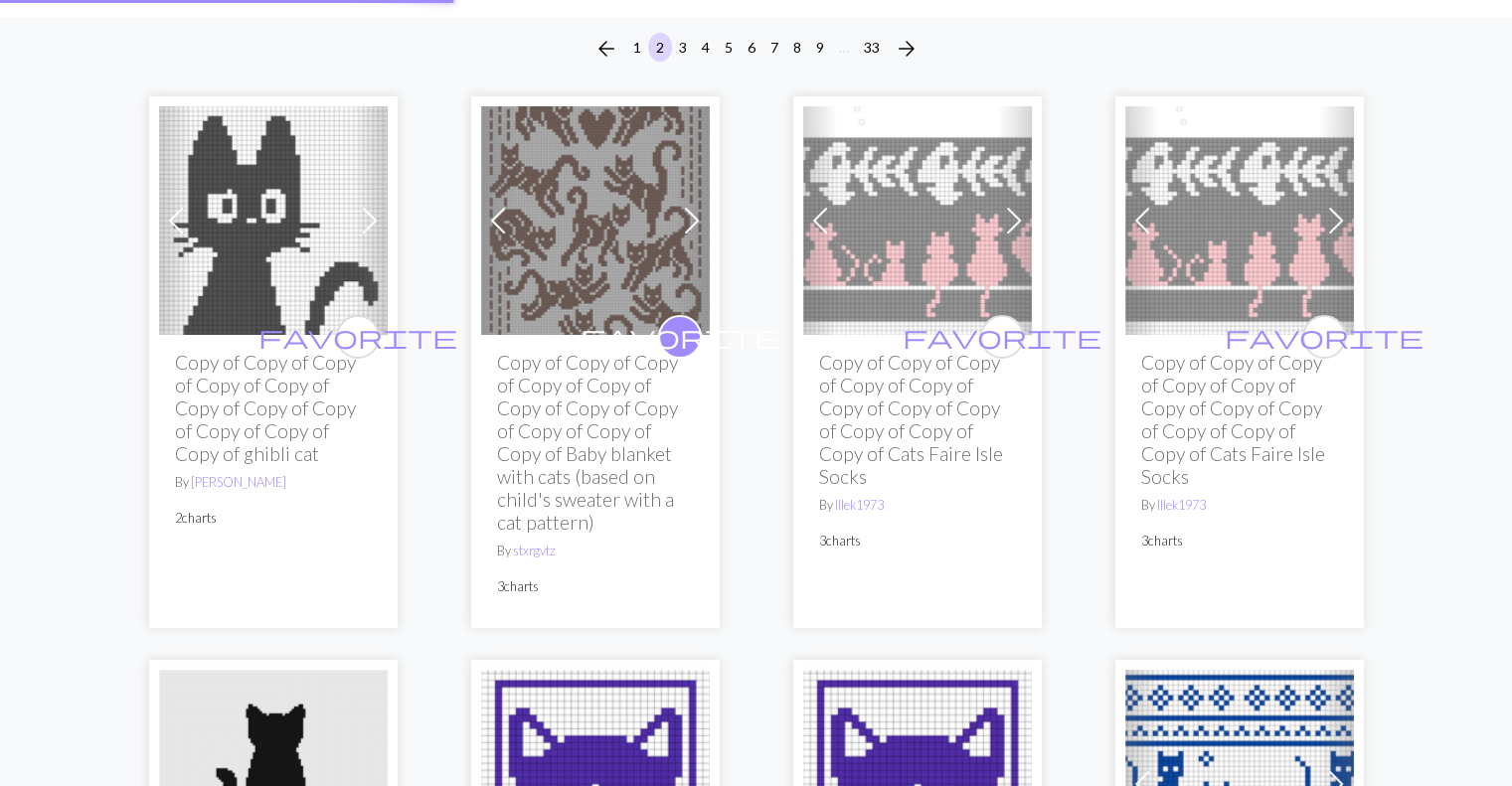 scroll, scrollTop: 0, scrollLeft: 0, axis: both 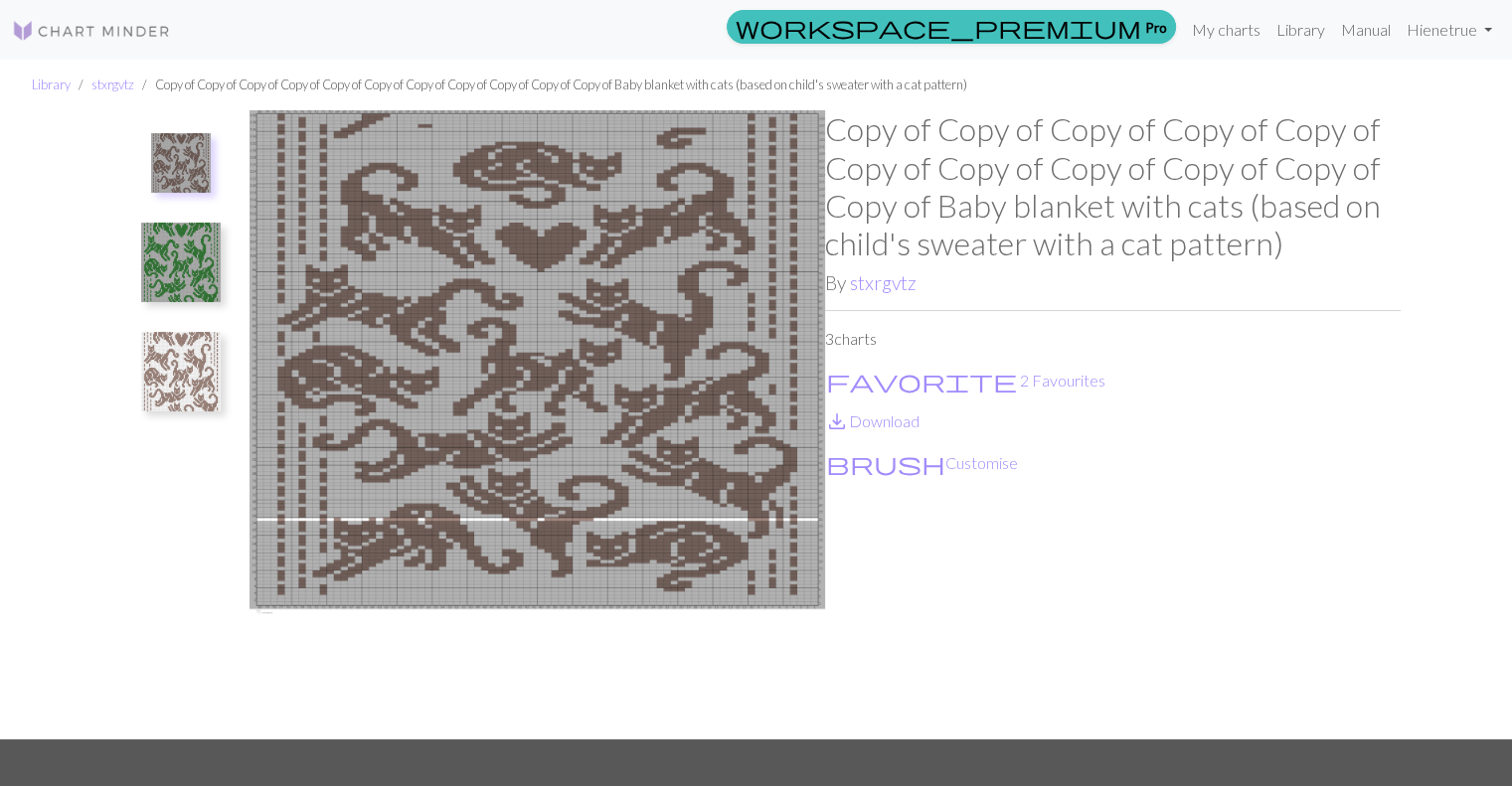 click at bounding box center [181, 262] 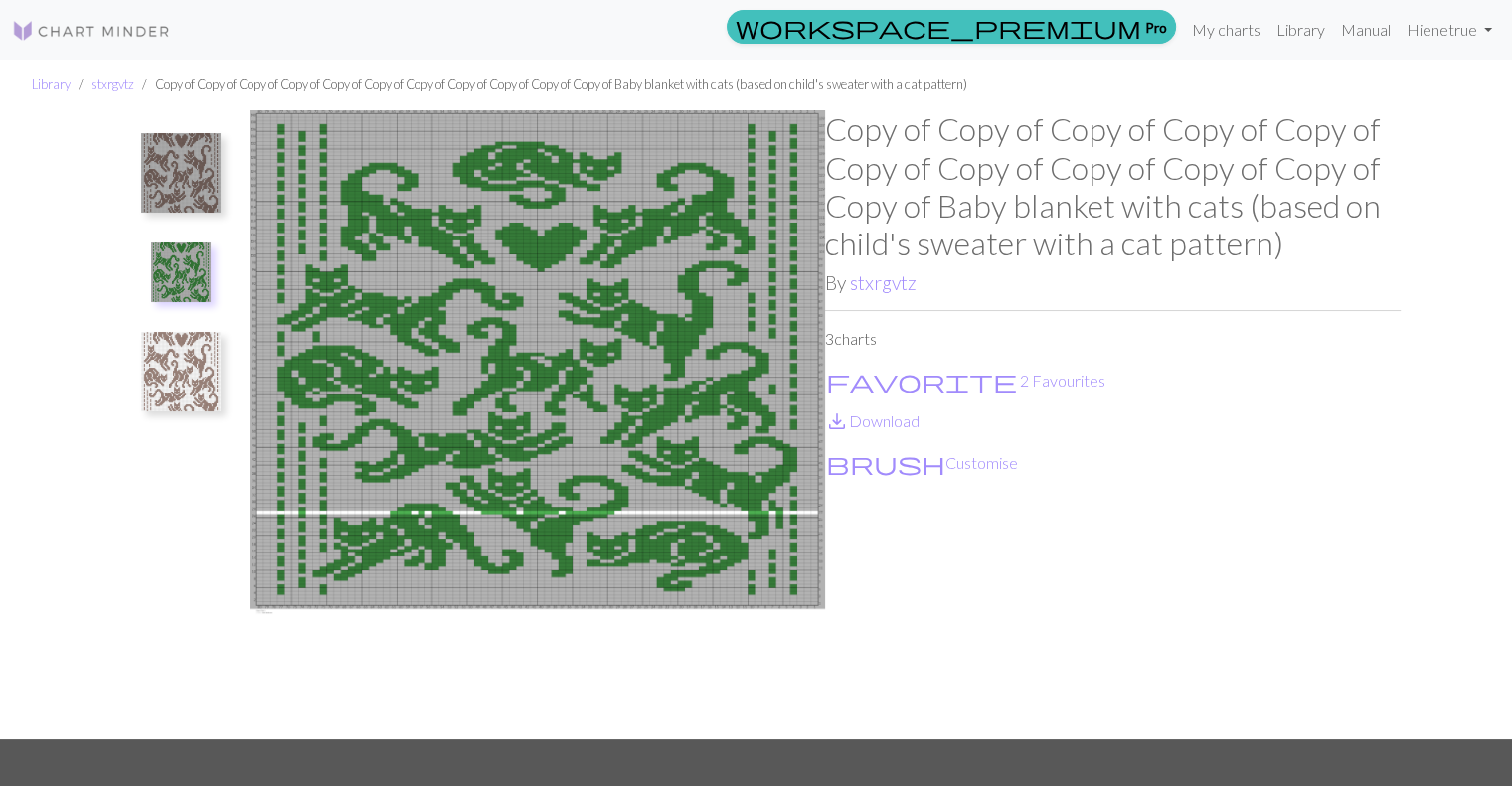 click at bounding box center [181, 372] 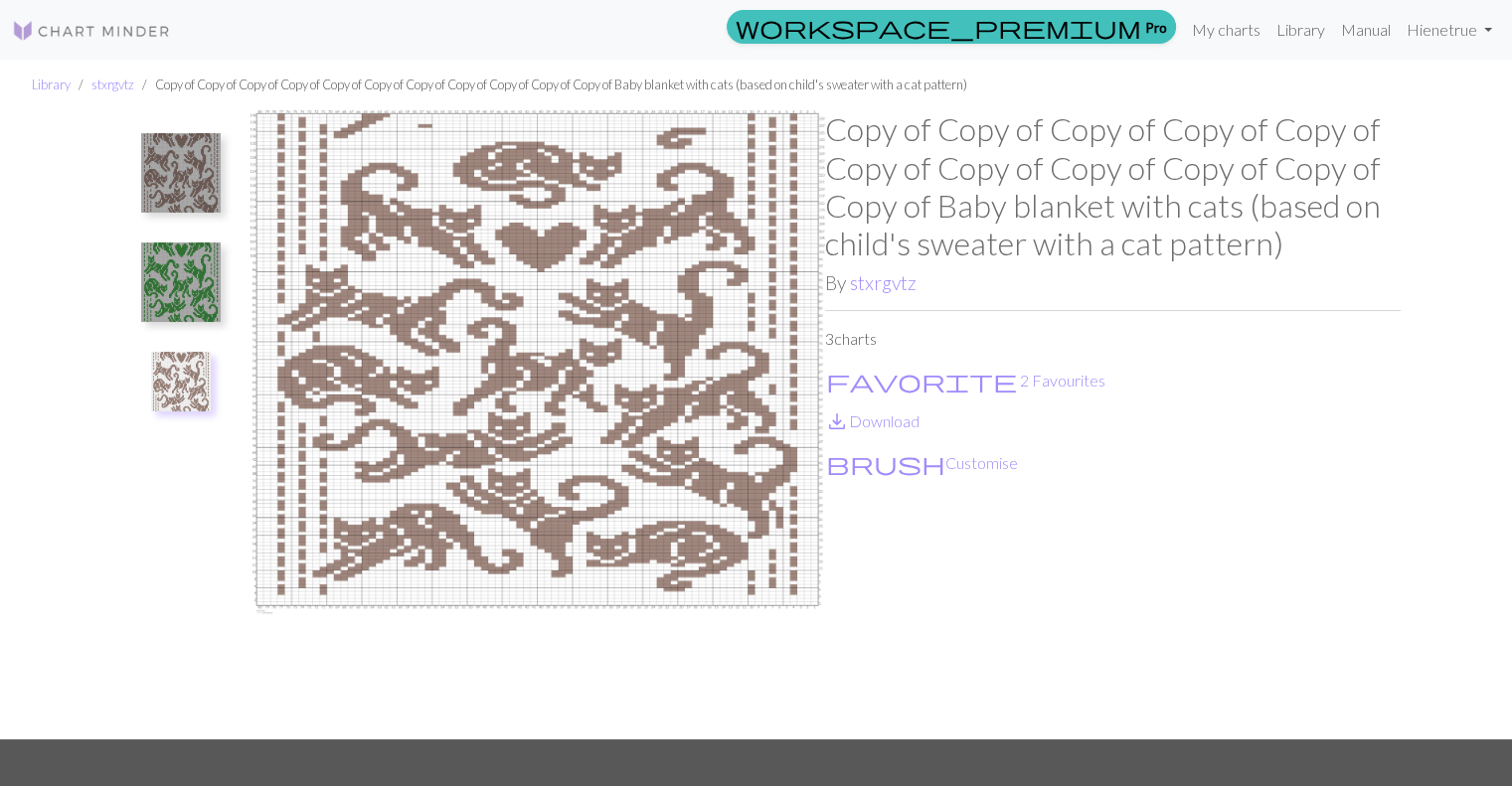 click at bounding box center (181, 173) 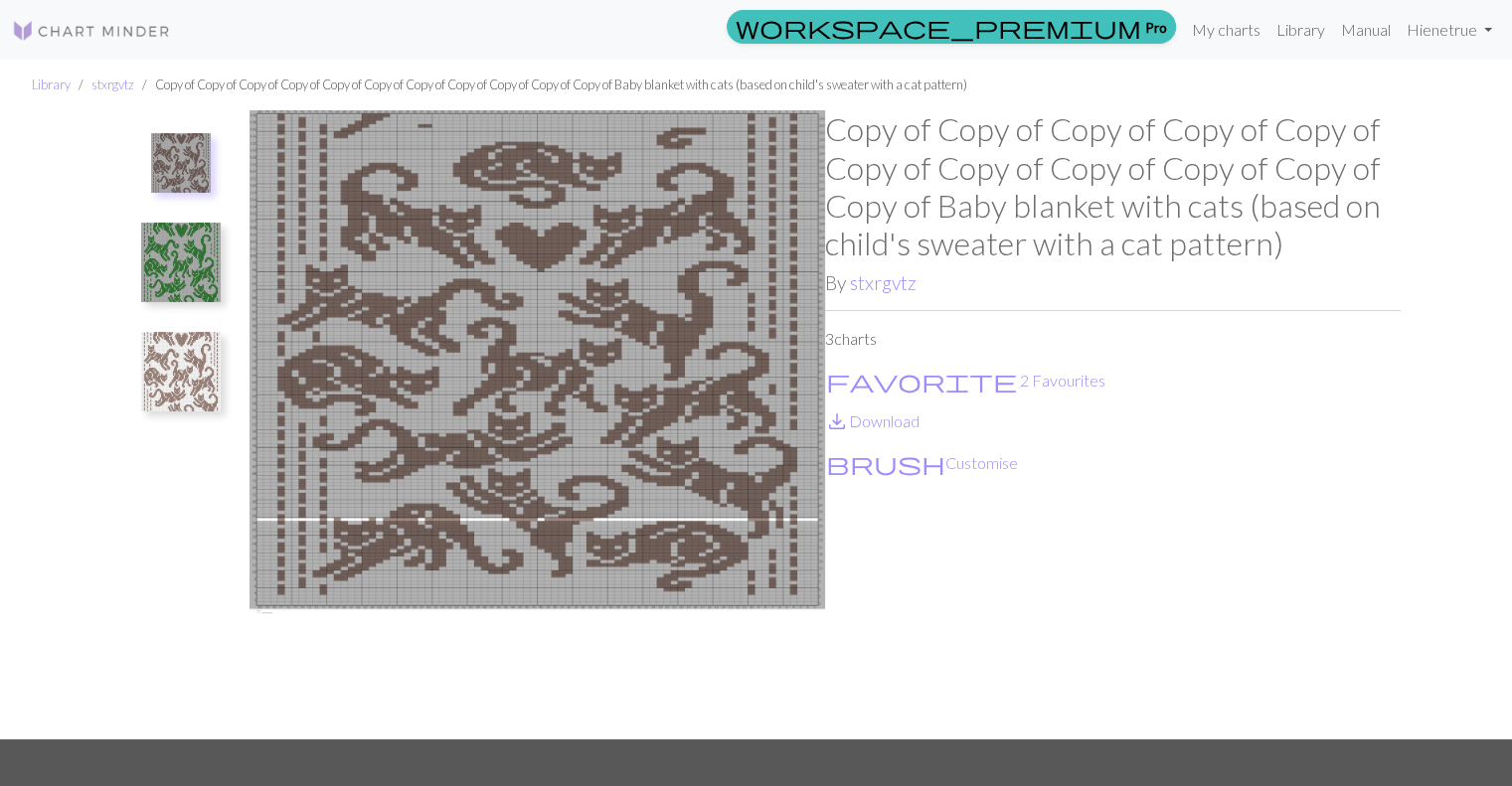 click at bounding box center (537, 424) 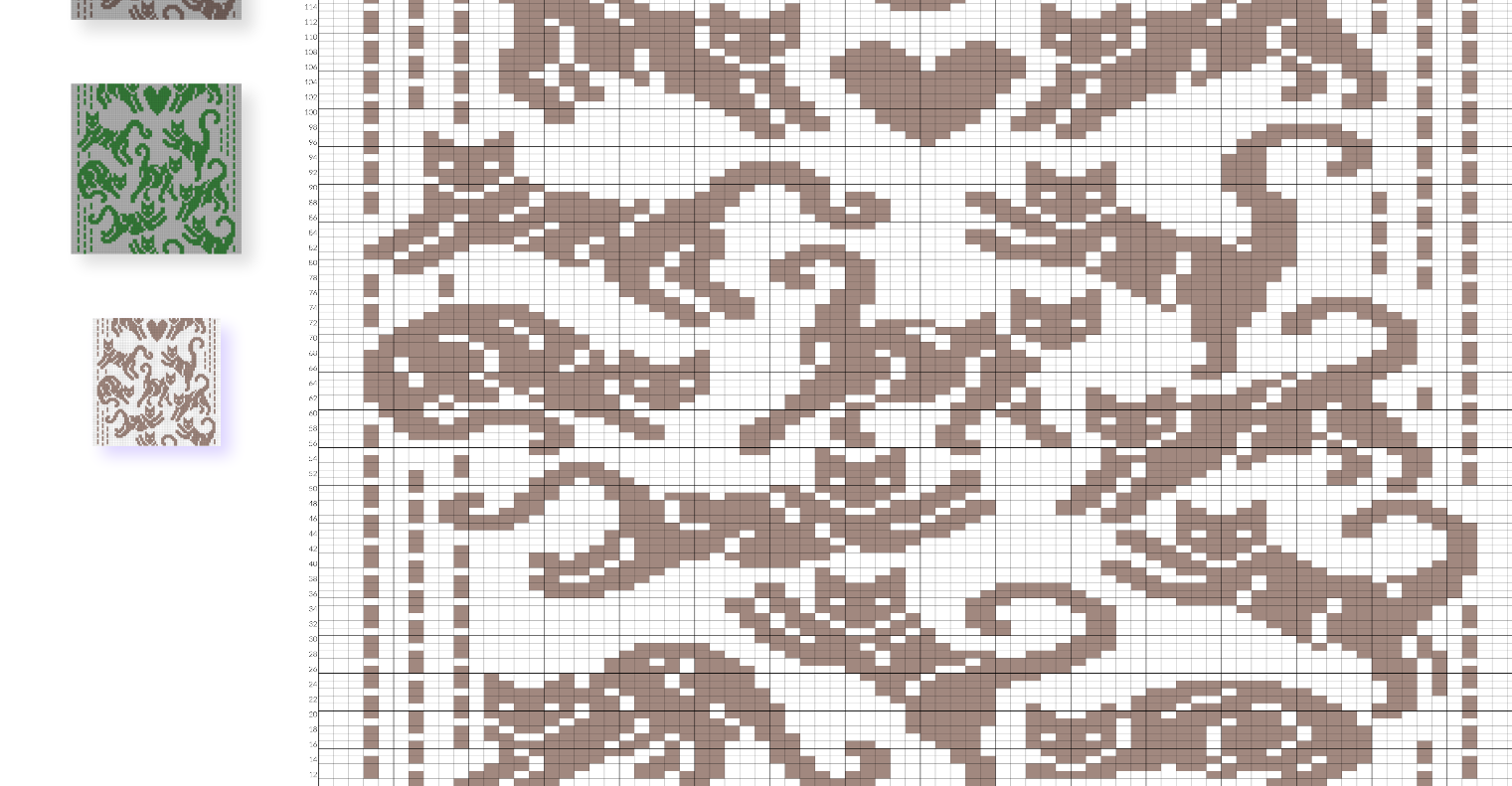 click at bounding box center [181, 382] 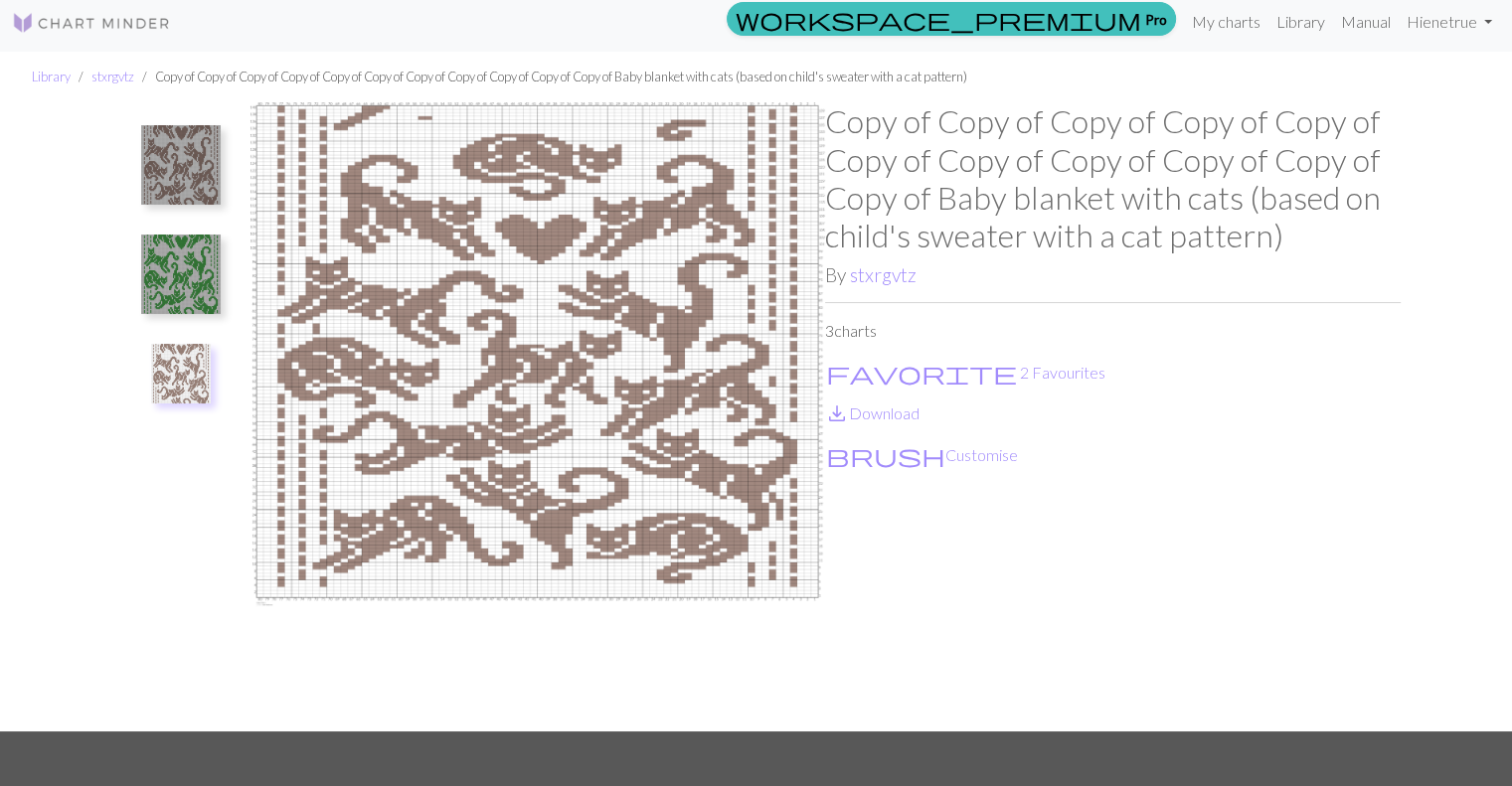 scroll, scrollTop: 3, scrollLeft: 0, axis: vertical 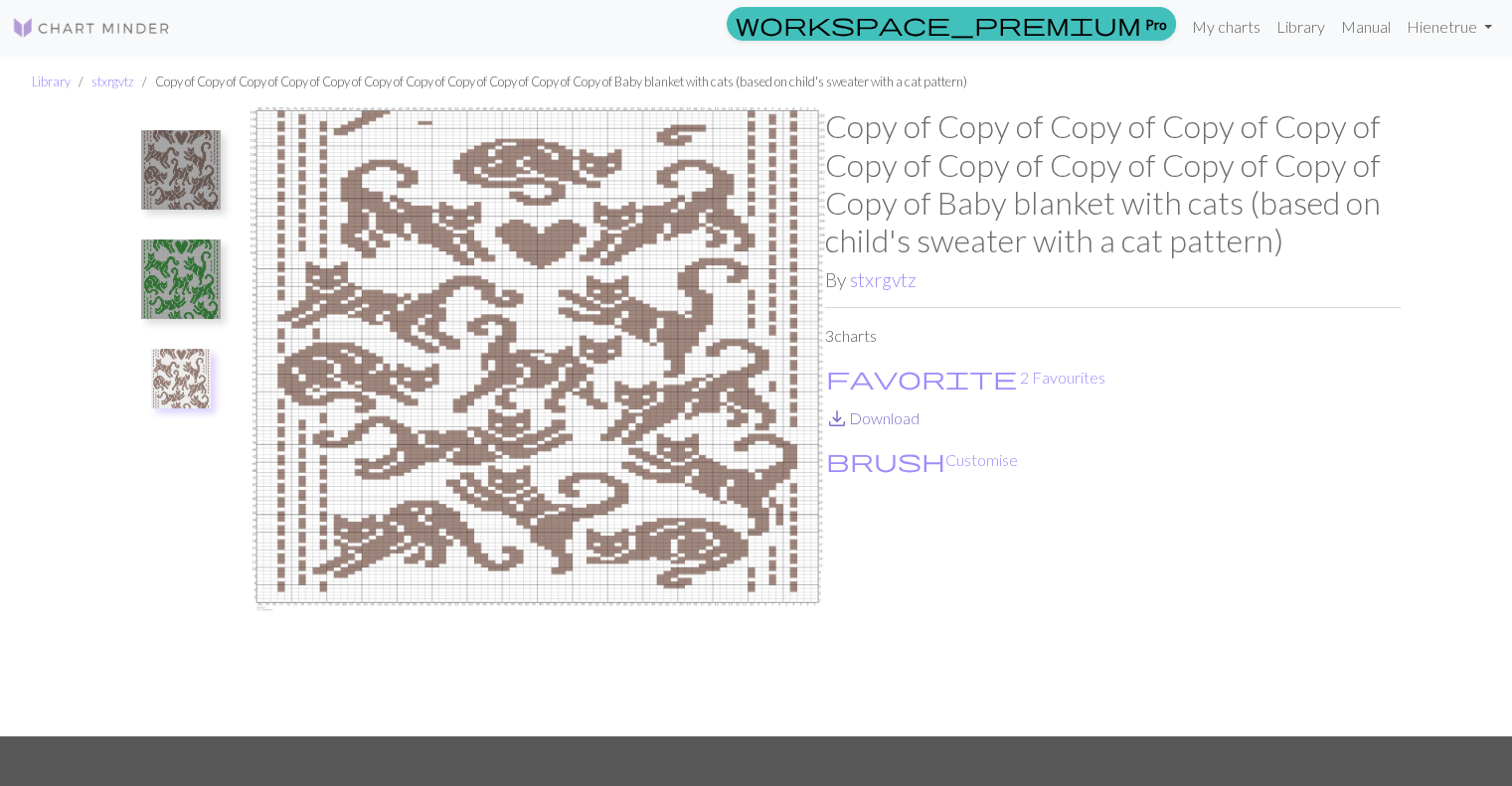 click on "save_alt  Download" at bounding box center [872, 417] 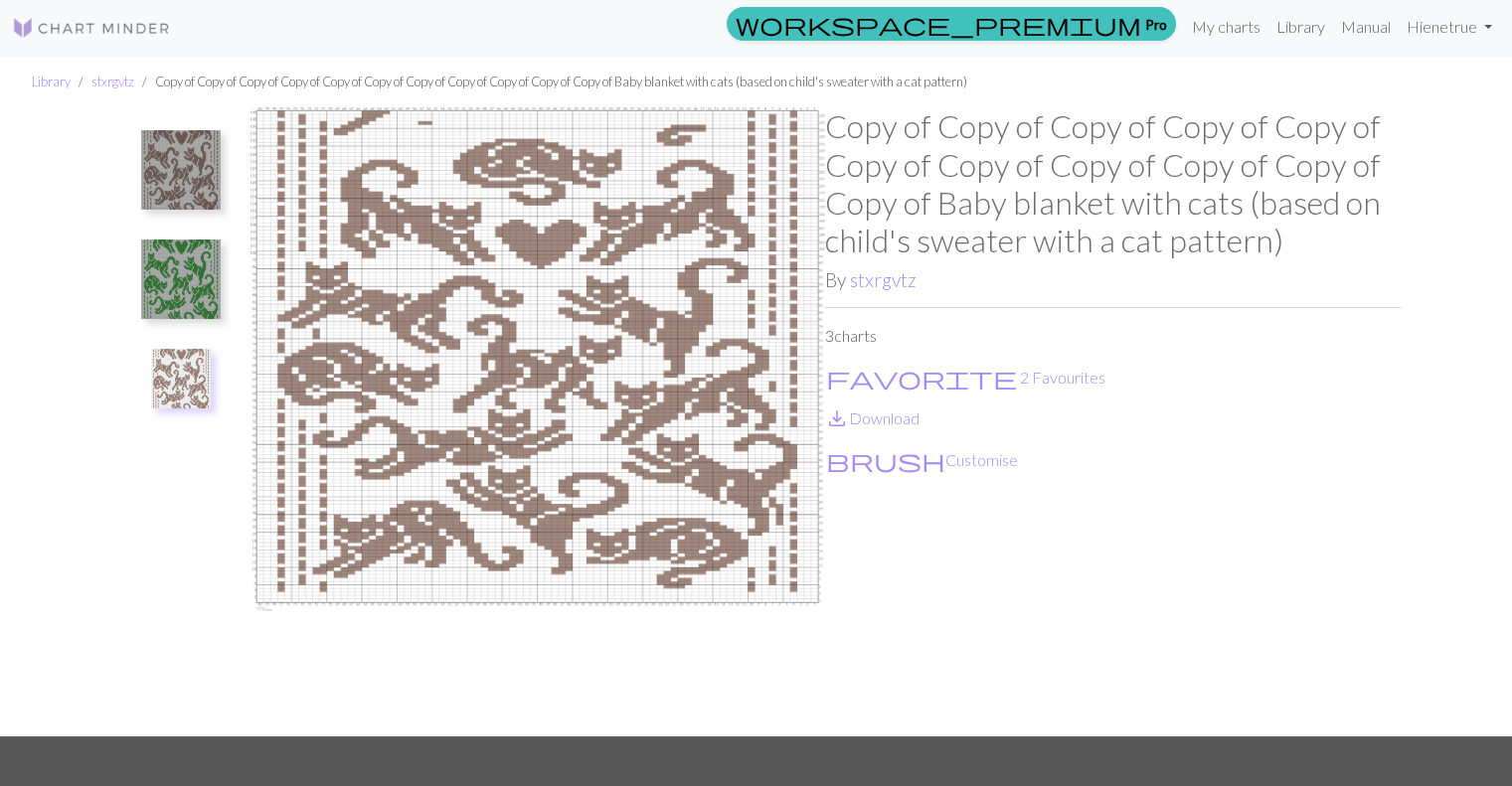 click at bounding box center (181, 279) 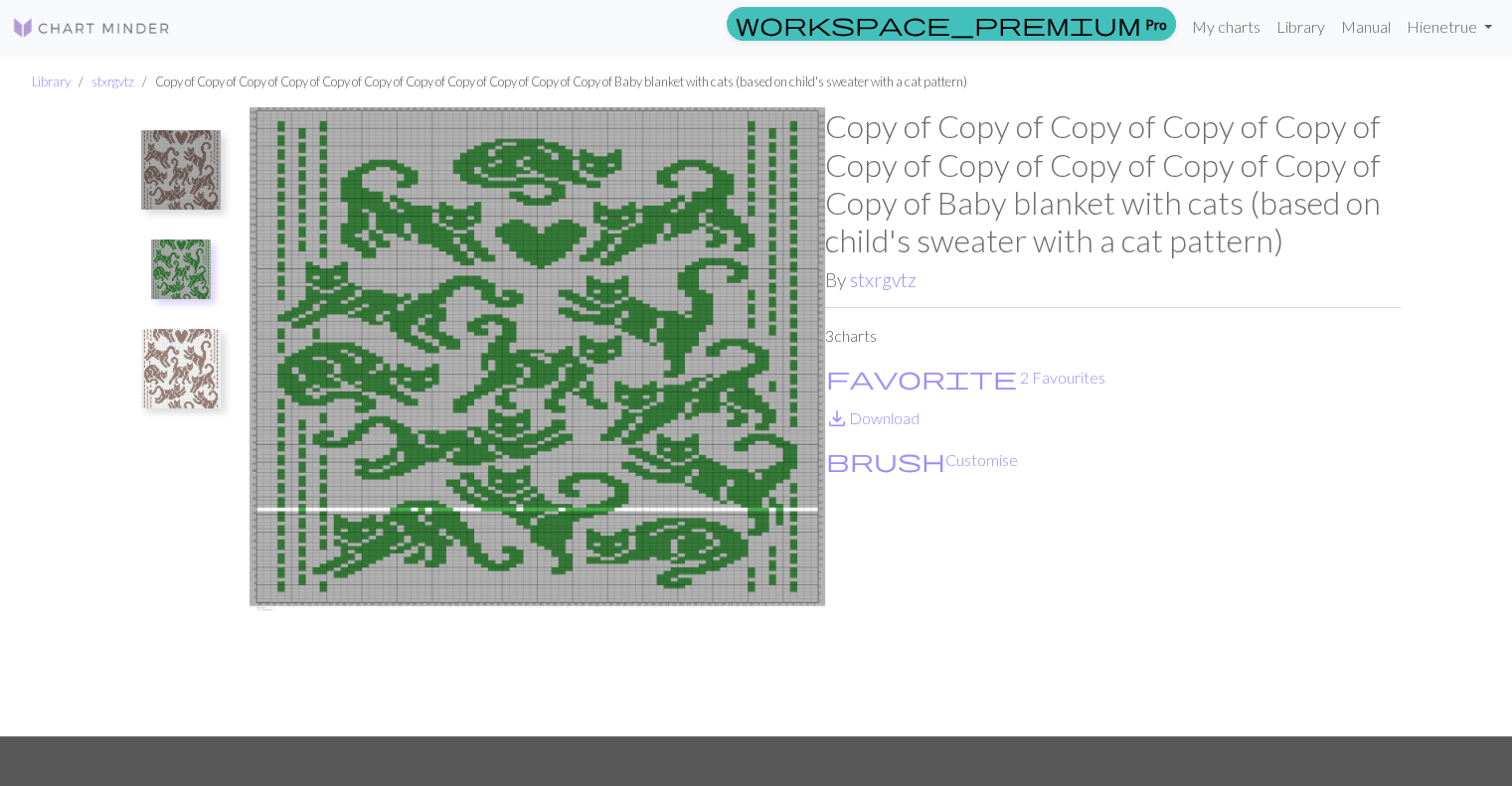 click at bounding box center [181, 170] 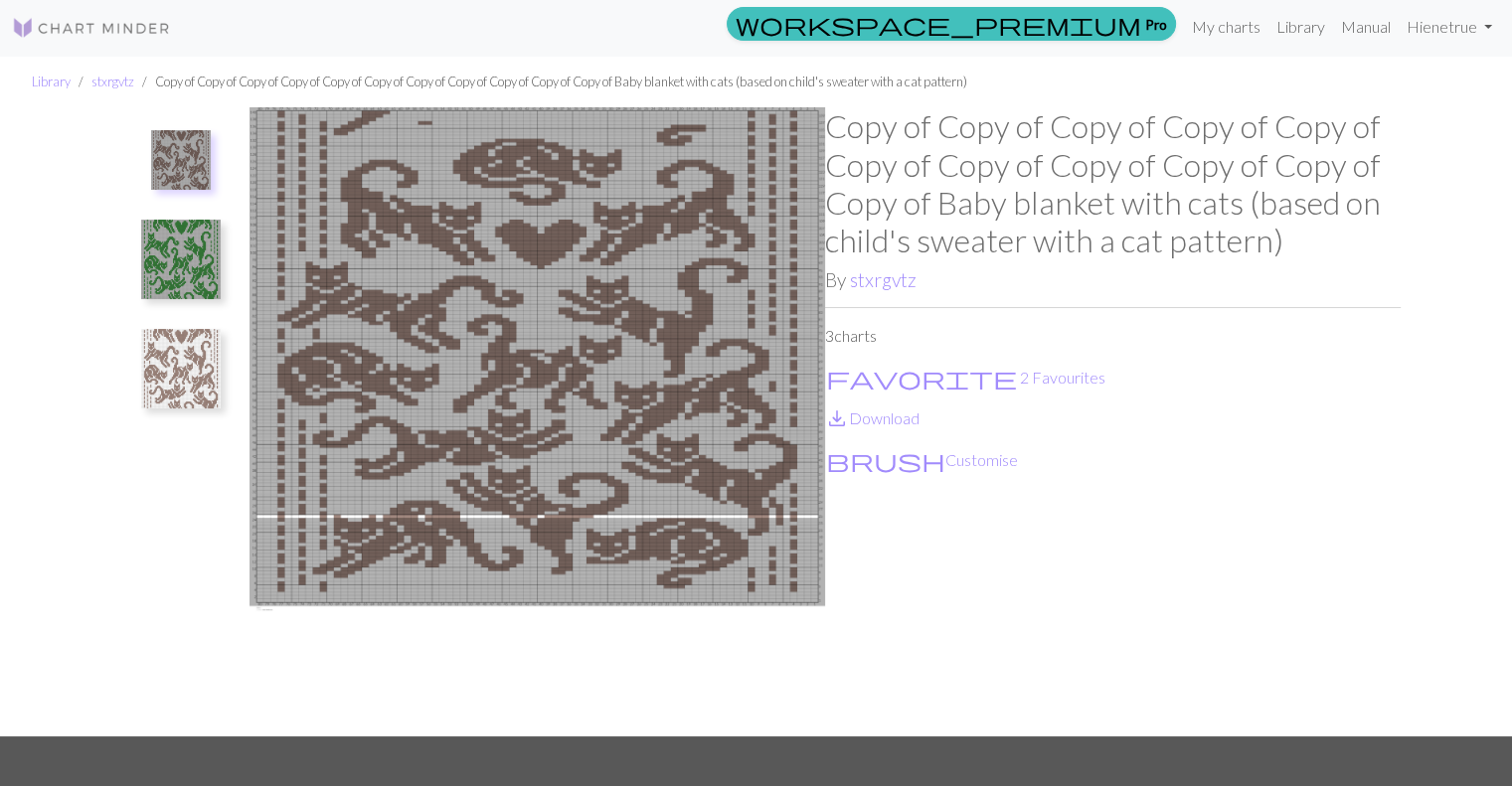 click at bounding box center (181, 259) 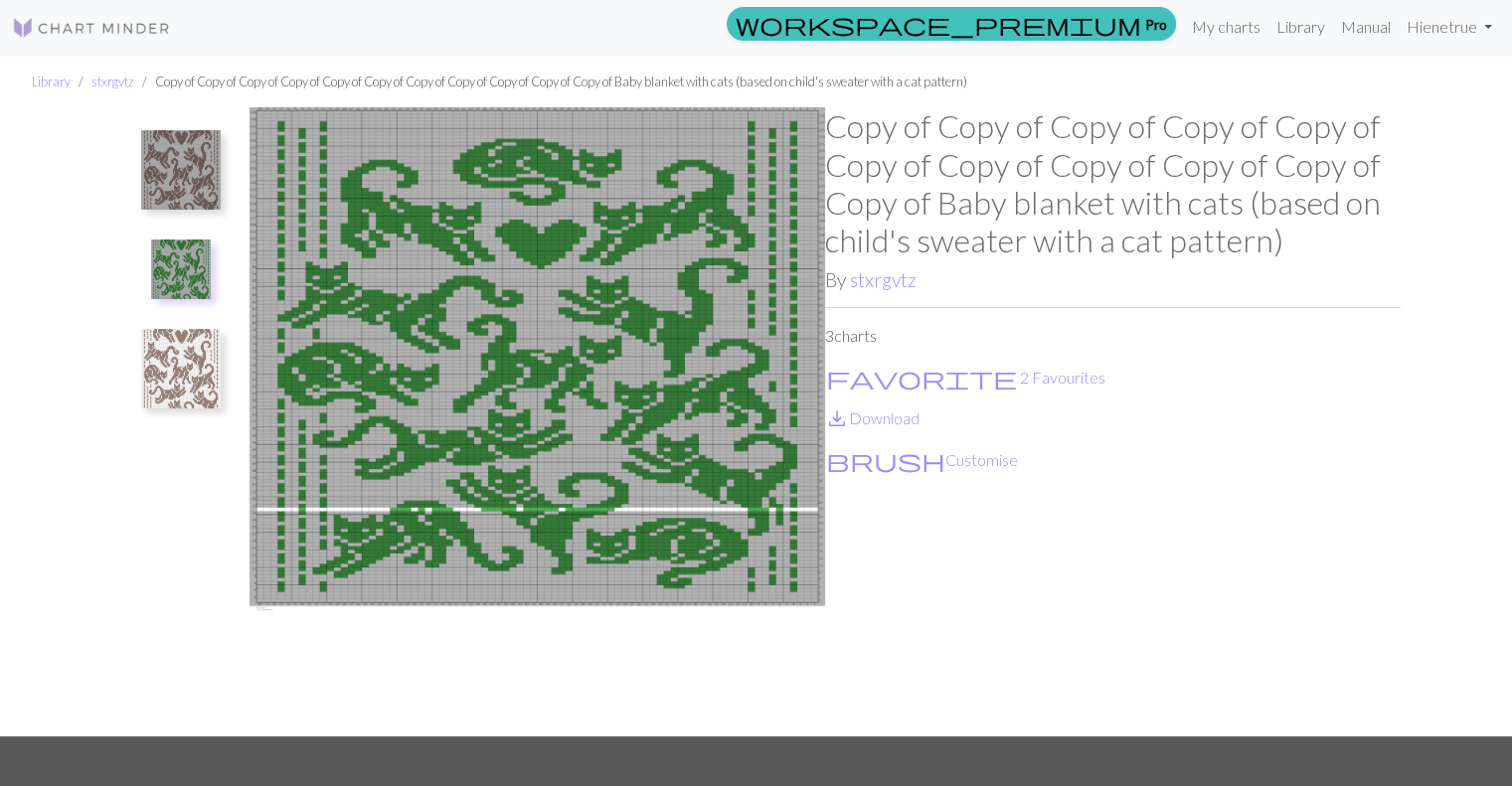 click at bounding box center (181, 170) 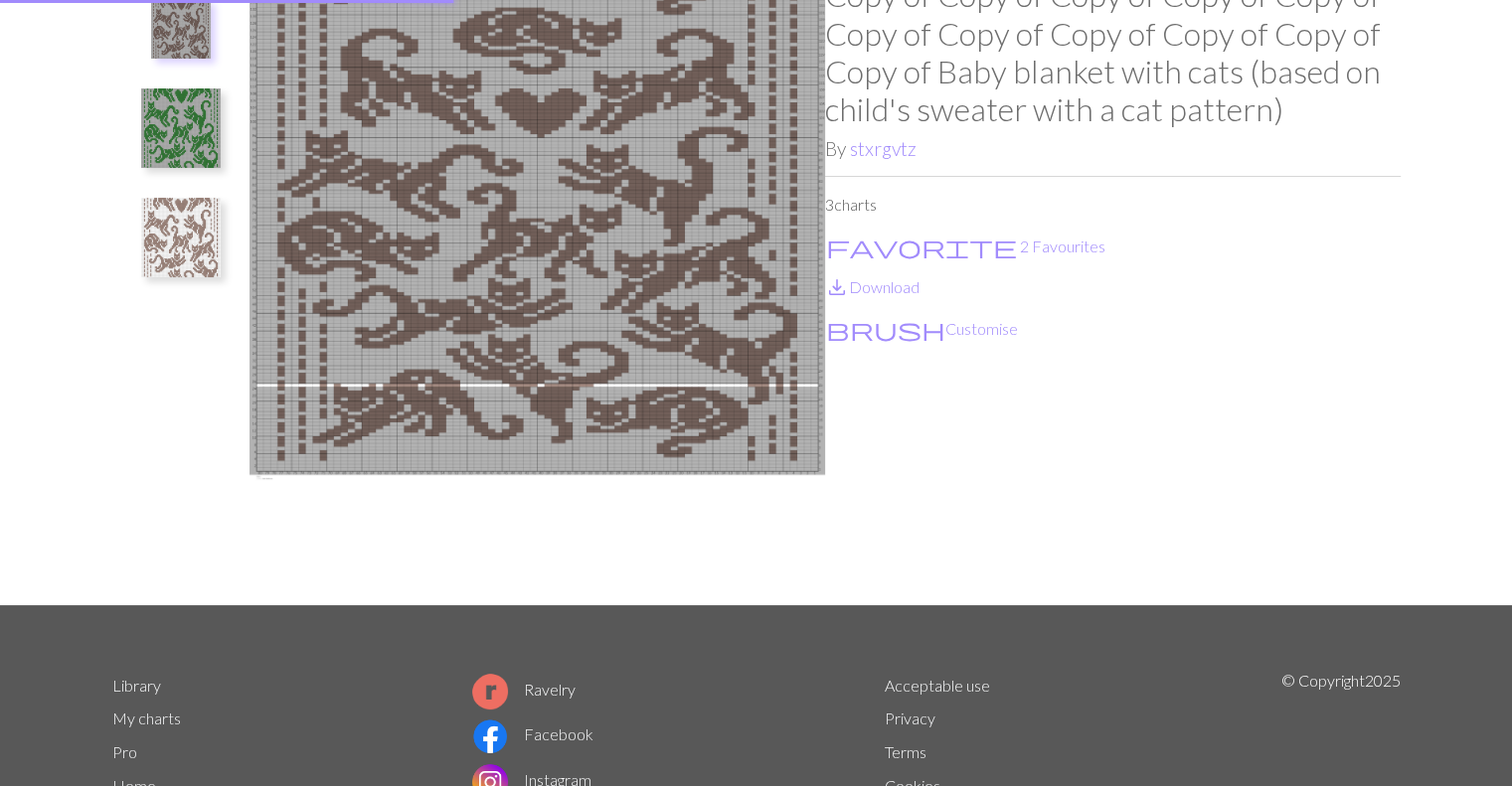 scroll, scrollTop: 163, scrollLeft: 0, axis: vertical 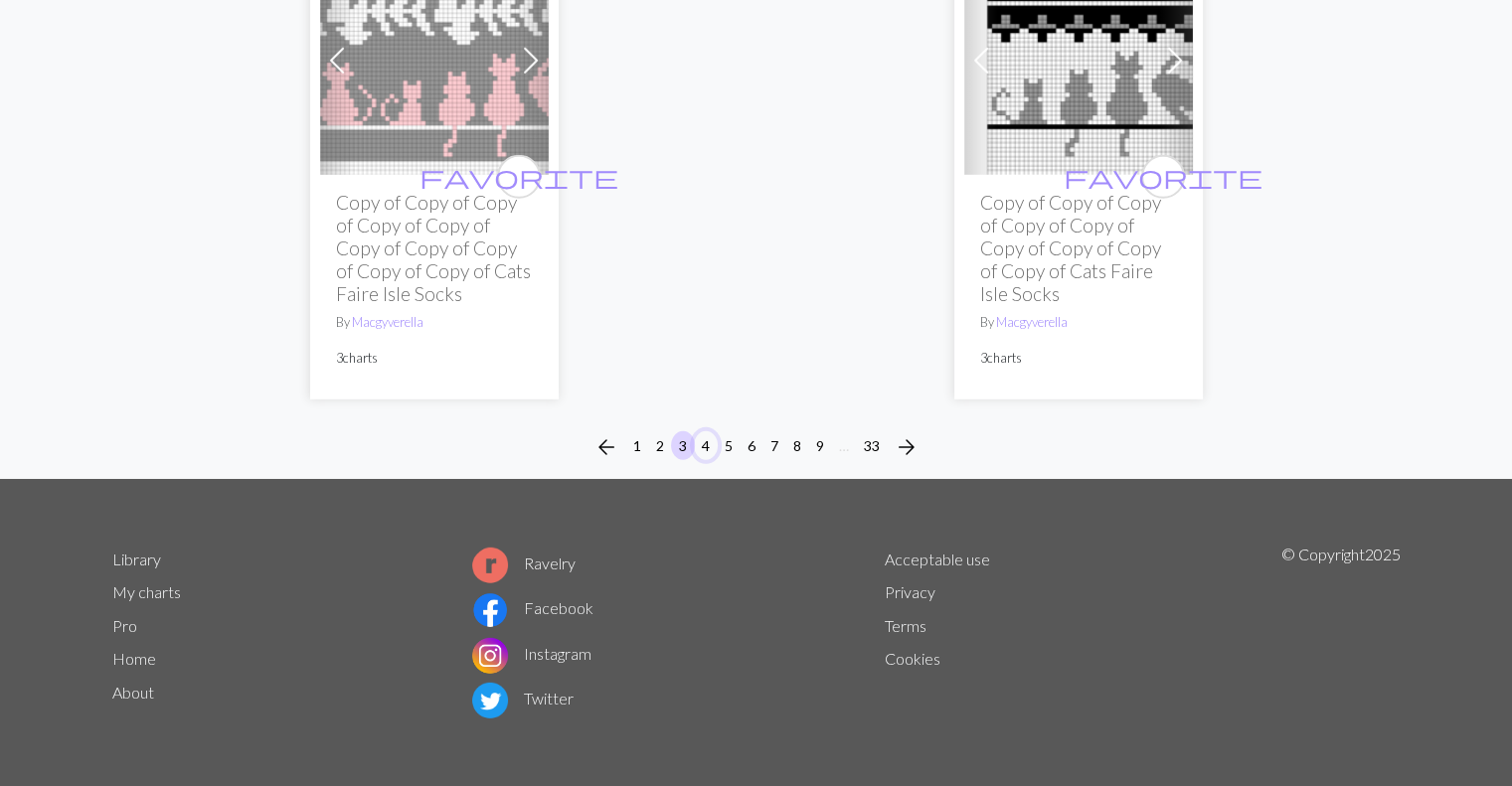 click on "4" at bounding box center (706, 445) 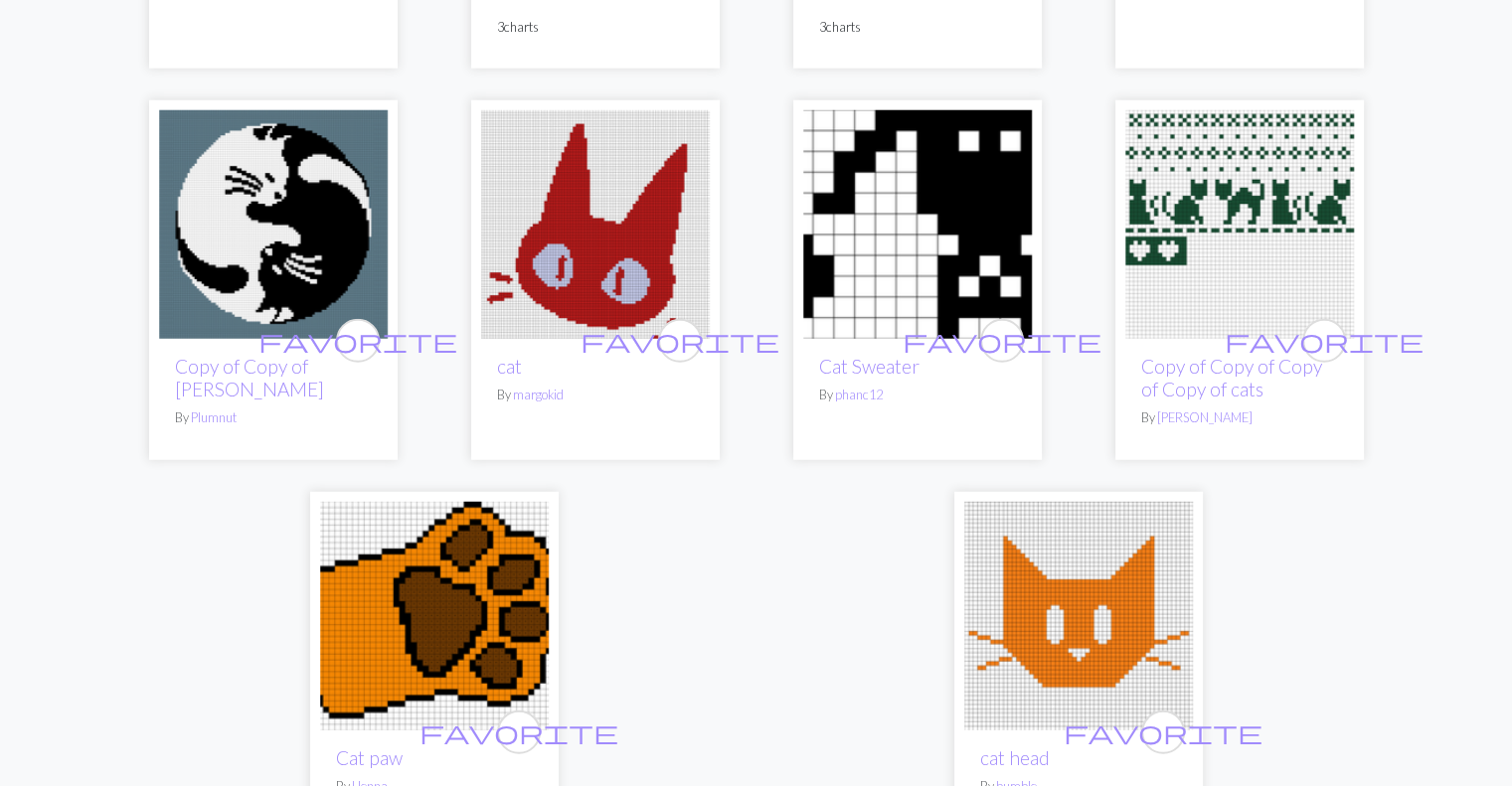 scroll, scrollTop: 5761, scrollLeft: 0, axis: vertical 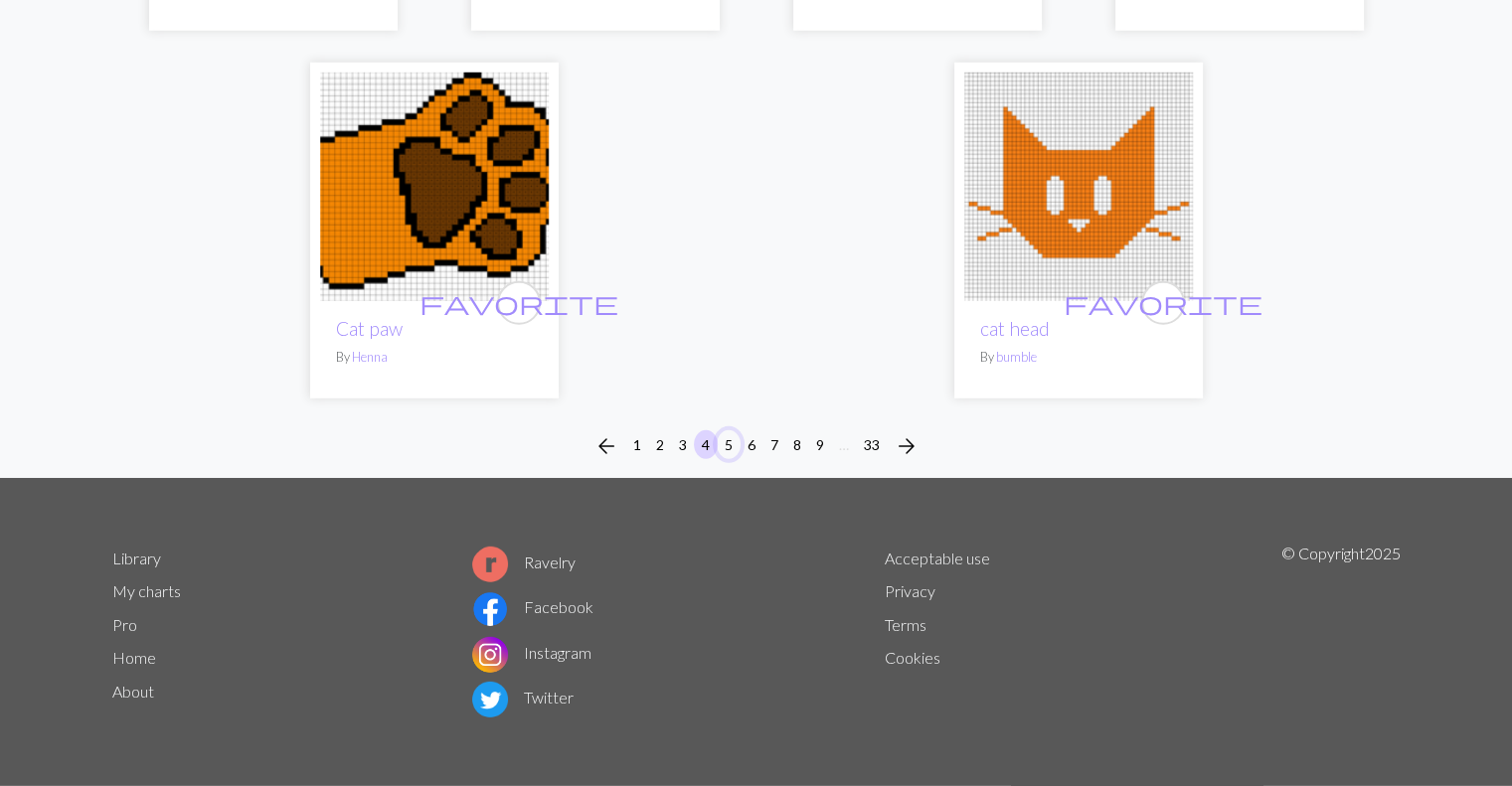 click on "5" at bounding box center (729, 444) 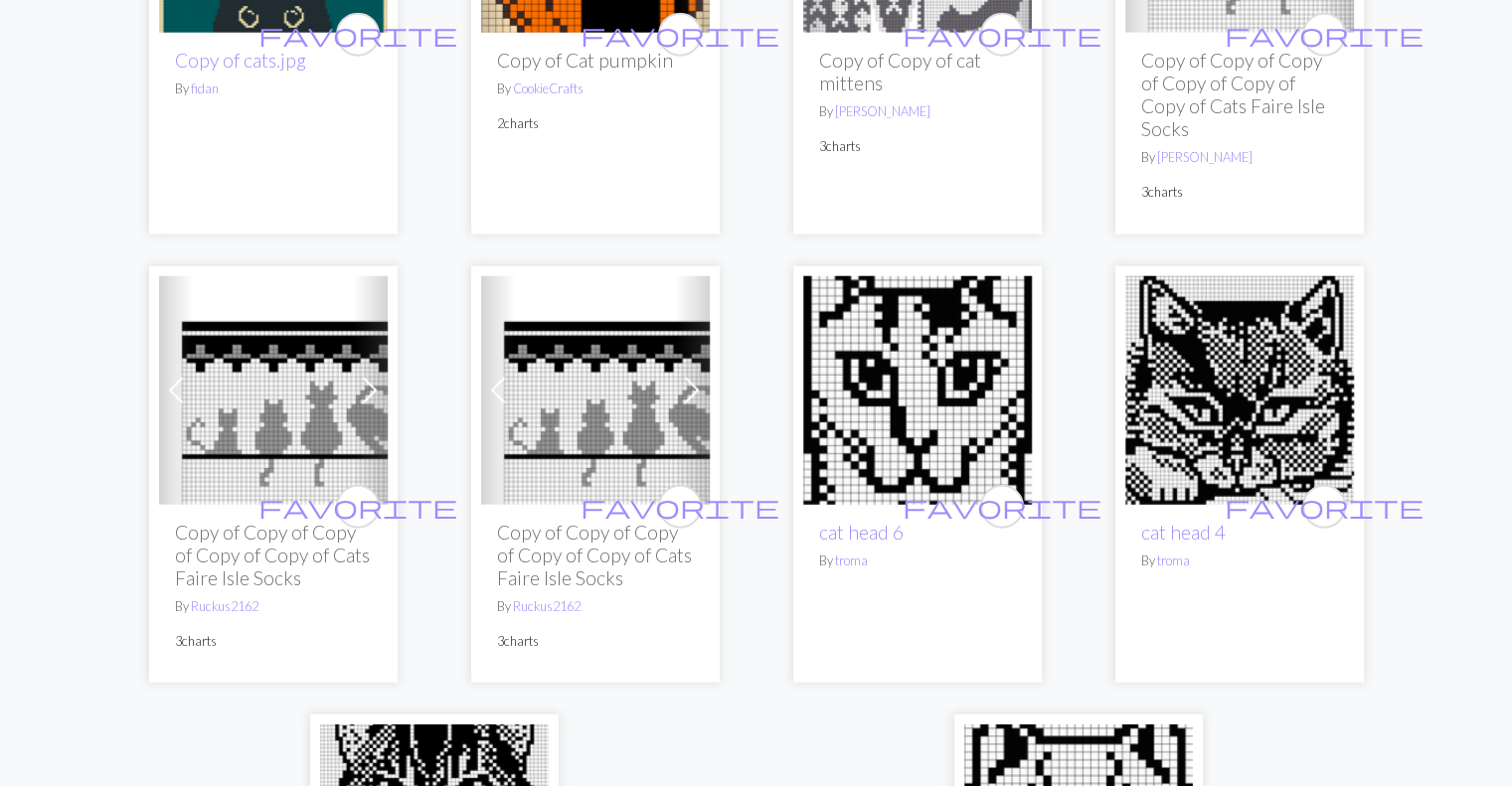 scroll, scrollTop: 5543, scrollLeft: 0, axis: vertical 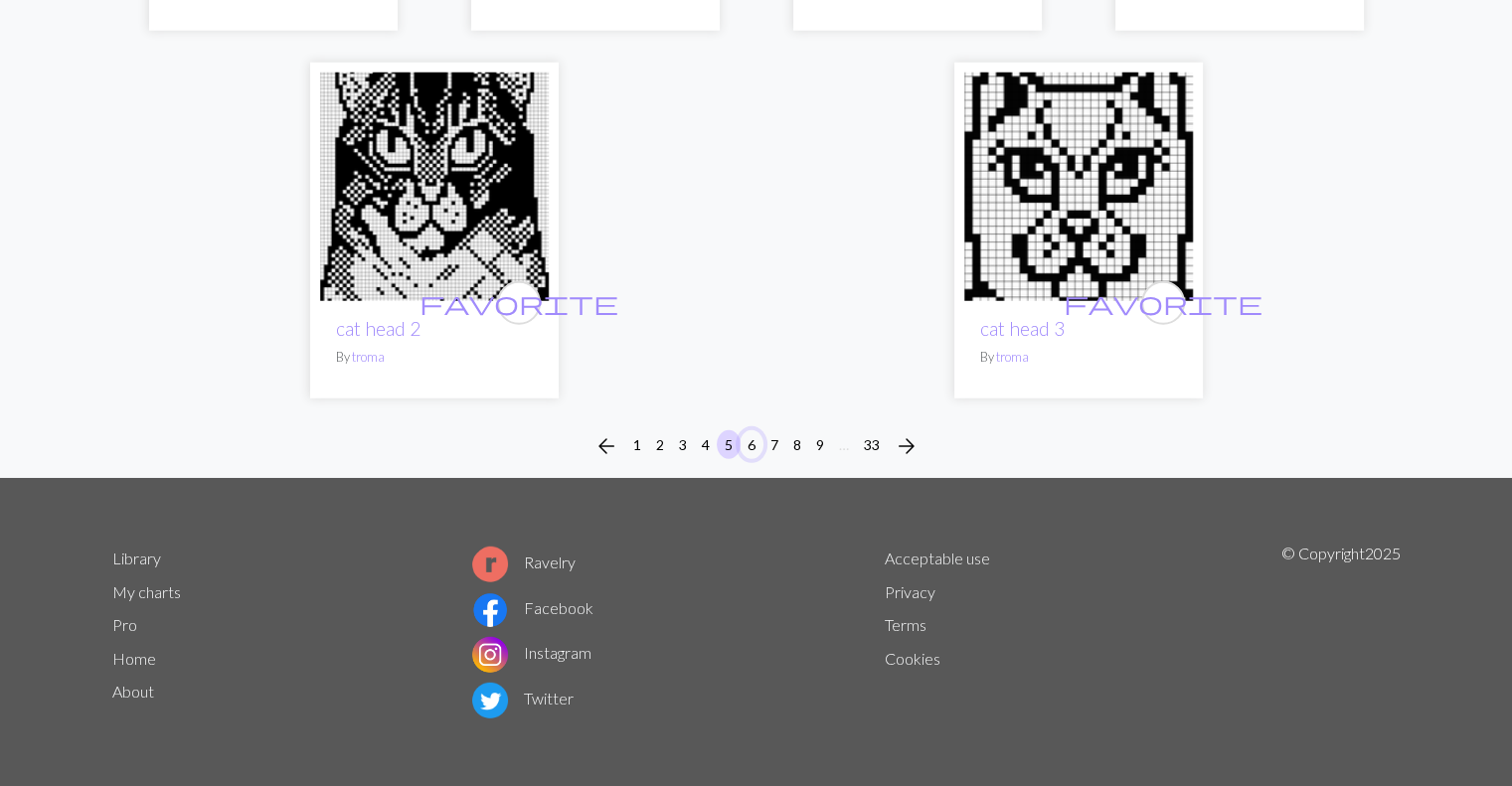 click on "6" at bounding box center (752, 444) 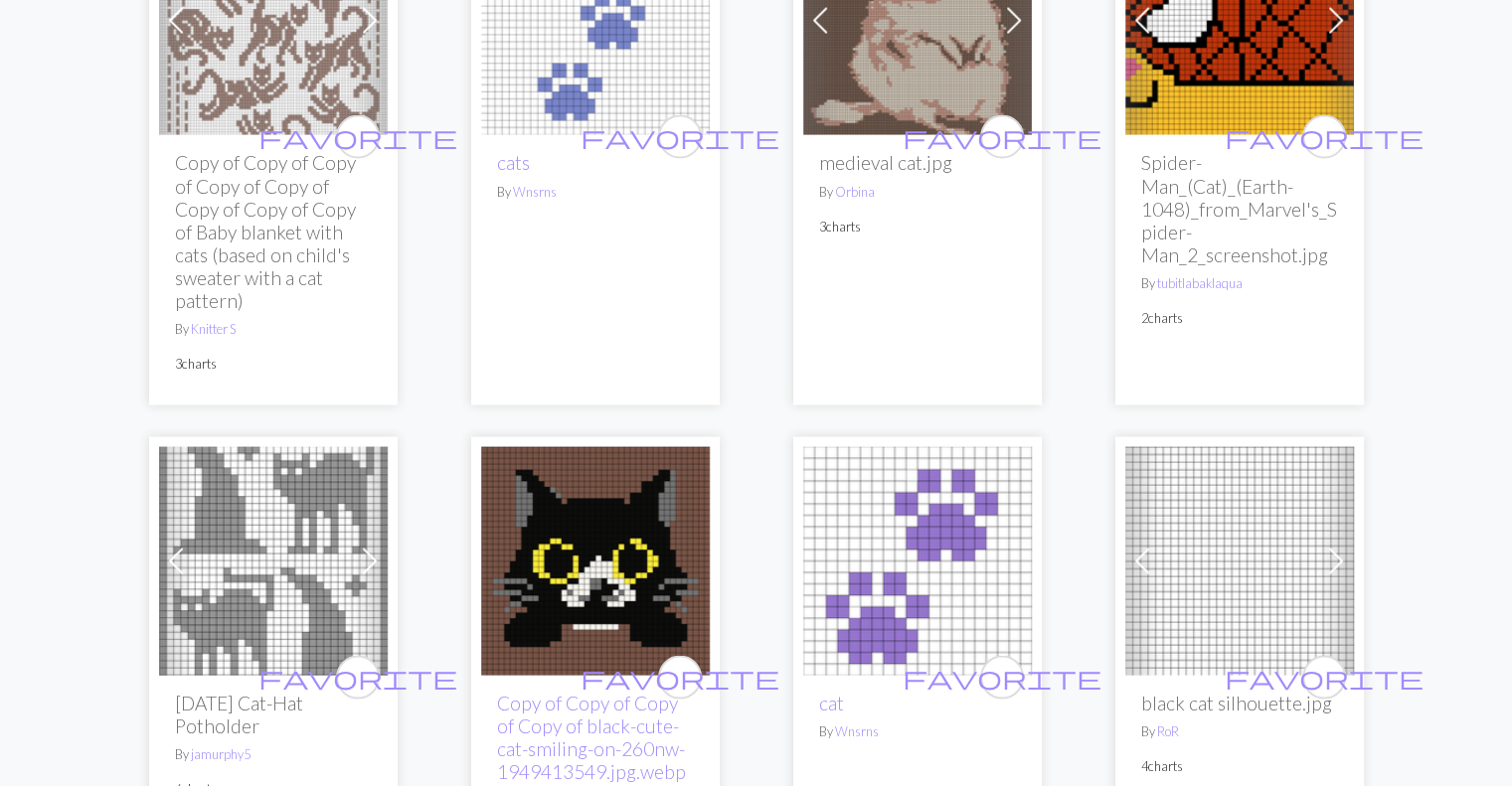 scroll, scrollTop: 4018, scrollLeft: 0, axis: vertical 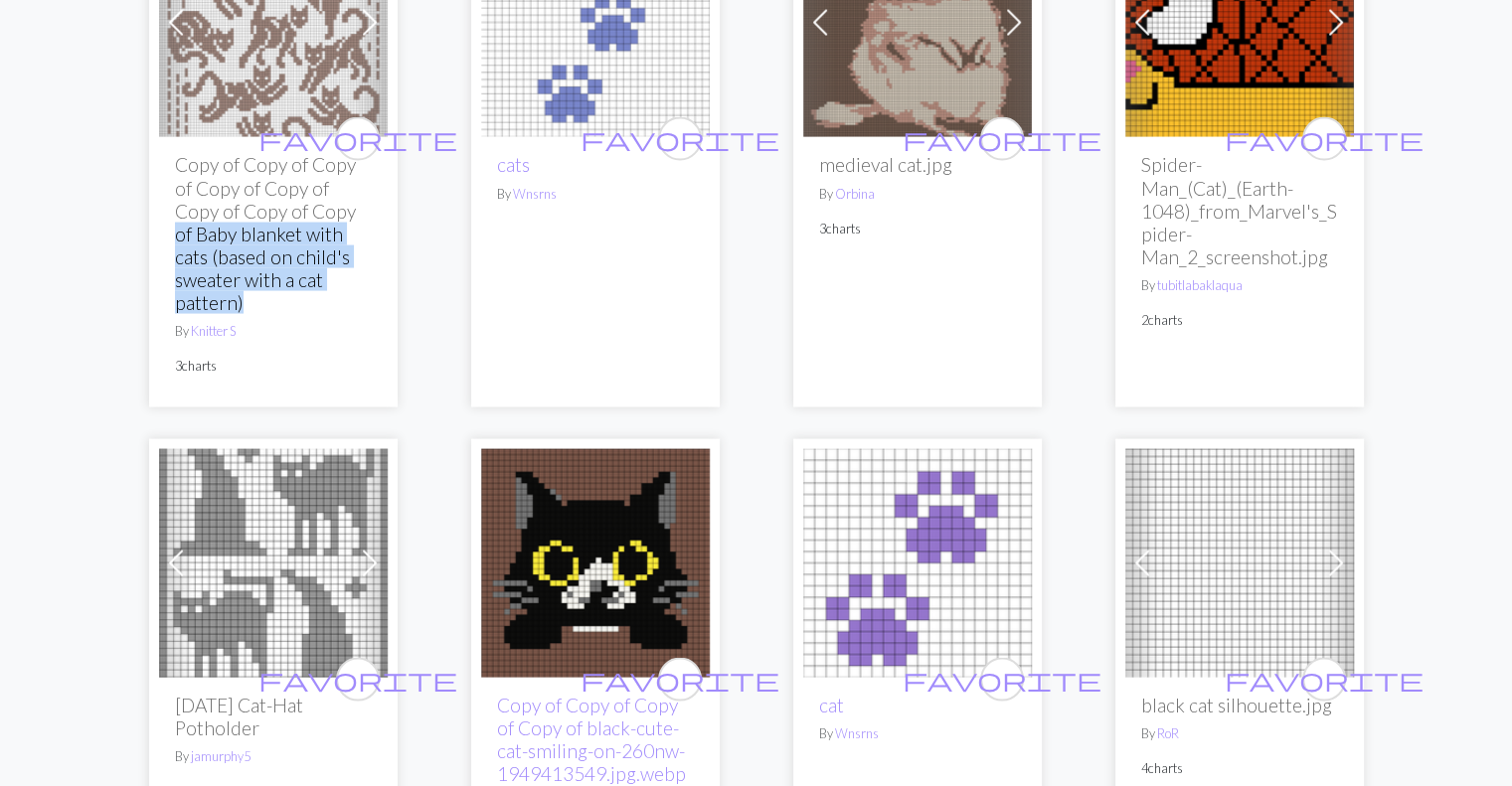 drag, startPoint x: 143, startPoint y: 243, endPoint x: 248, endPoint y: 293, distance: 116.297033 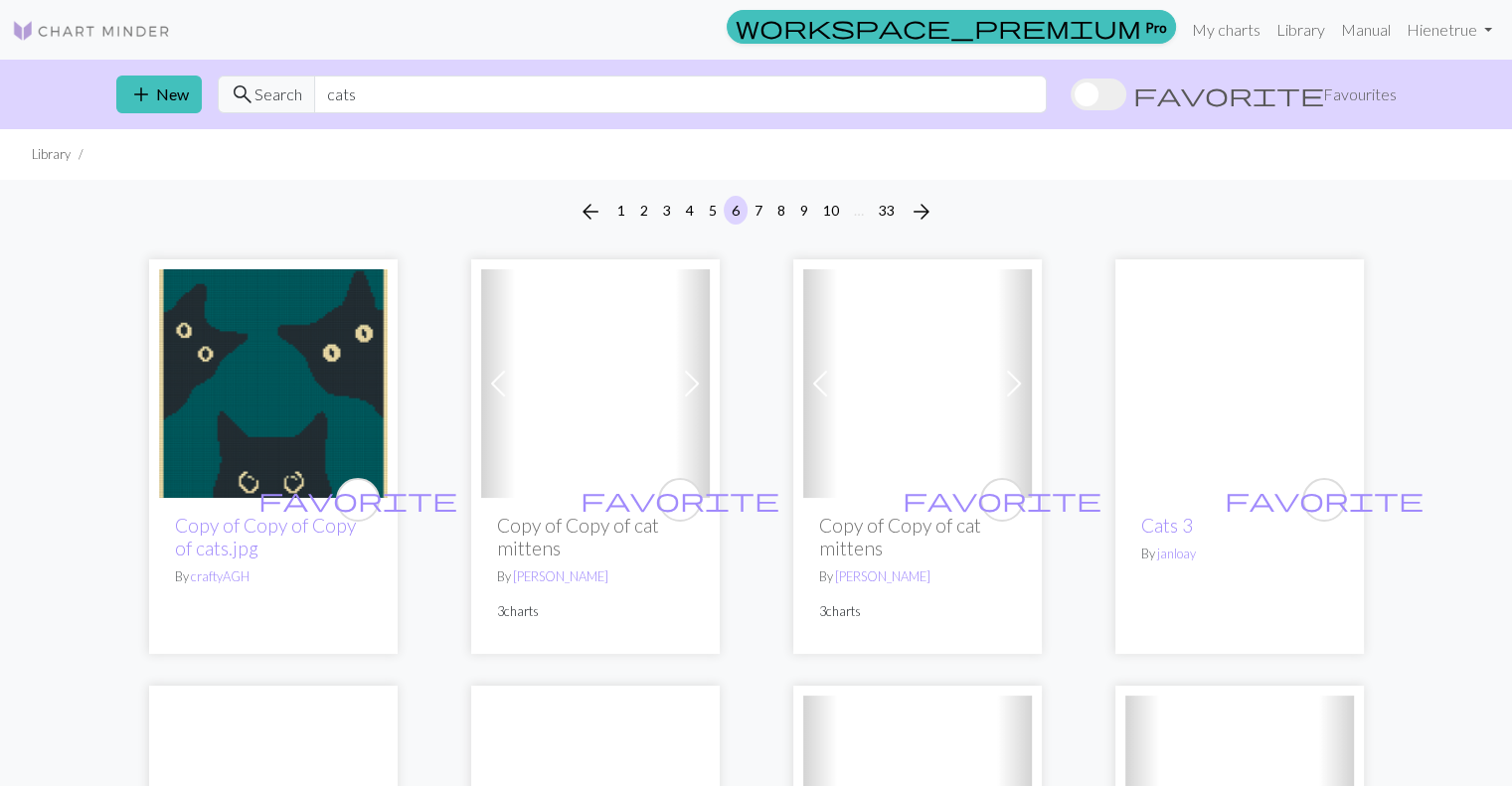 scroll, scrollTop: 44, scrollLeft: 0, axis: vertical 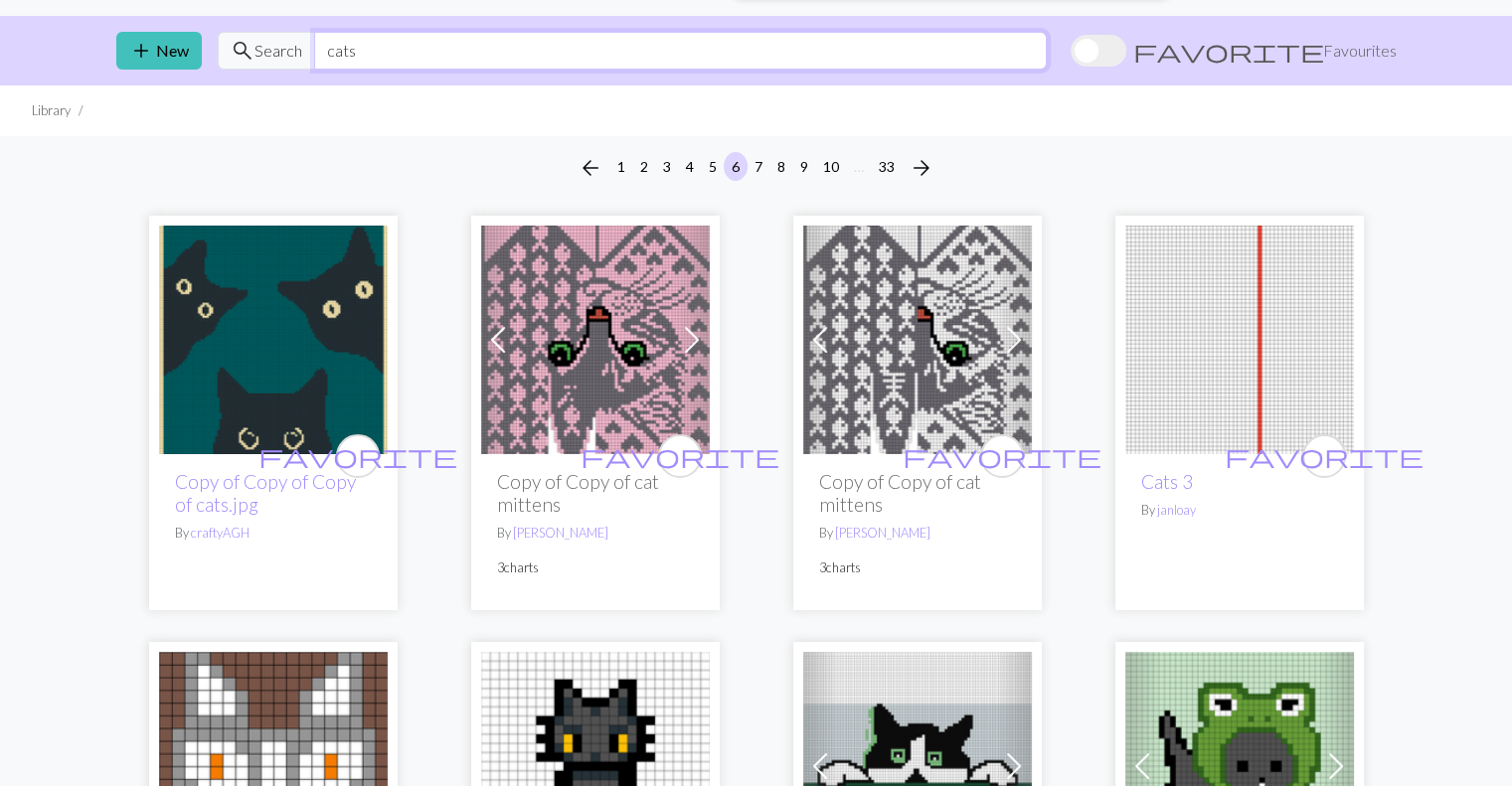 click on "cats" at bounding box center [680, 51] 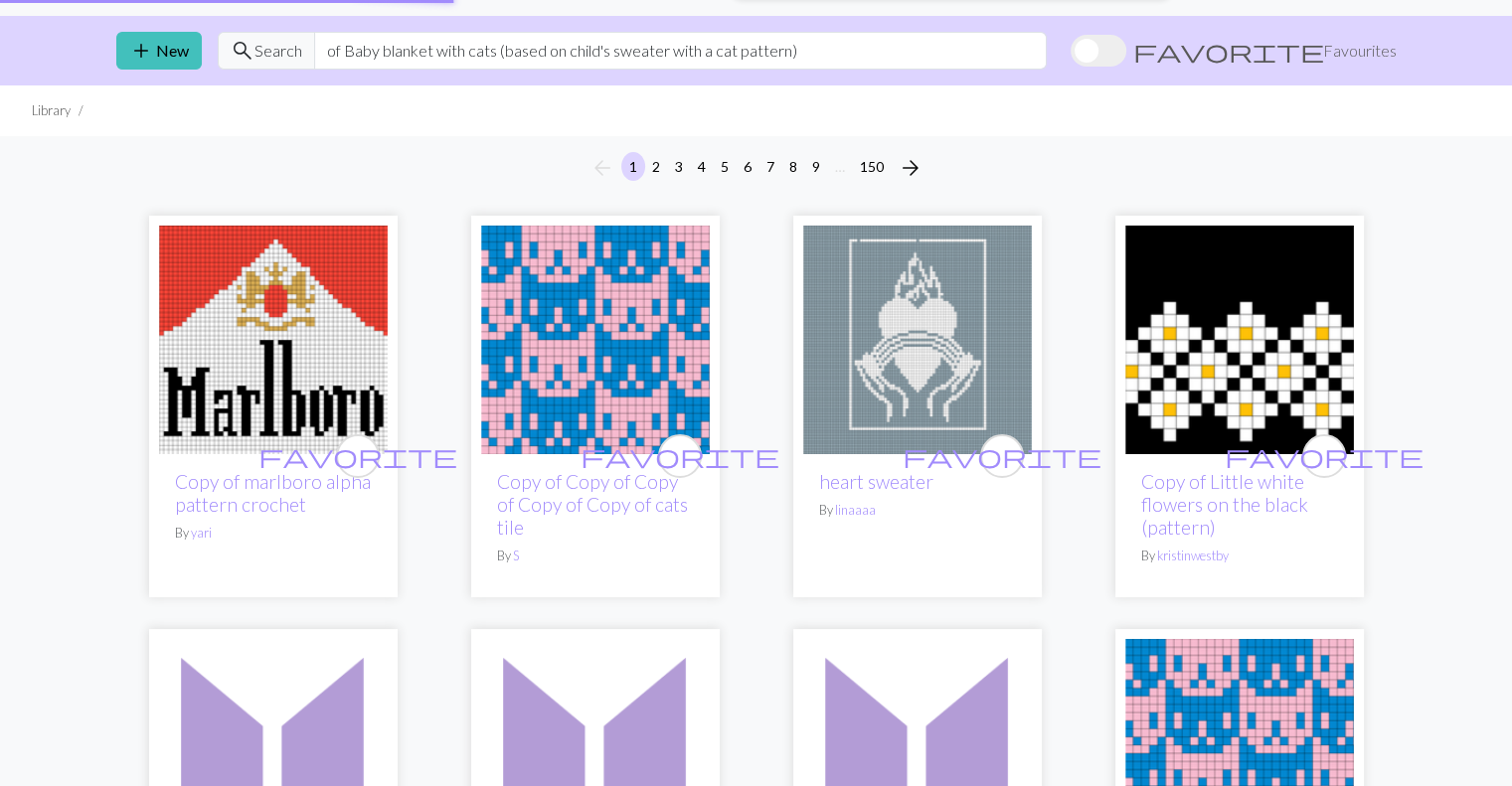 scroll, scrollTop: 0, scrollLeft: 0, axis: both 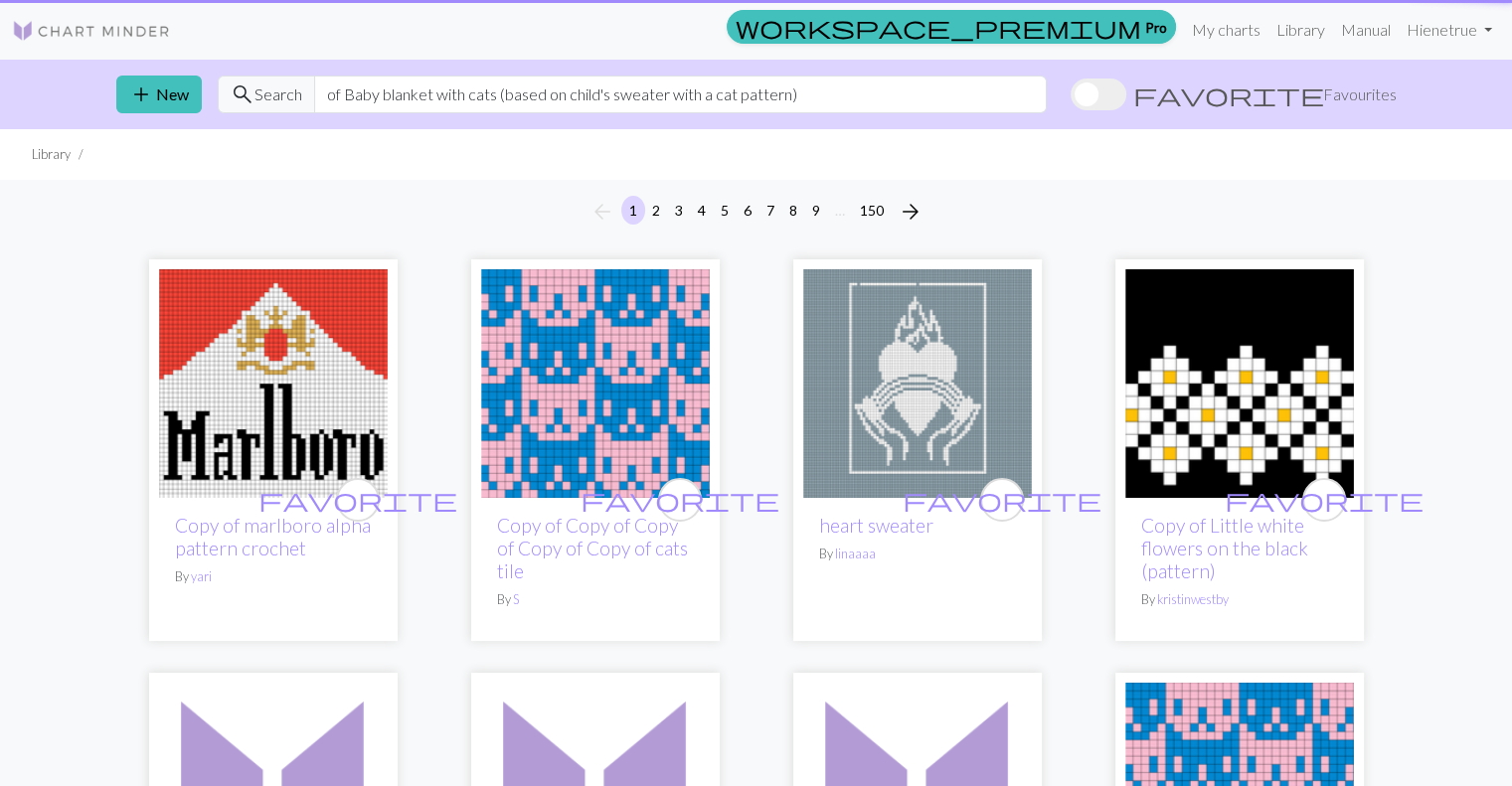 click on "workspace_premium  Pro My charts Library Manual Hi  enetrue   Account settings Logout" at bounding box center [843, 30] 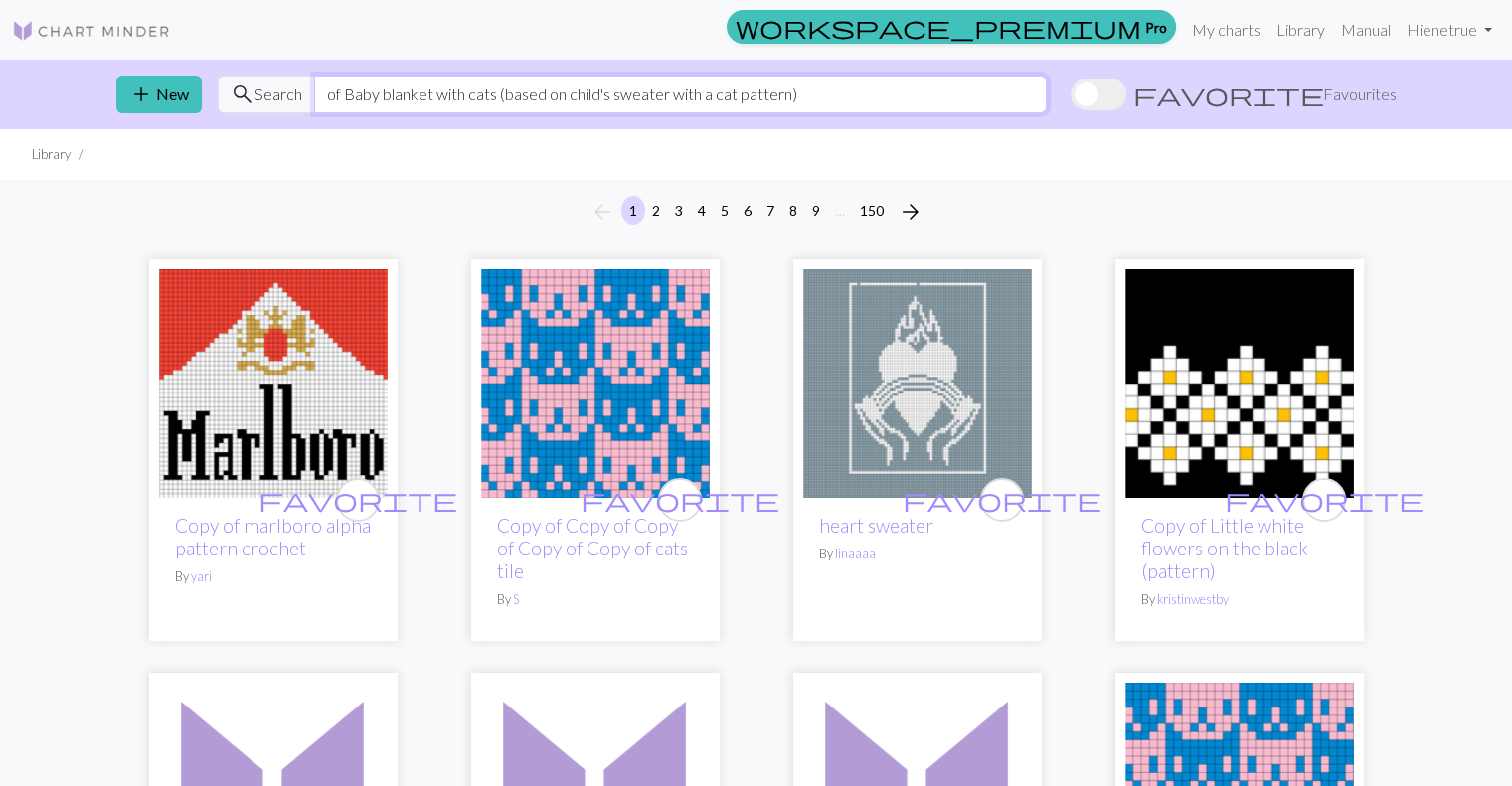 drag, startPoint x: 340, startPoint y: 95, endPoint x: 284, endPoint y: 96, distance: 56.008928 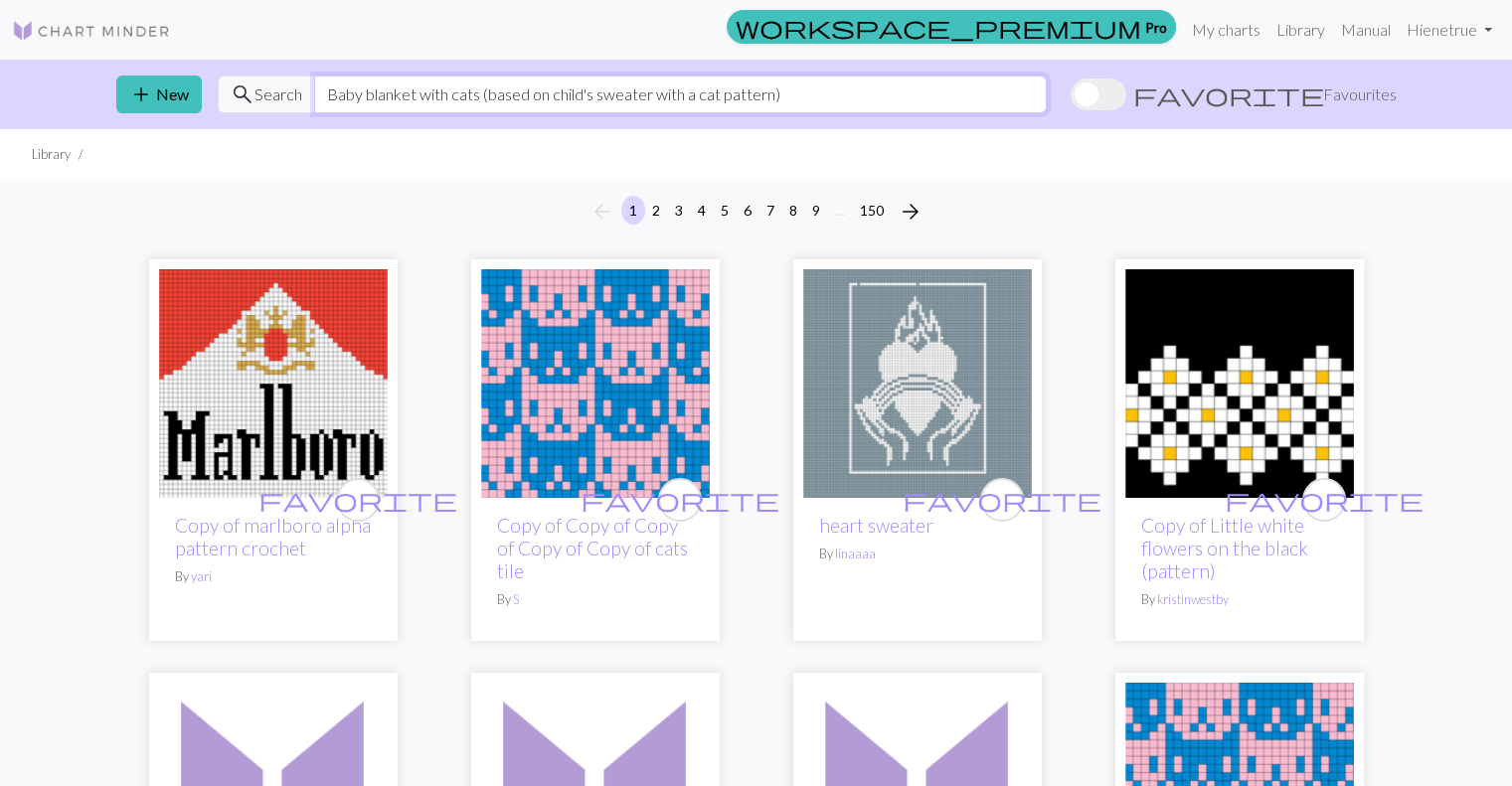 click on "Baby blanket with cats (based on child's sweater with a cat pattern)" at bounding box center (680, 94) 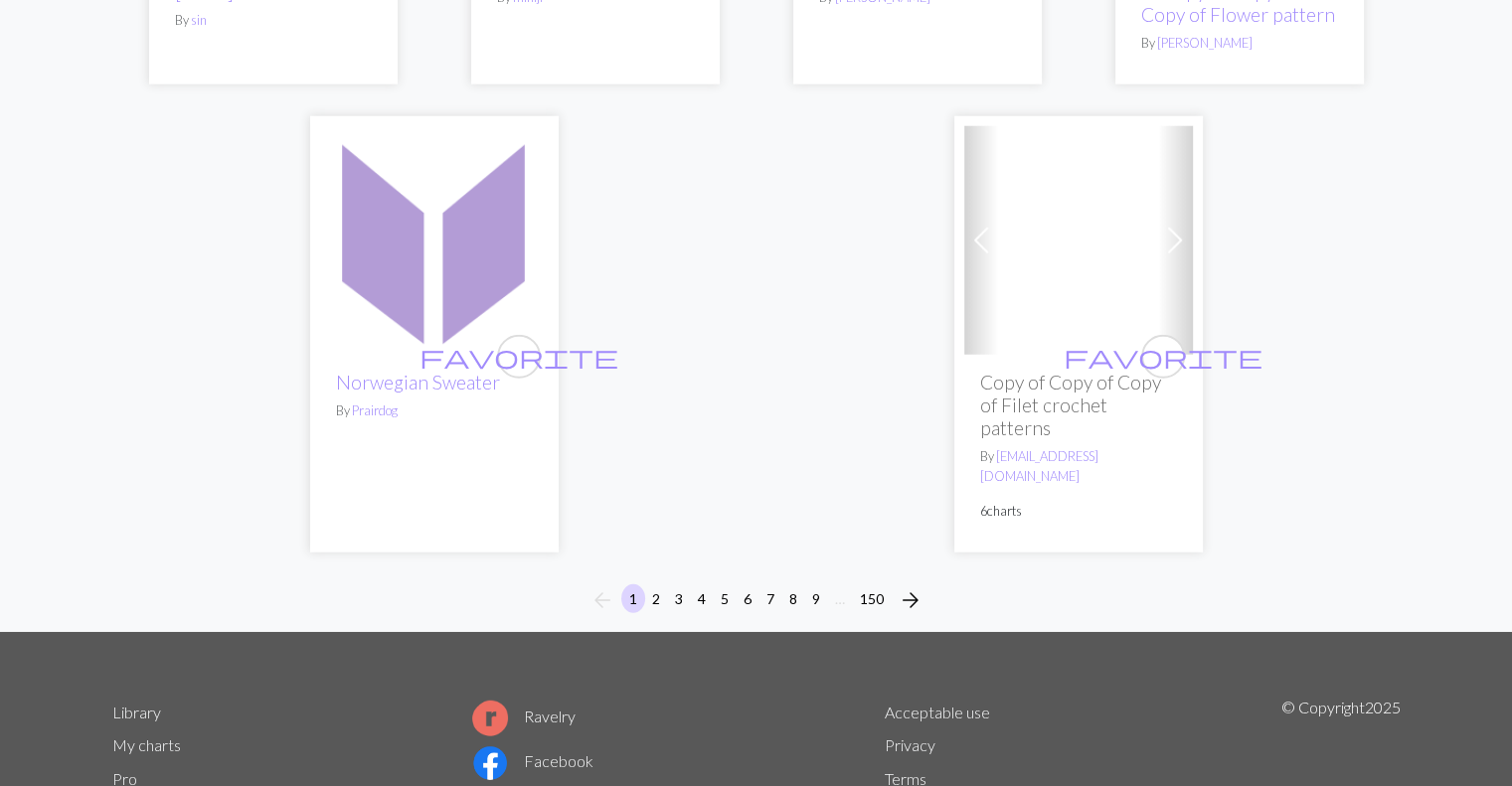 scroll, scrollTop: 5257, scrollLeft: 0, axis: vertical 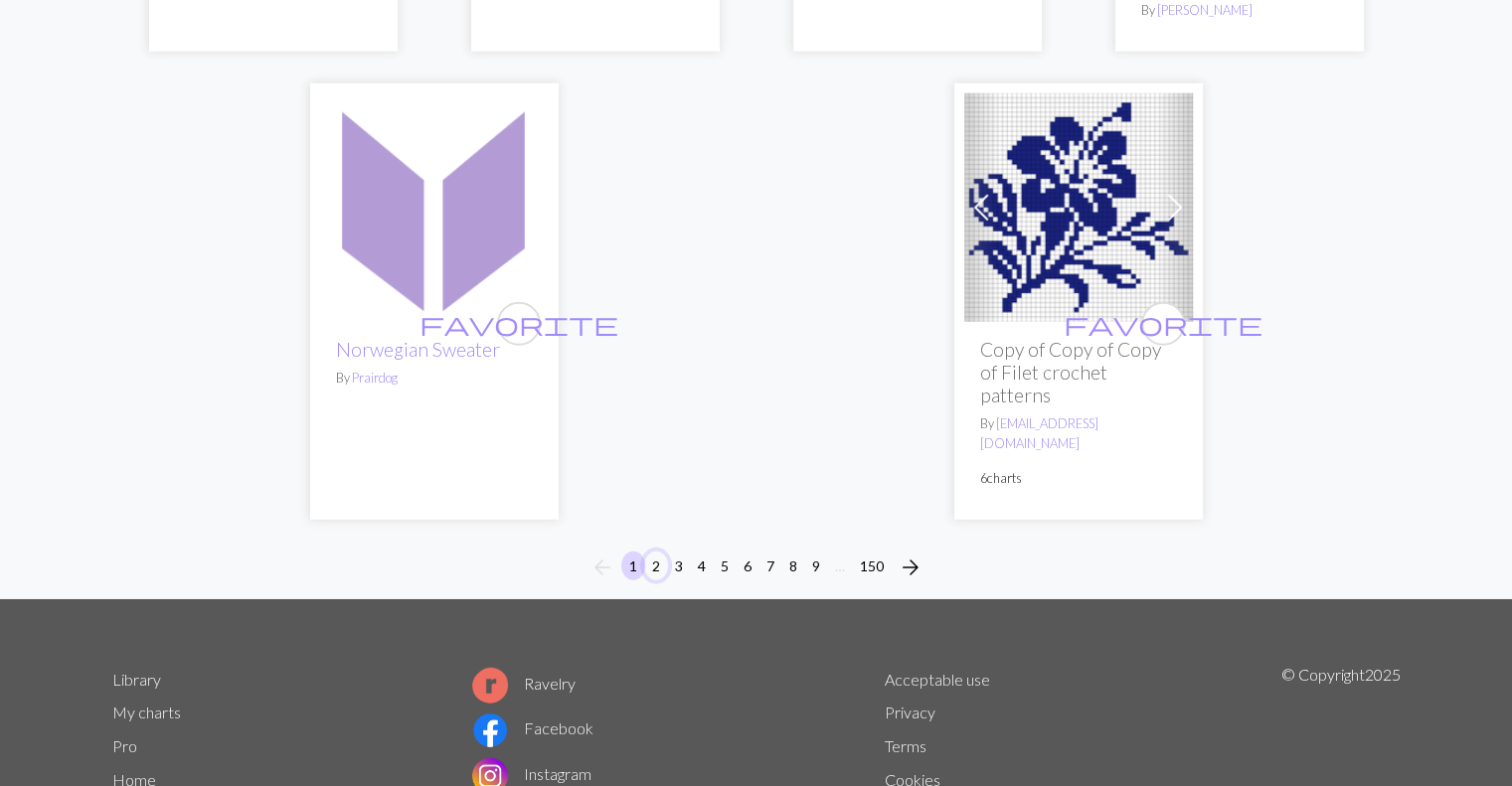 click on "2" at bounding box center (656, 565) 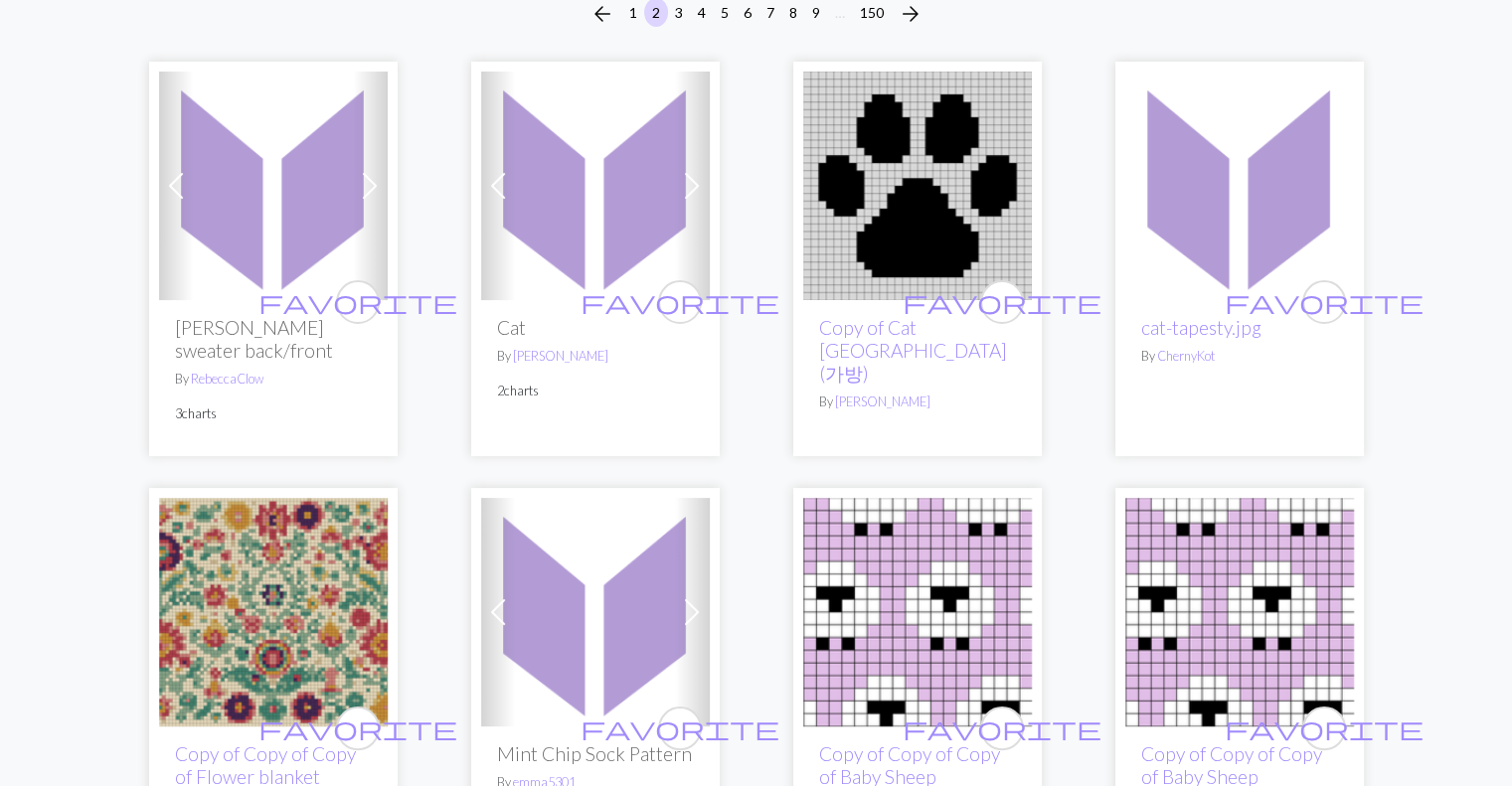 scroll, scrollTop: 0, scrollLeft: 0, axis: both 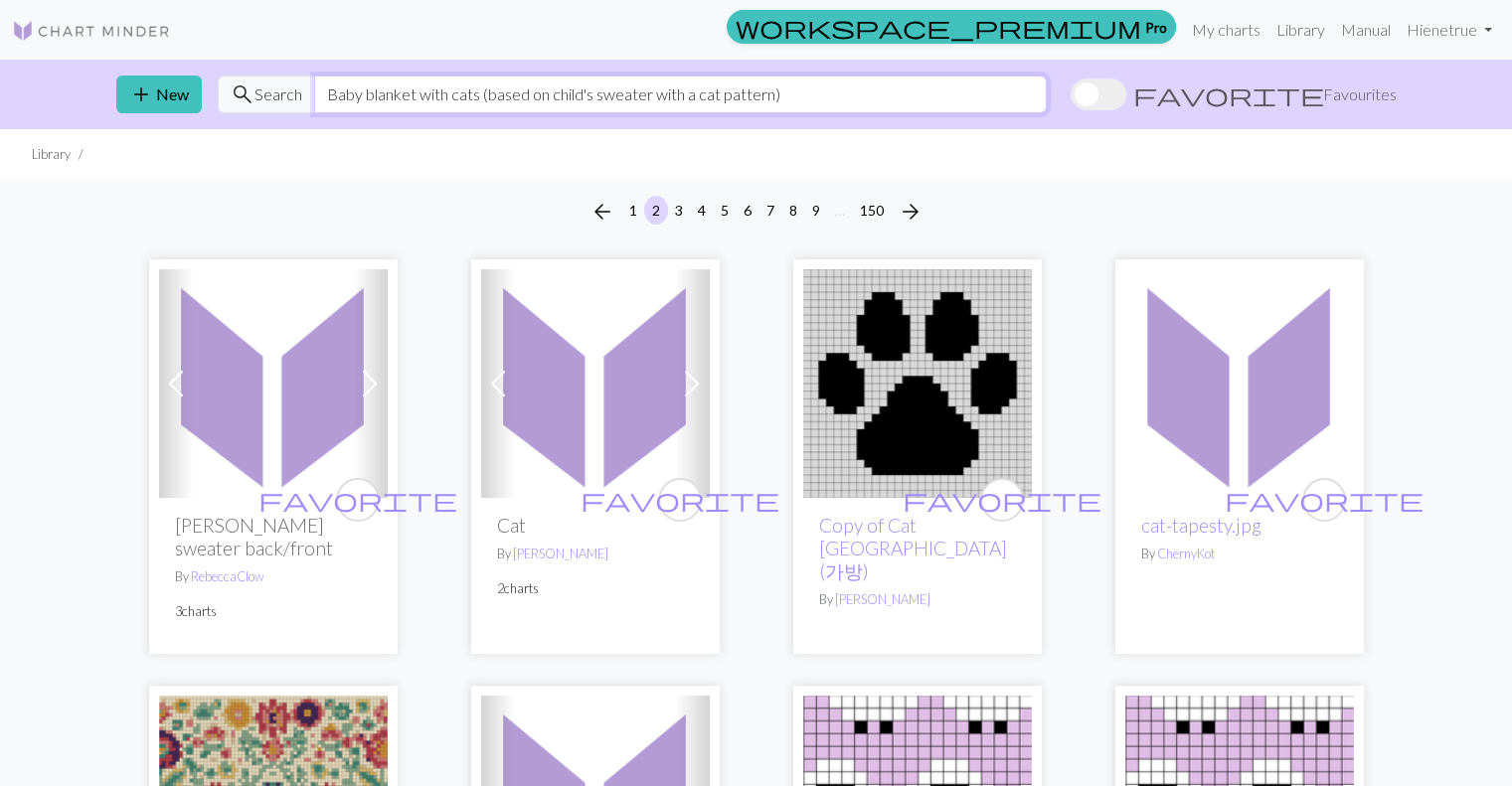 click on "Baby blanket with cats (based on child's sweater with a cat pattern)" at bounding box center (680, 94) 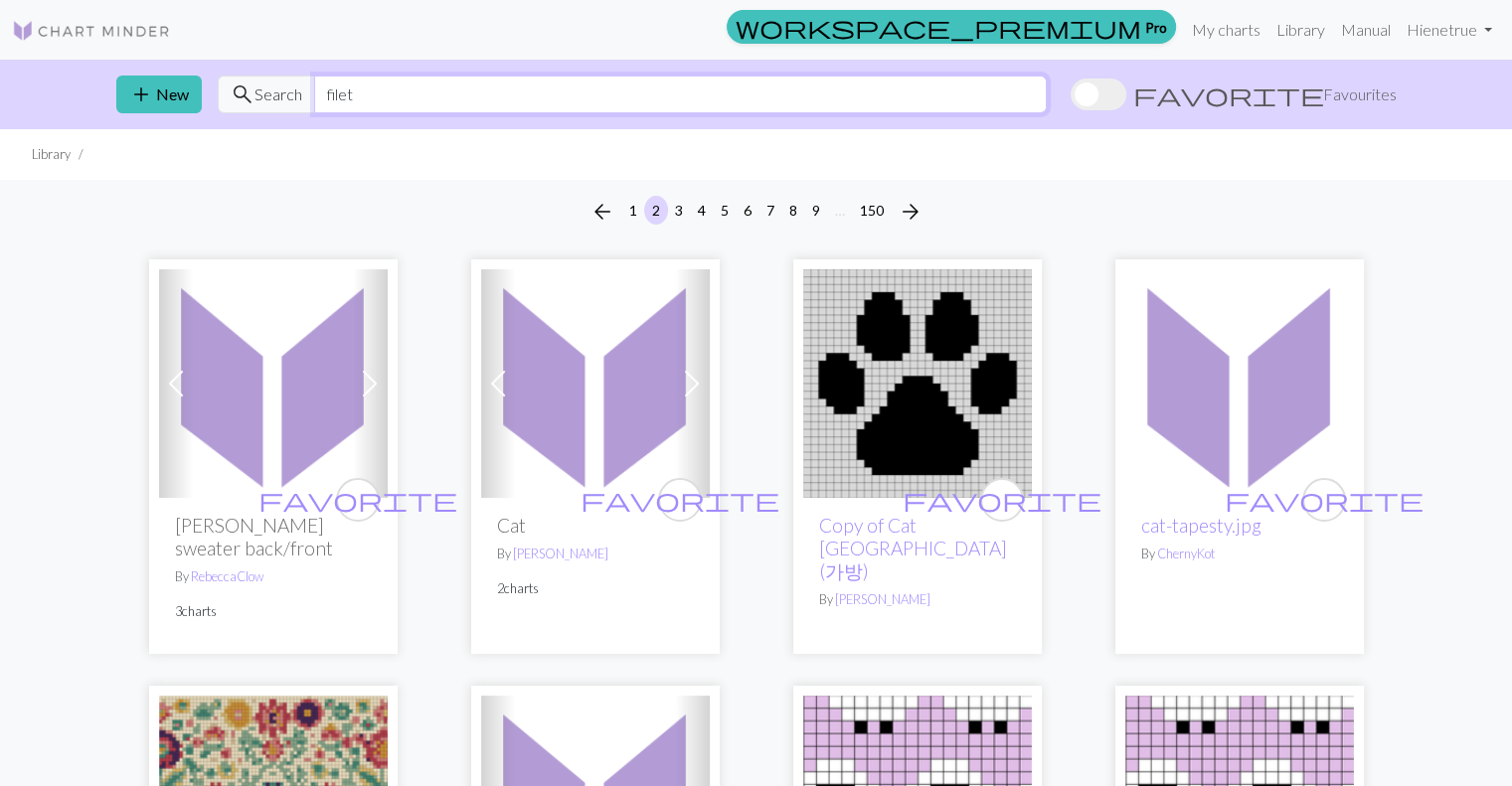 type on "filet" 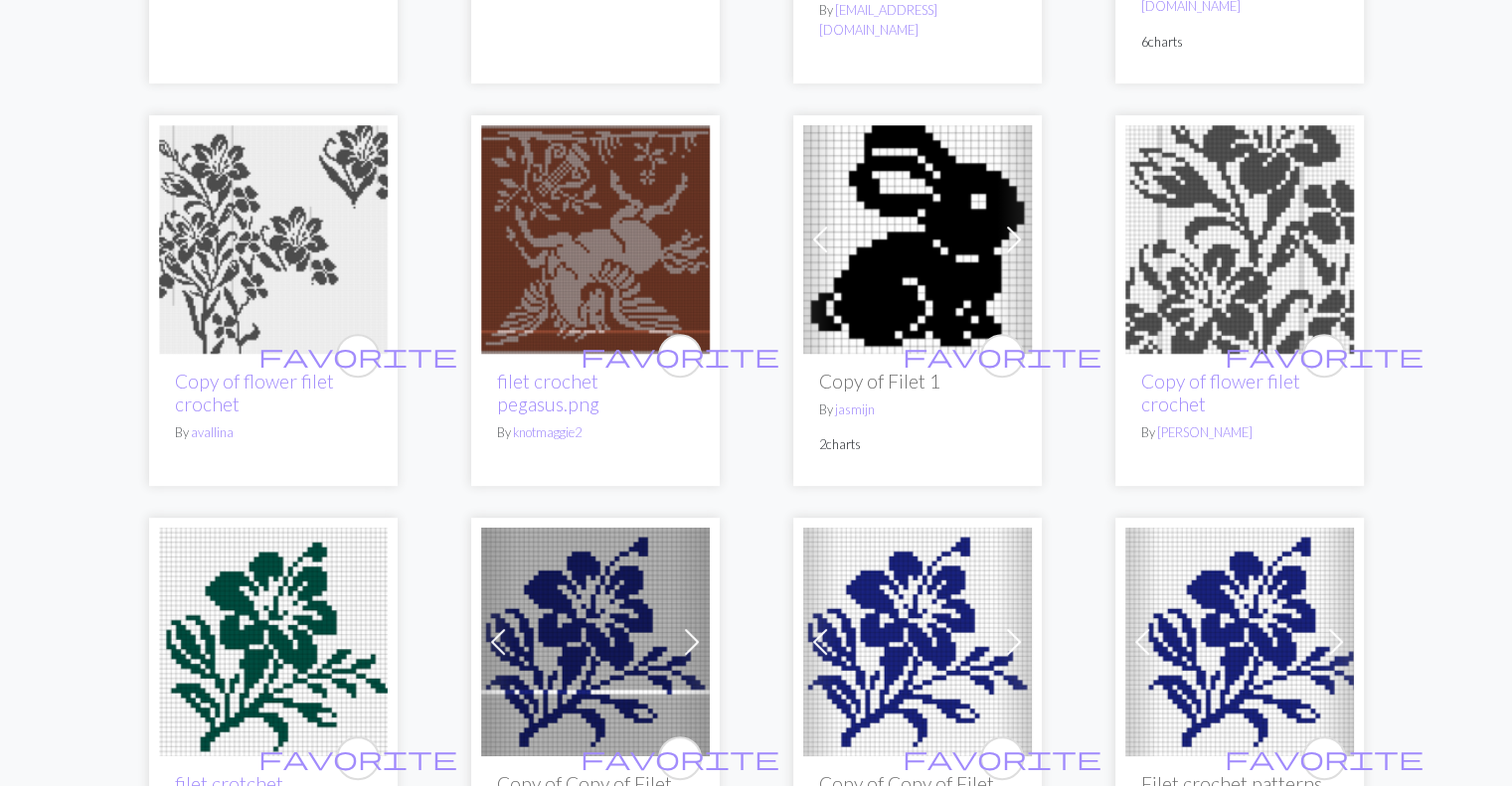 scroll, scrollTop: 614, scrollLeft: 0, axis: vertical 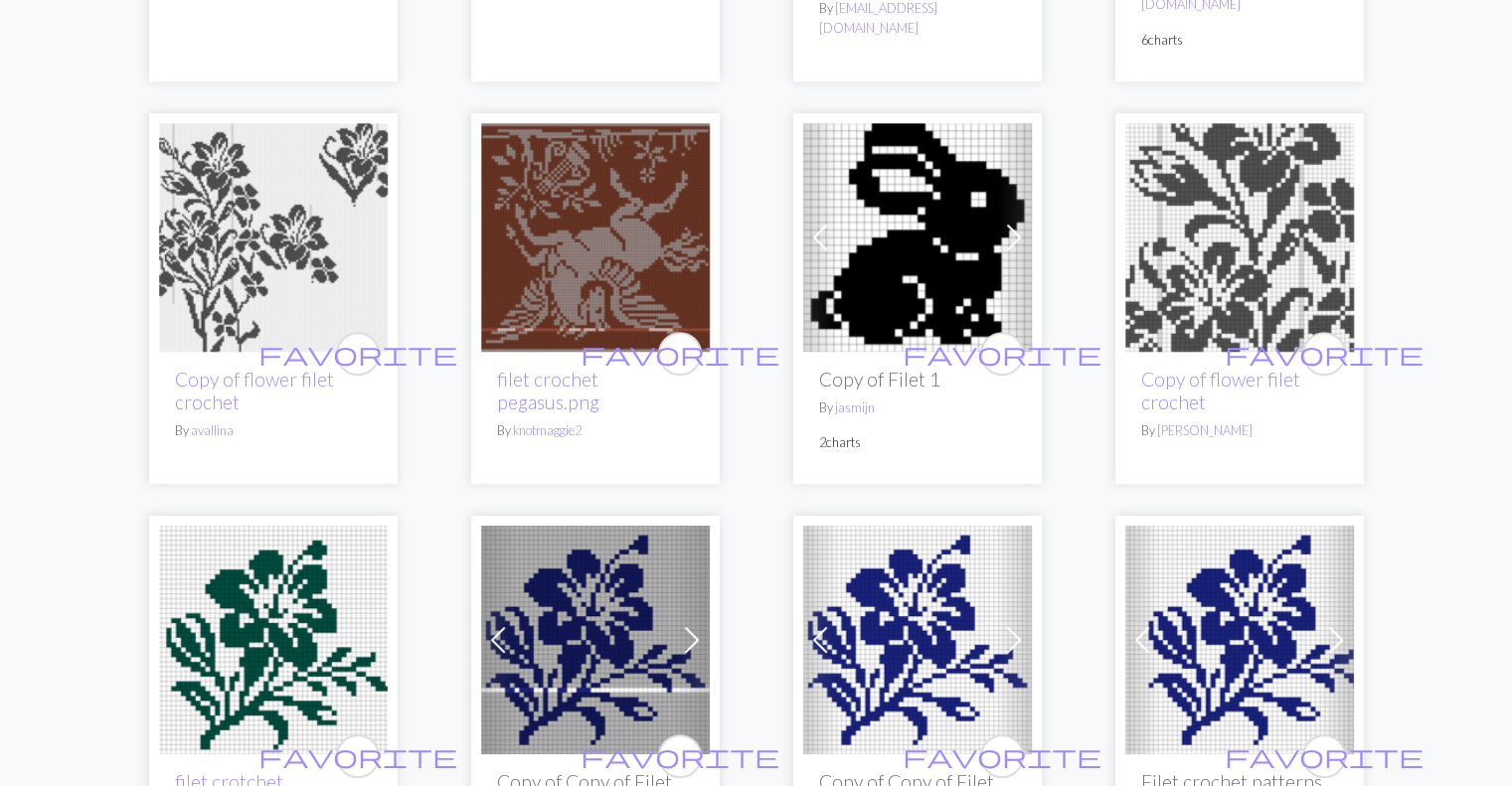 click at bounding box center (595, 237) 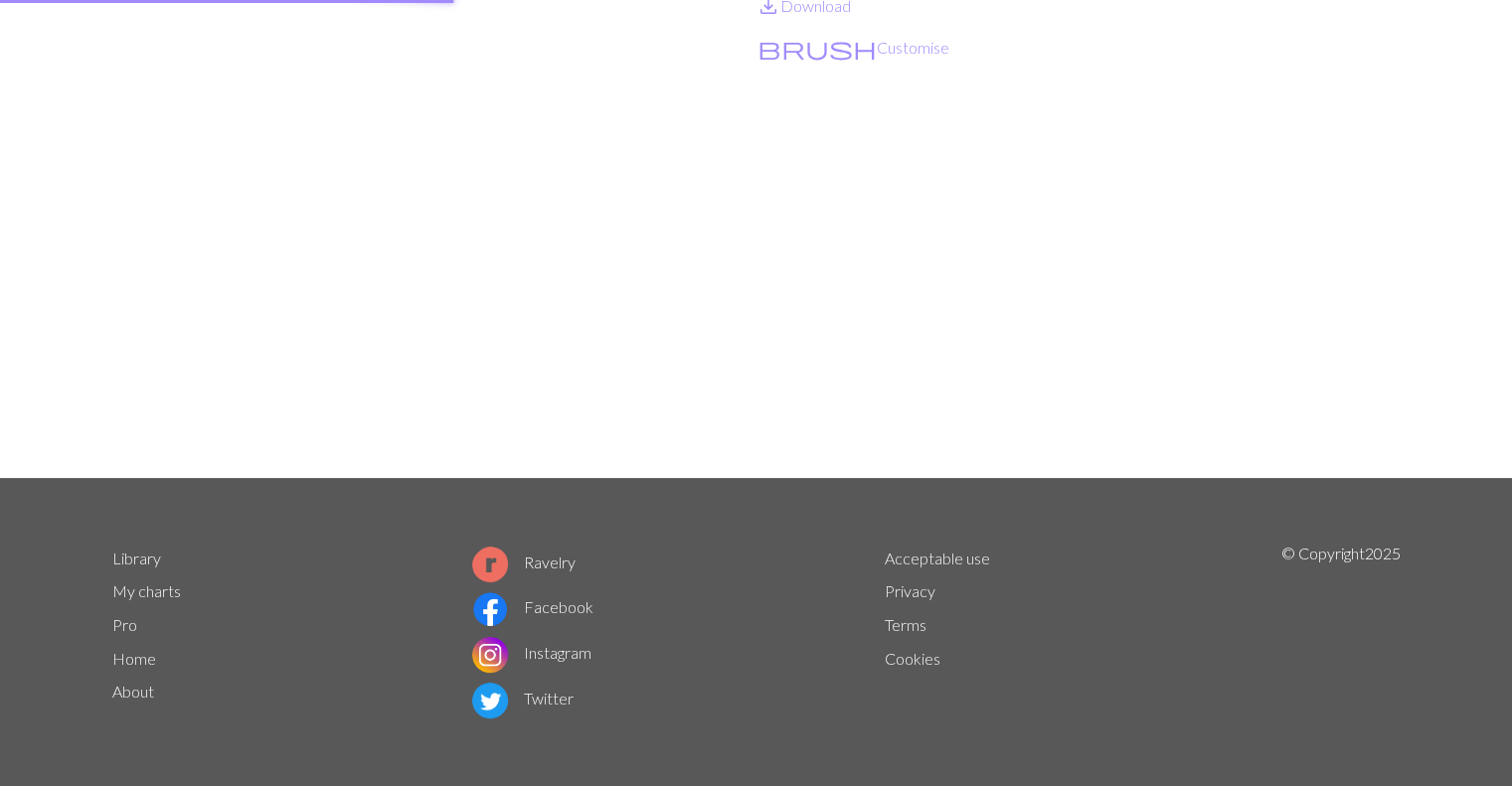 scroll, scrollTop: 0, scrollLeft: 0, axis: both 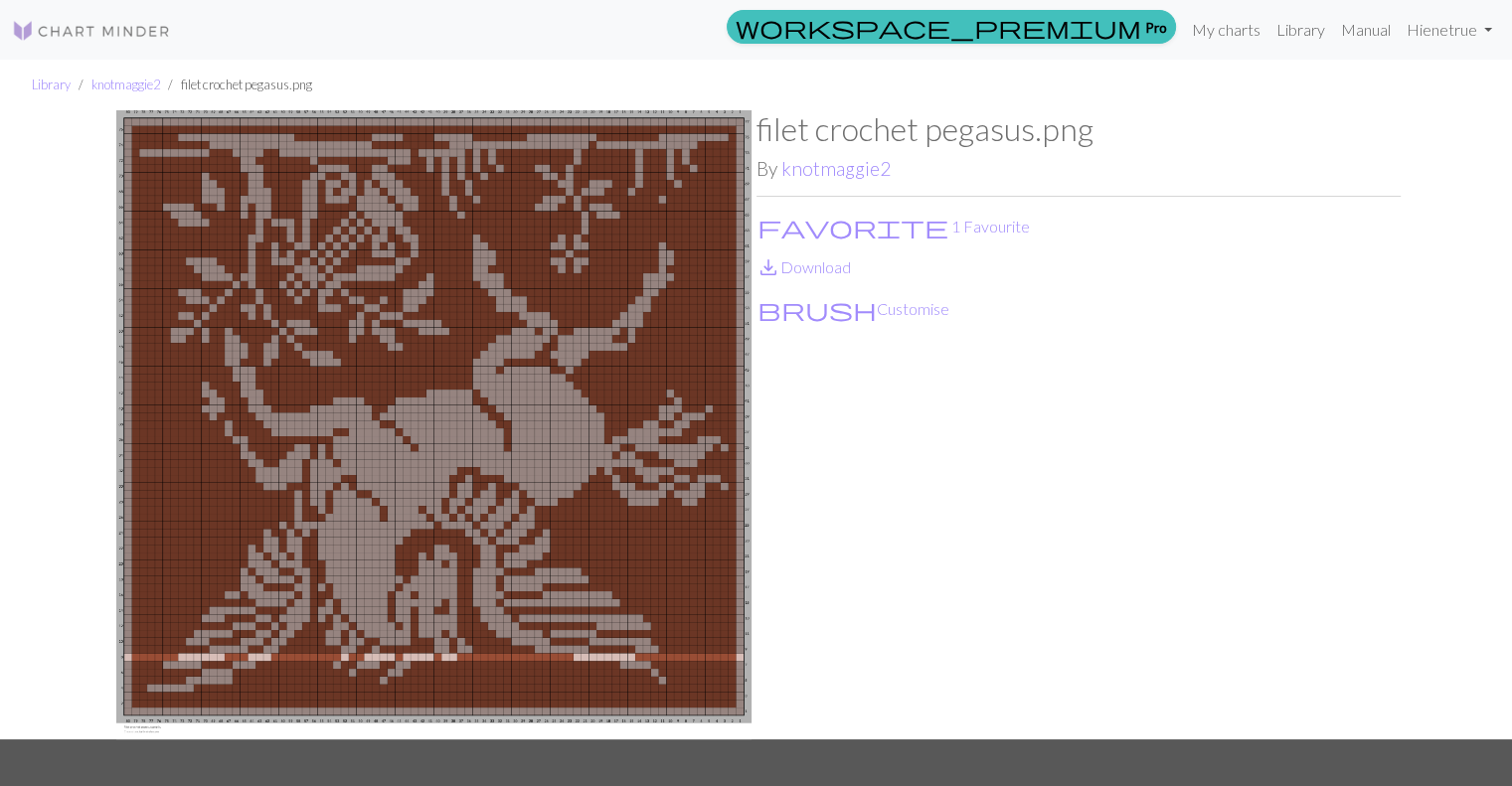 click at bounding box center [434, 424] 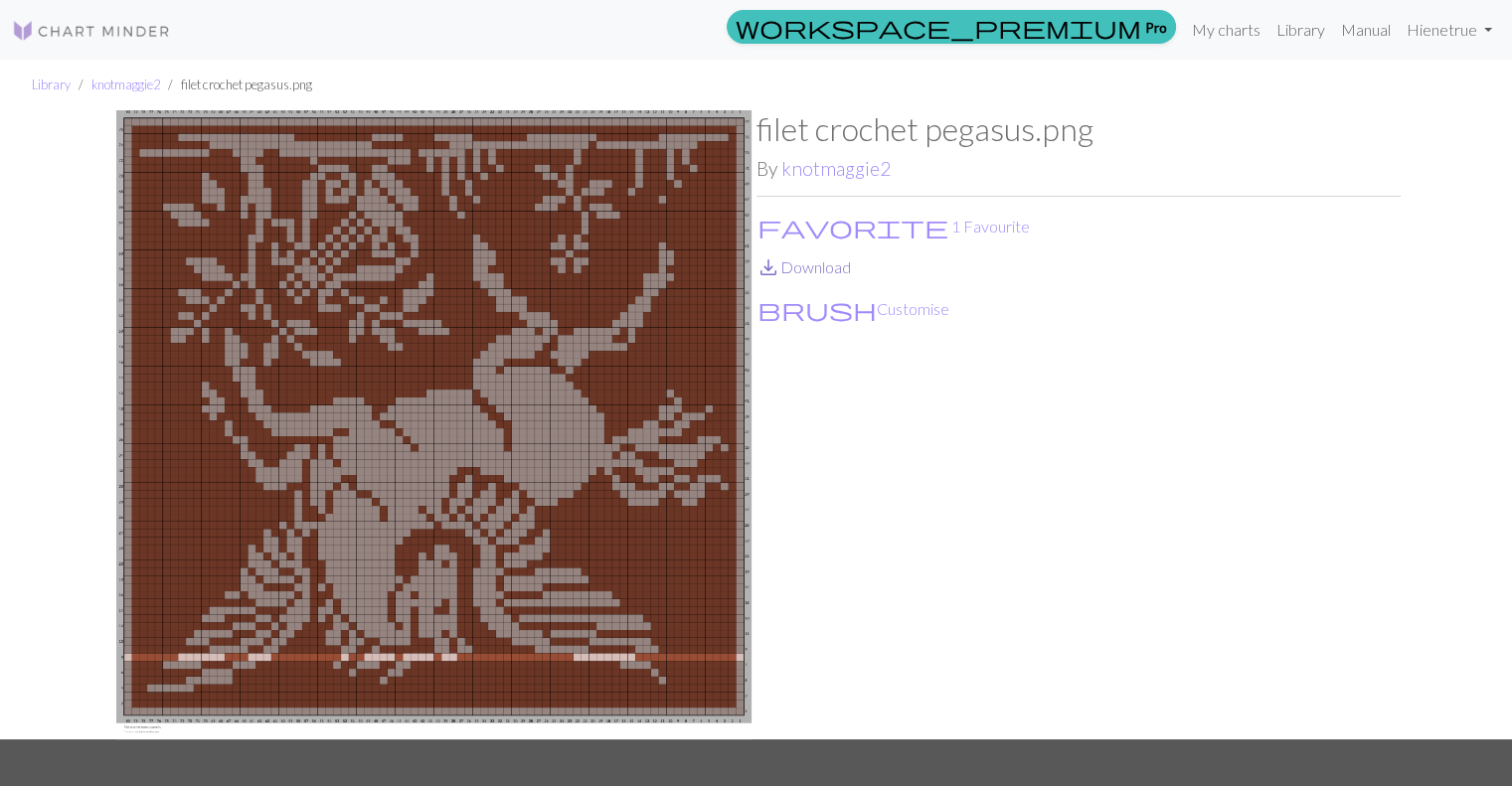 click on "save_alt  Download" at bounding box center (803, 266) 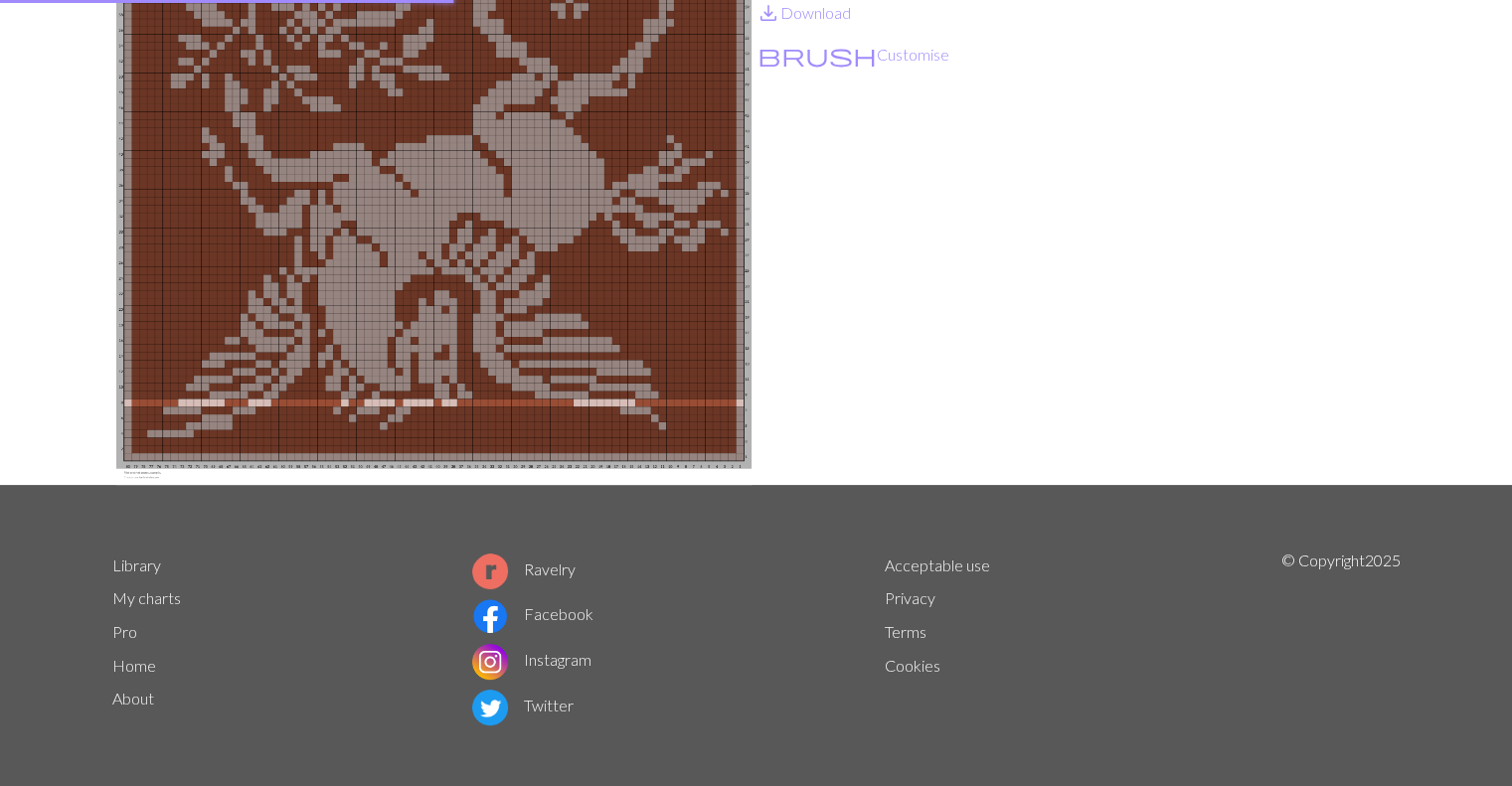 scroll, scrollTop: 261, scrollLeft: 0, axis: vertical 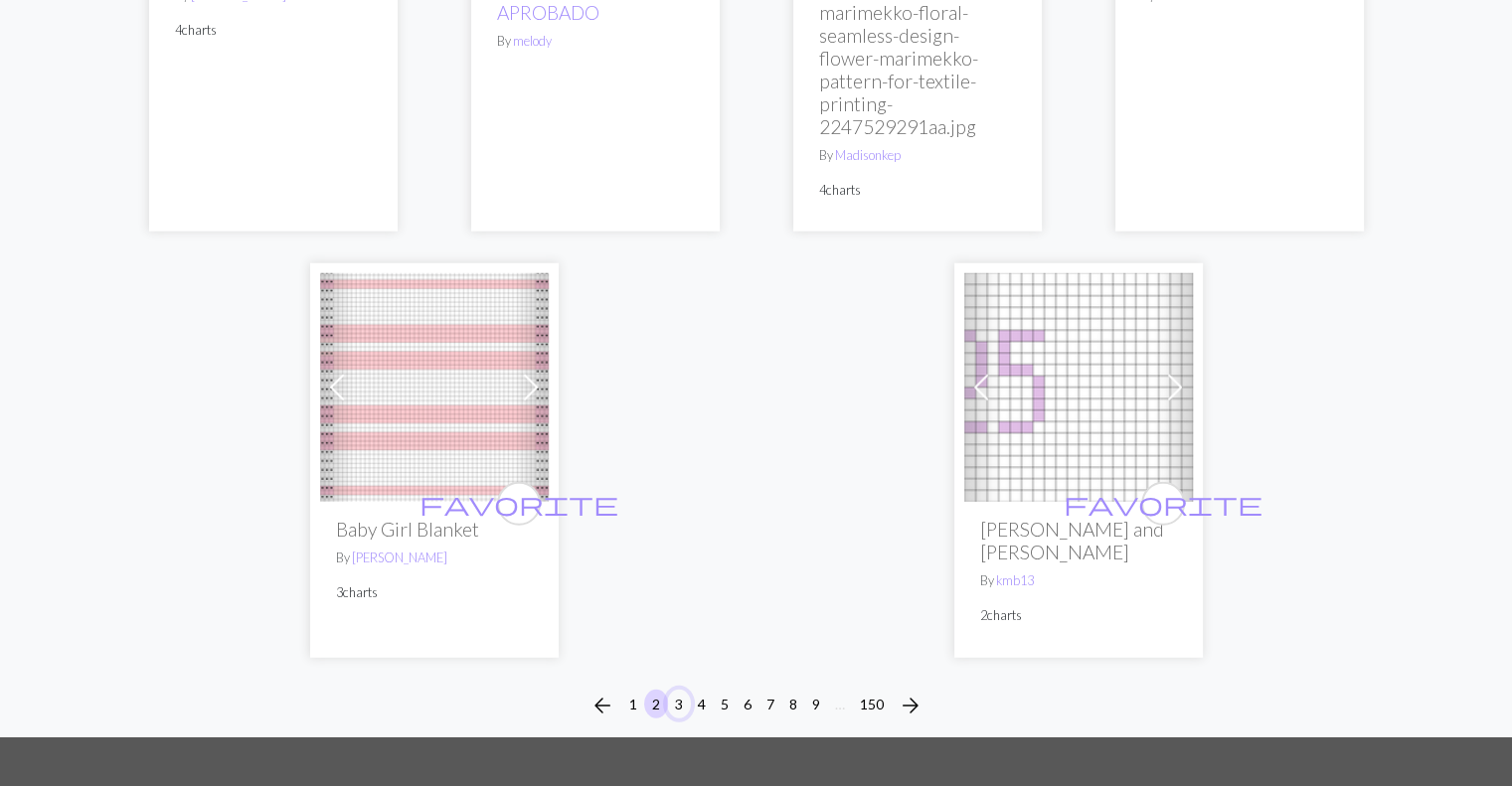click on "3" at bounding box center [679, 704] 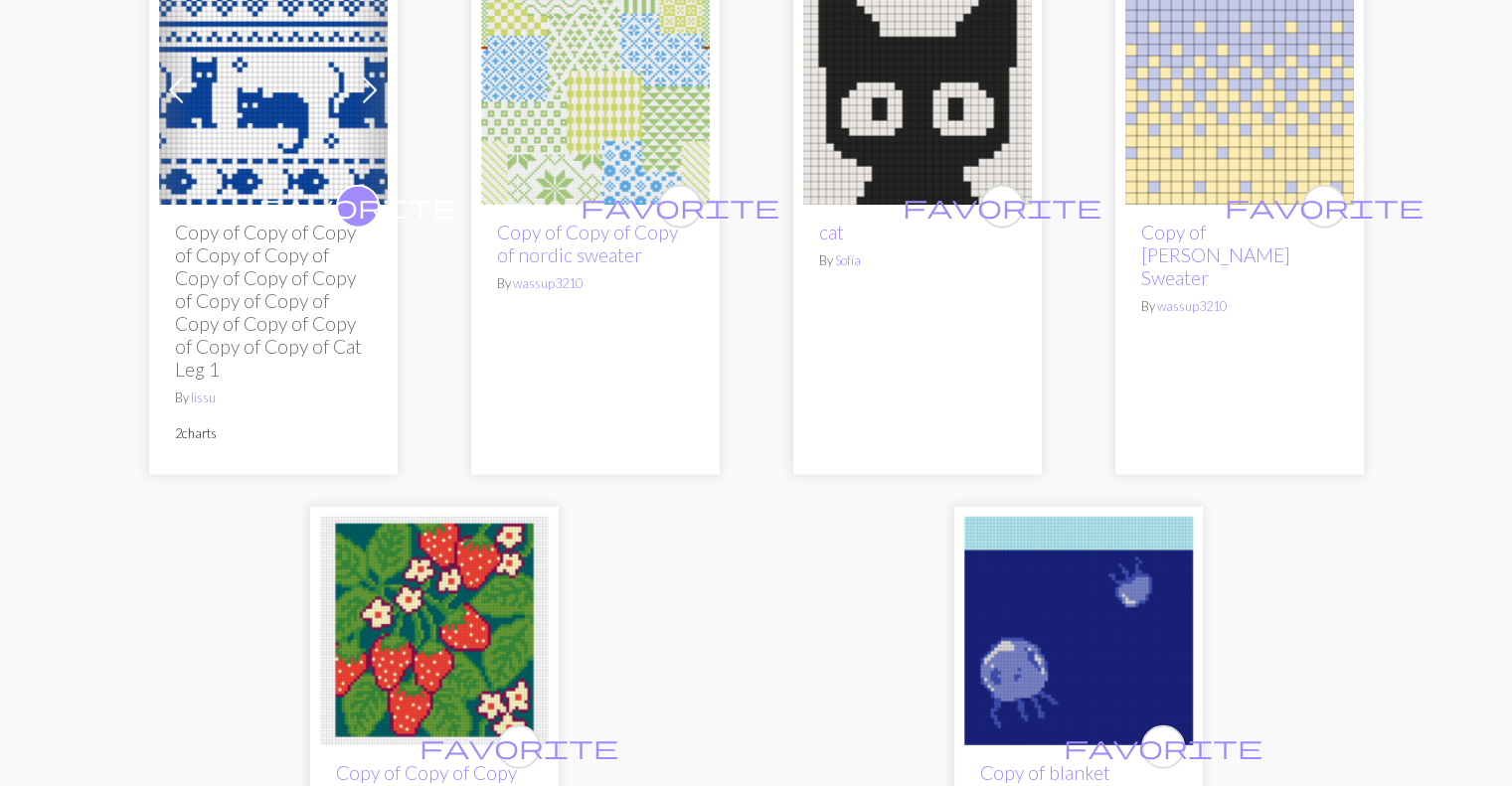 scroll, scrollTop: 5383, scrollLeft: 0, axis: vertical 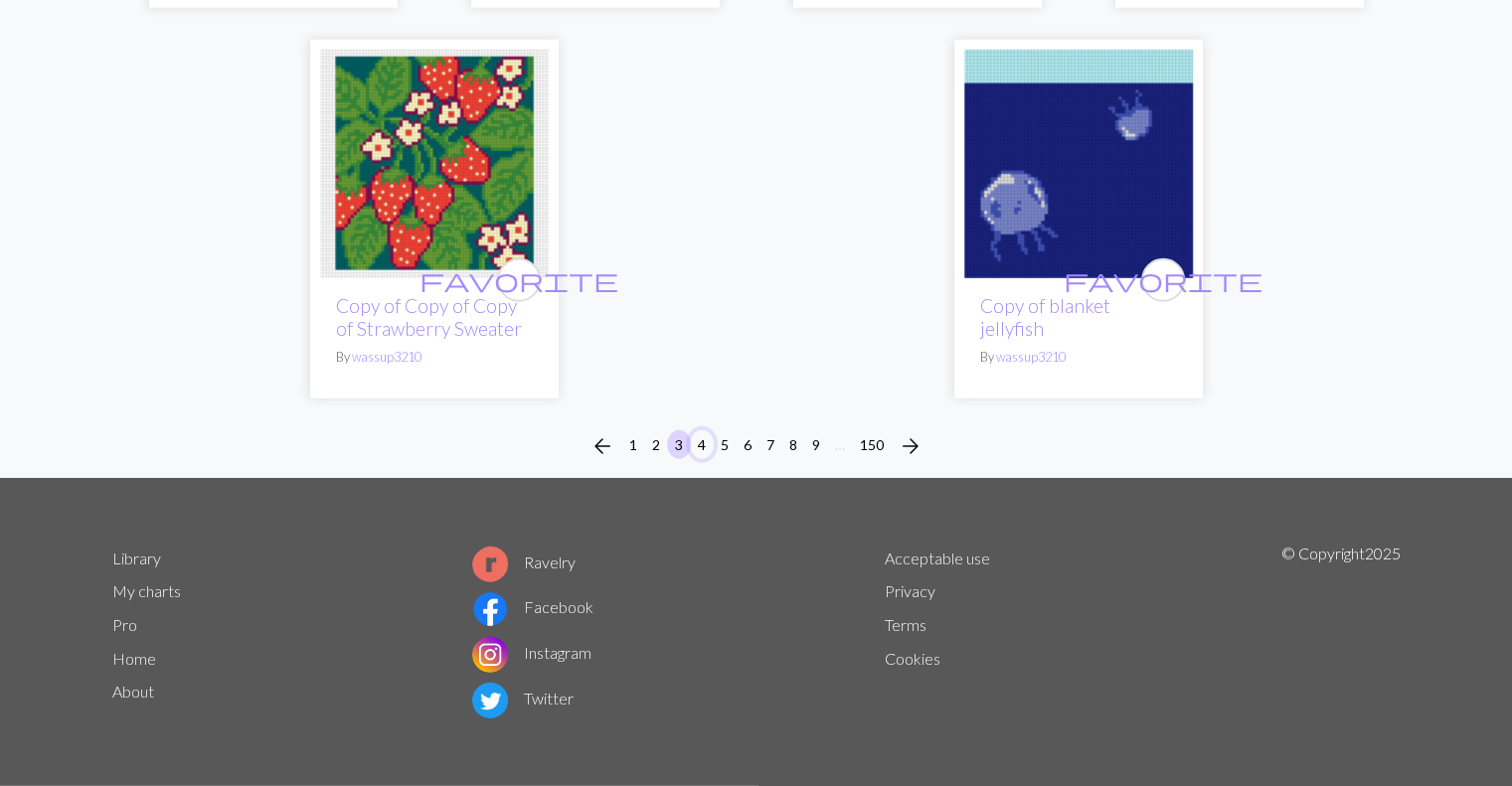 click on "4" at bounding box center [702, 444] 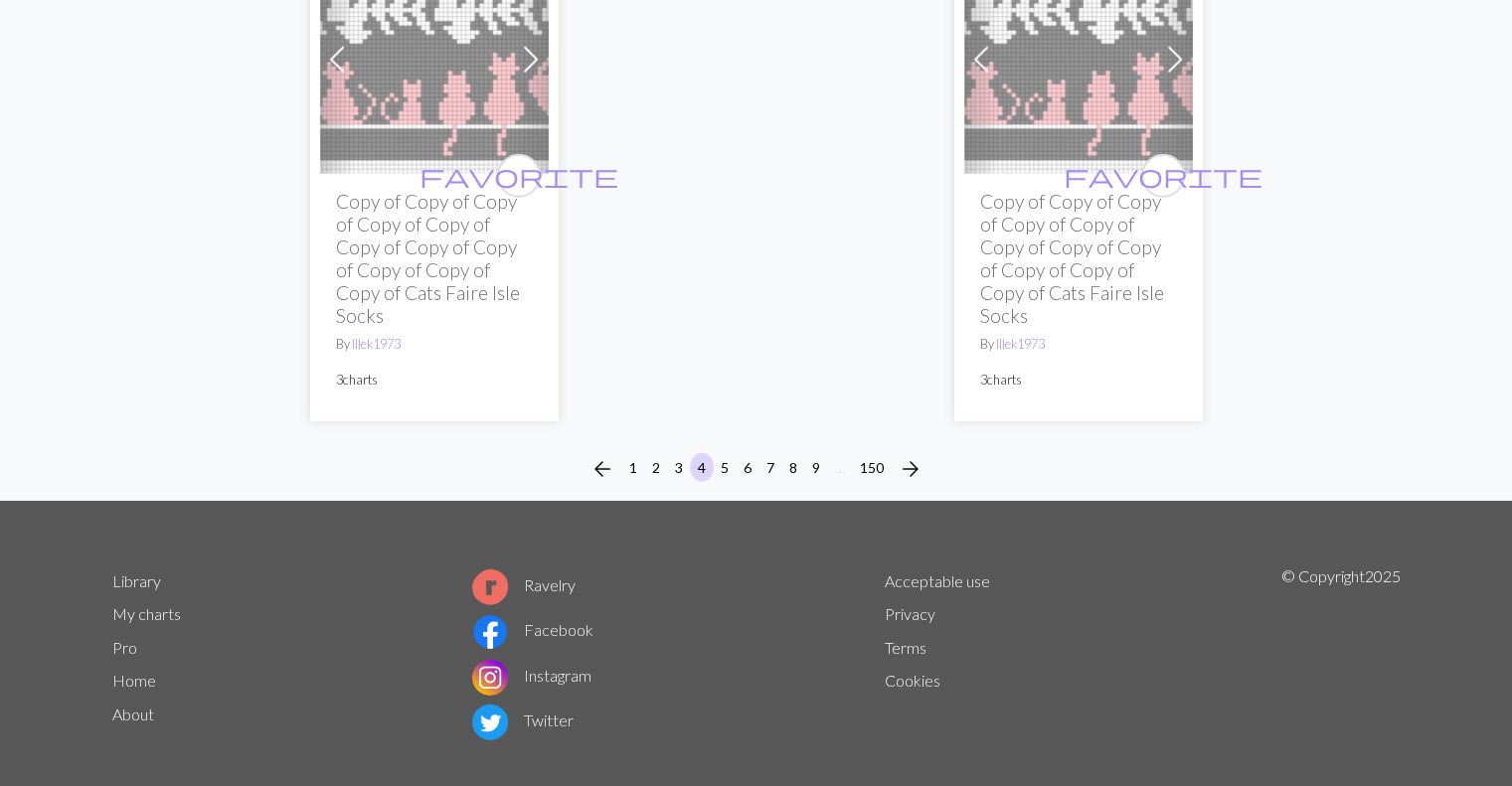 scroll, scrollTop: 5681, scrollLeft: 0, axis: vertical 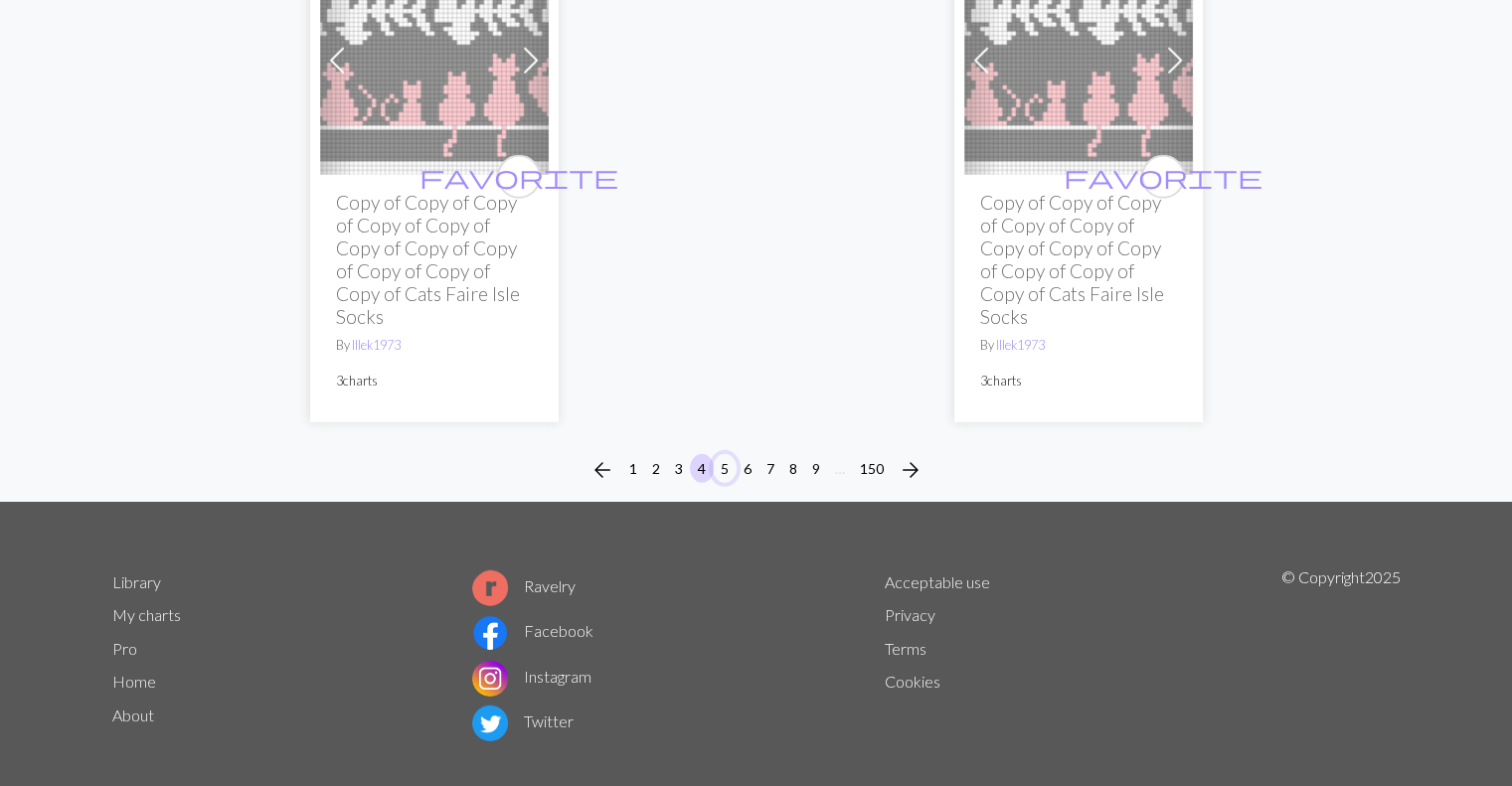 click on "5" at bounding box center [725, 468] 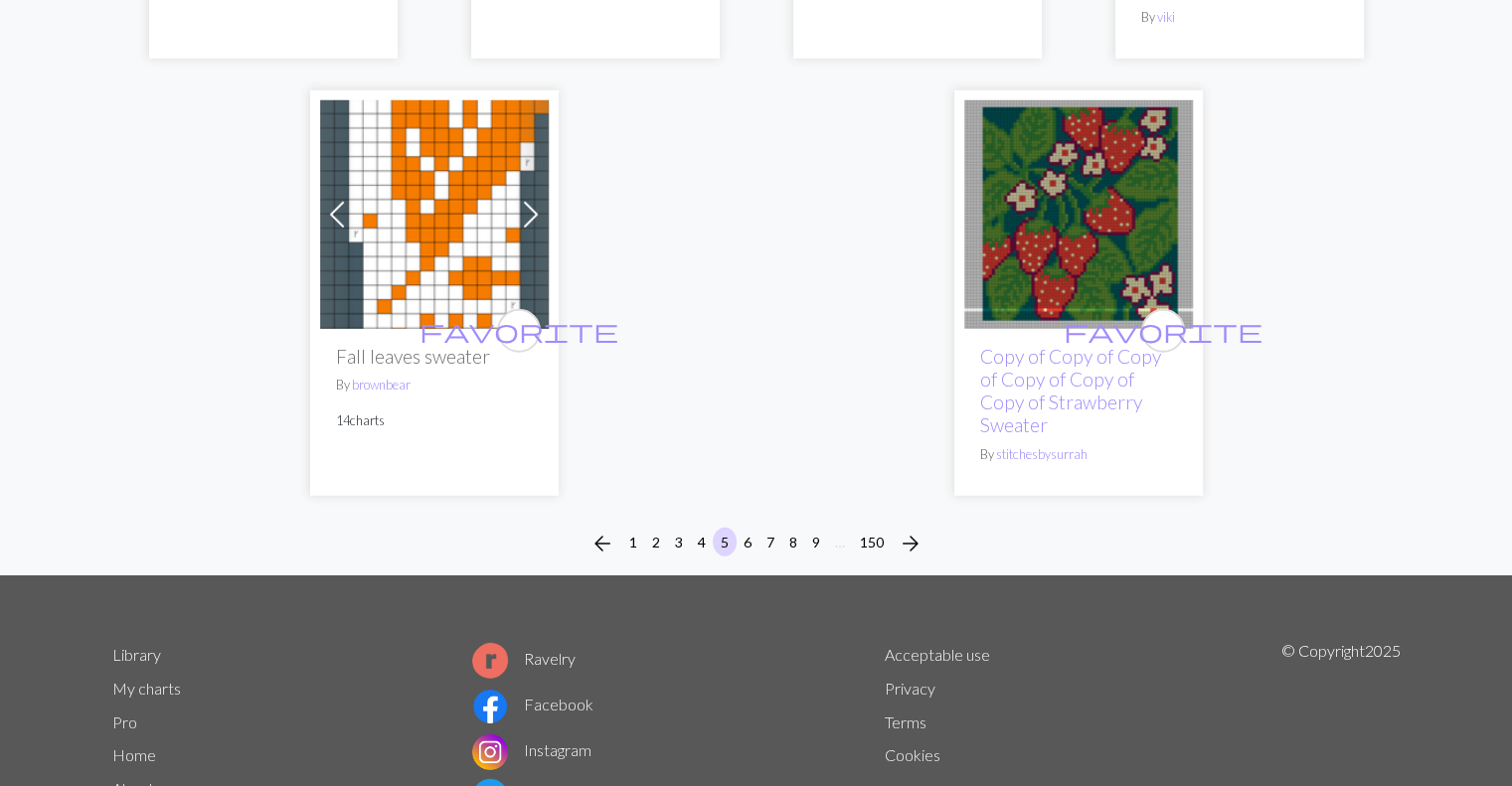 scroll, scrollTop: 5771, scrollLeft: 0, axis: vertical 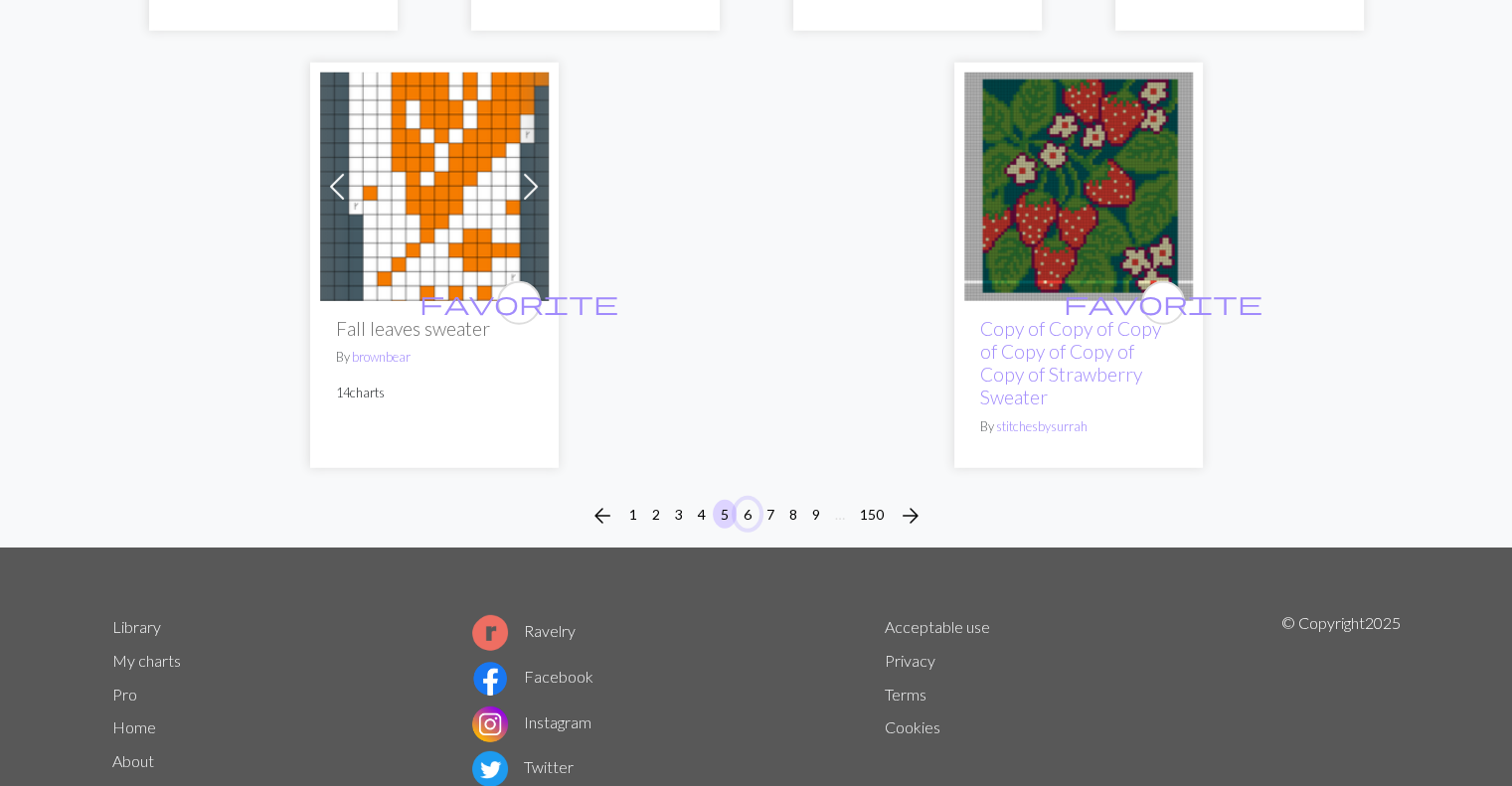 click on "6" at bounding box center (748, 514) 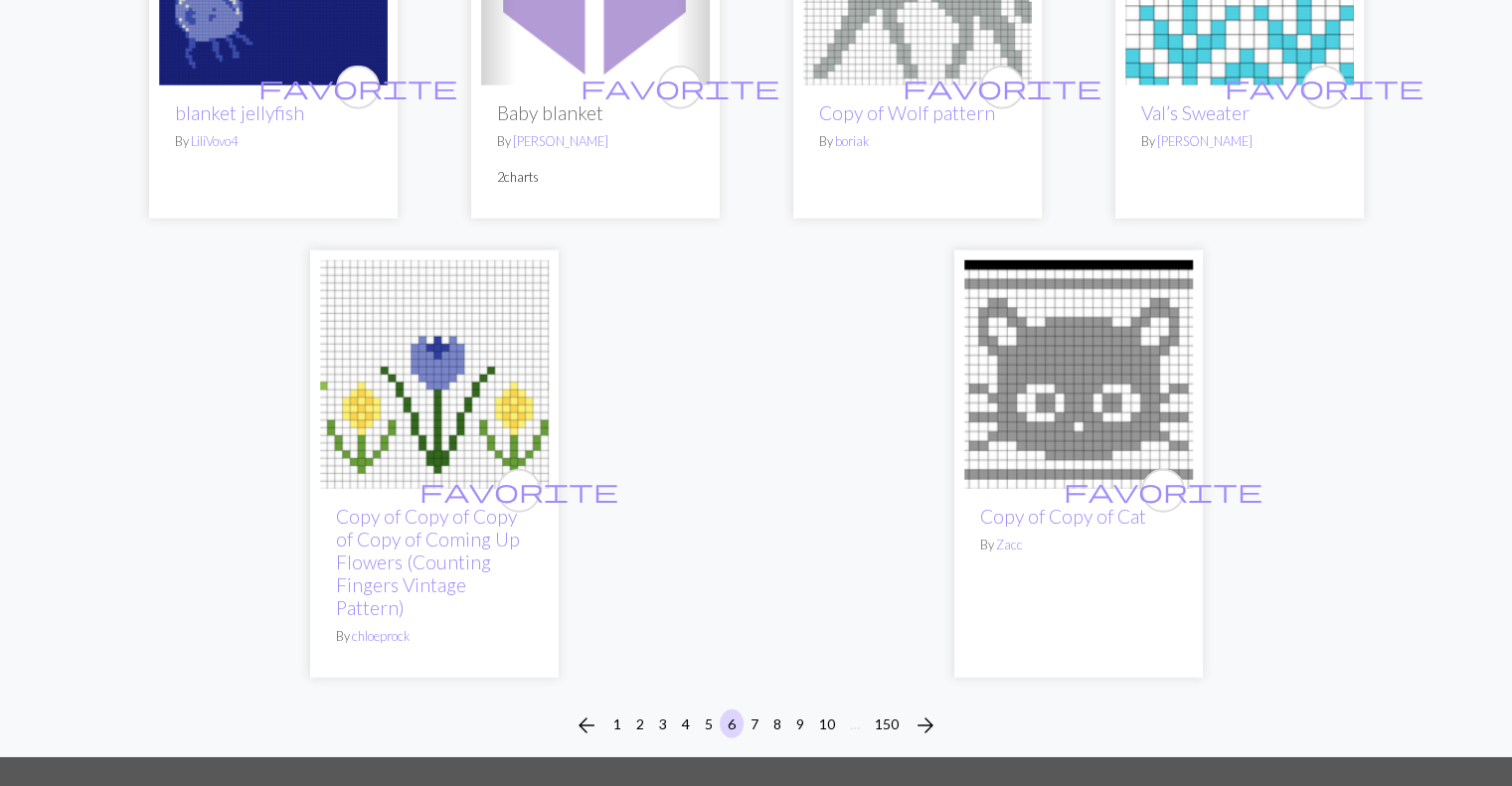 scroll, scrollTop: 5418, scrollLeft: 0, axis: vertical 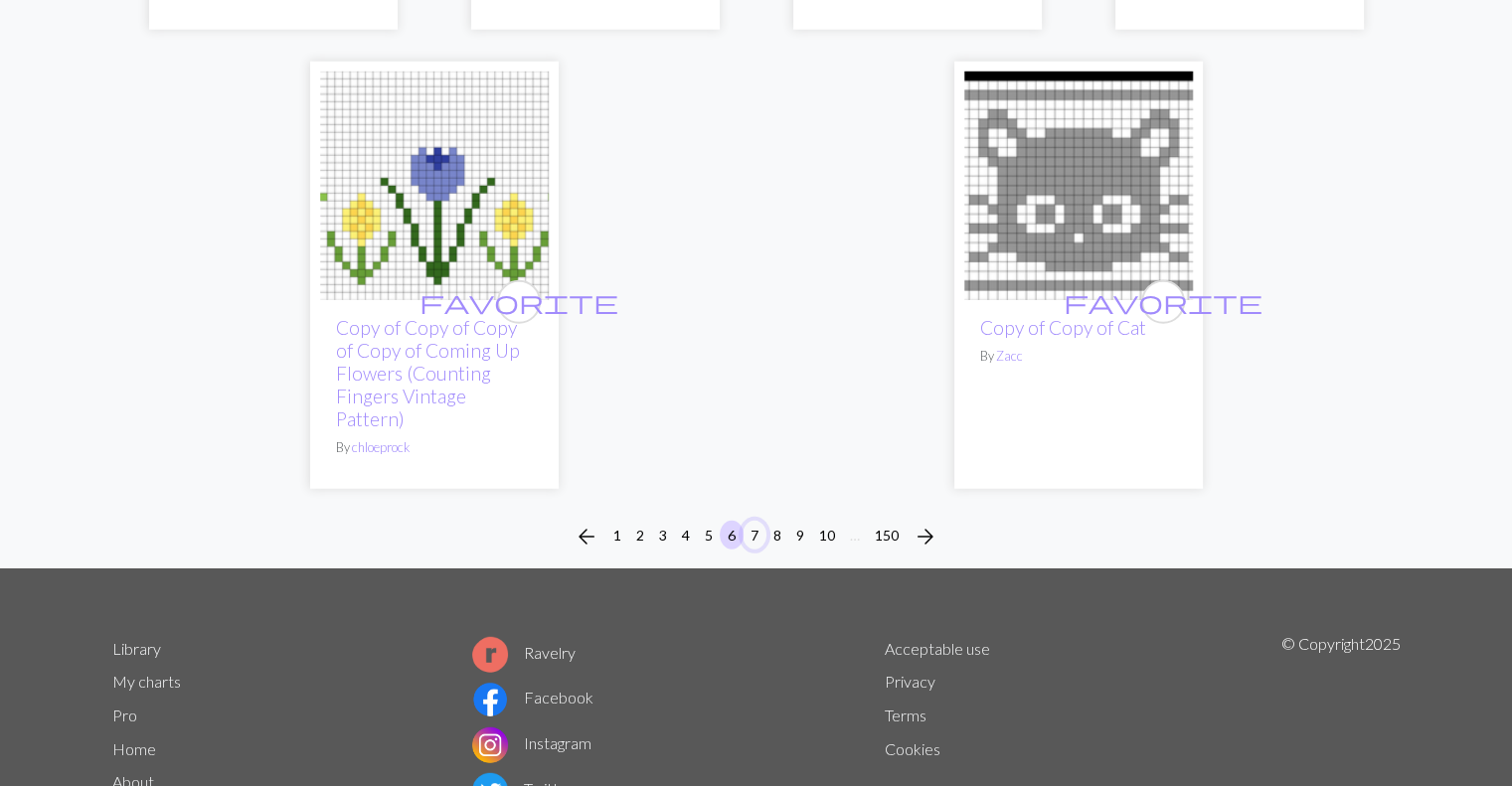 click on "7" at bounding box center [755, 535] 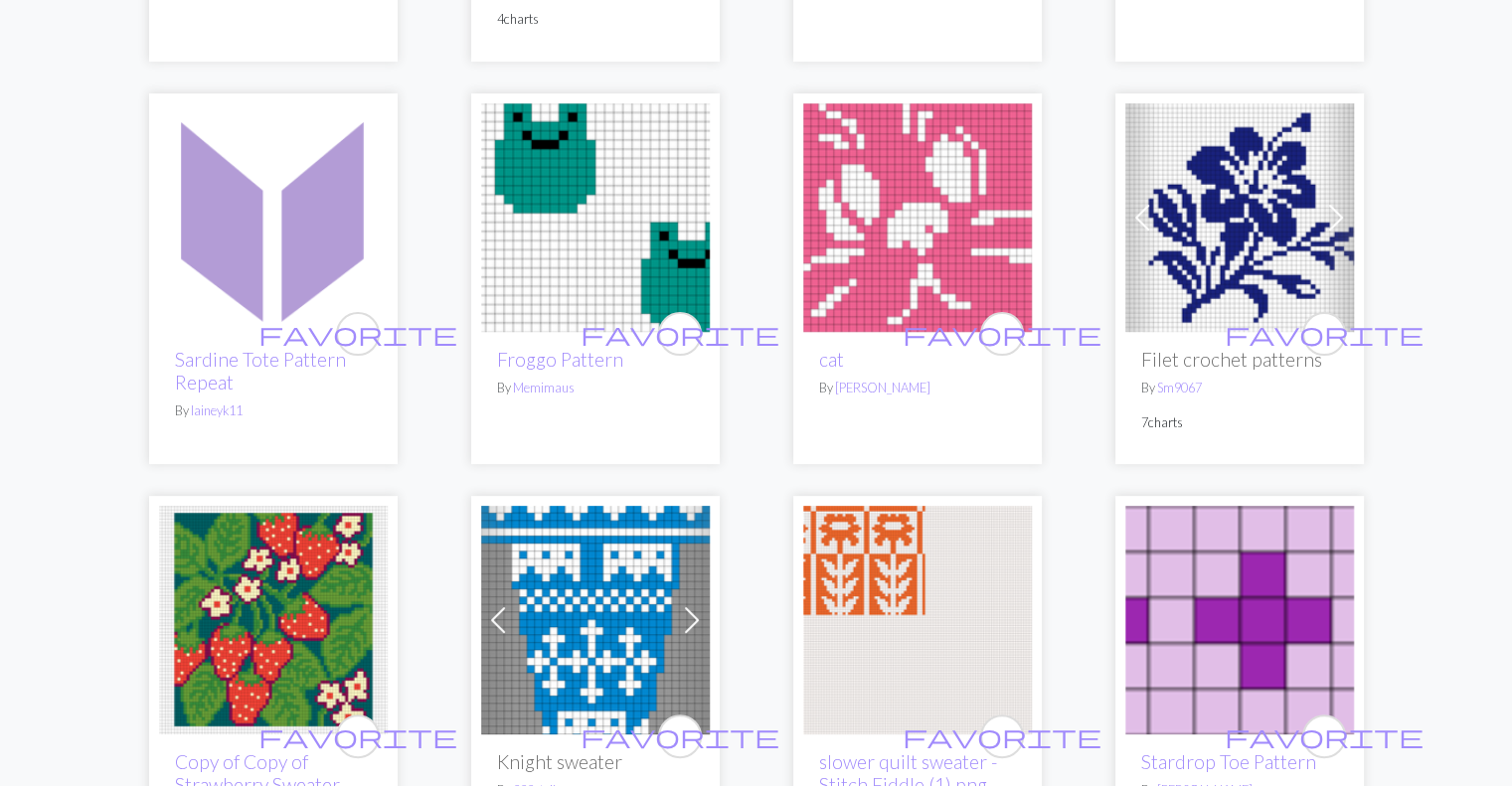 scroll, scrollTop: 0, scrollLeft: 0, axis: both 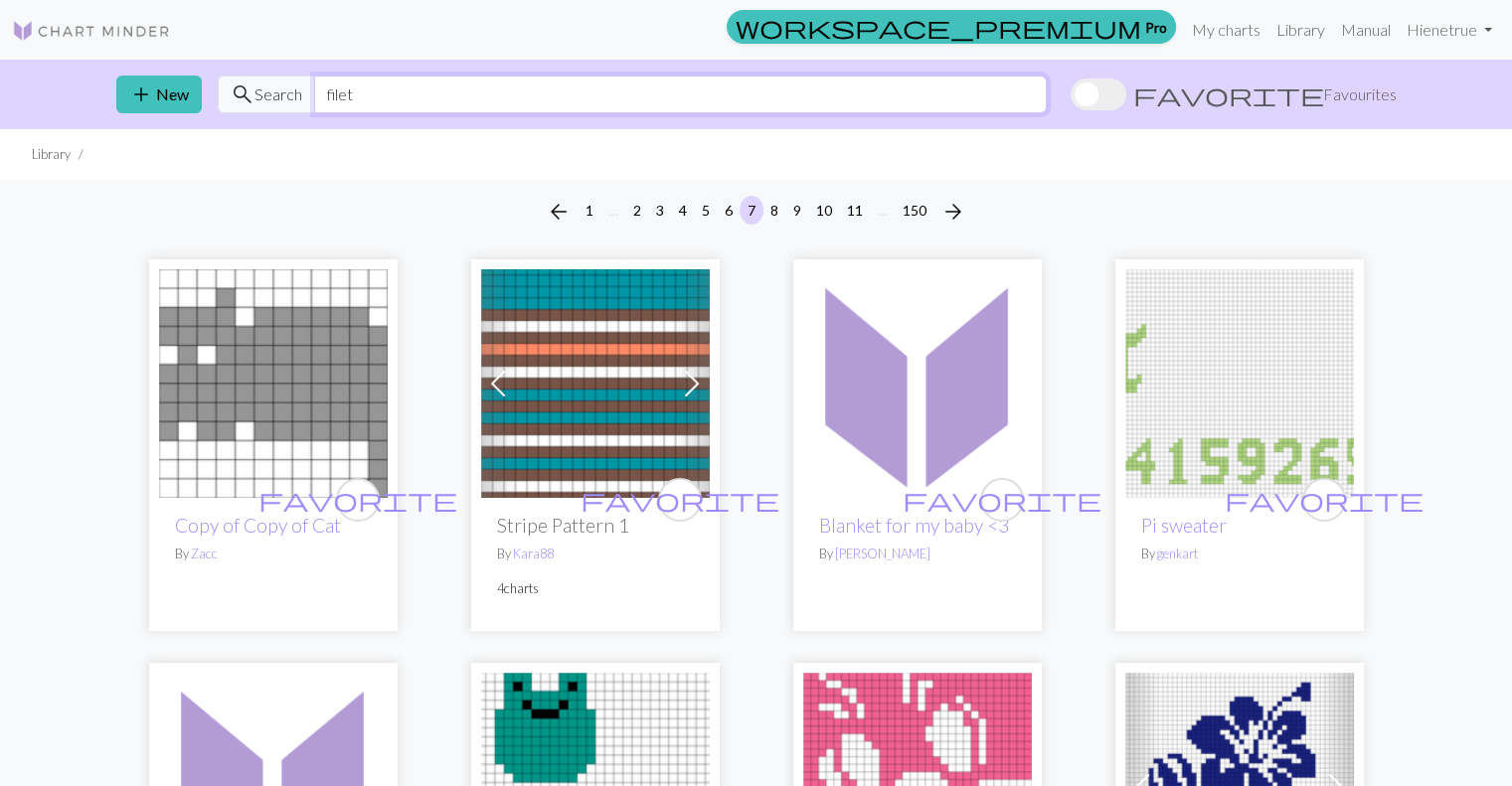 click on "filet" at bounding box center (680, 94) 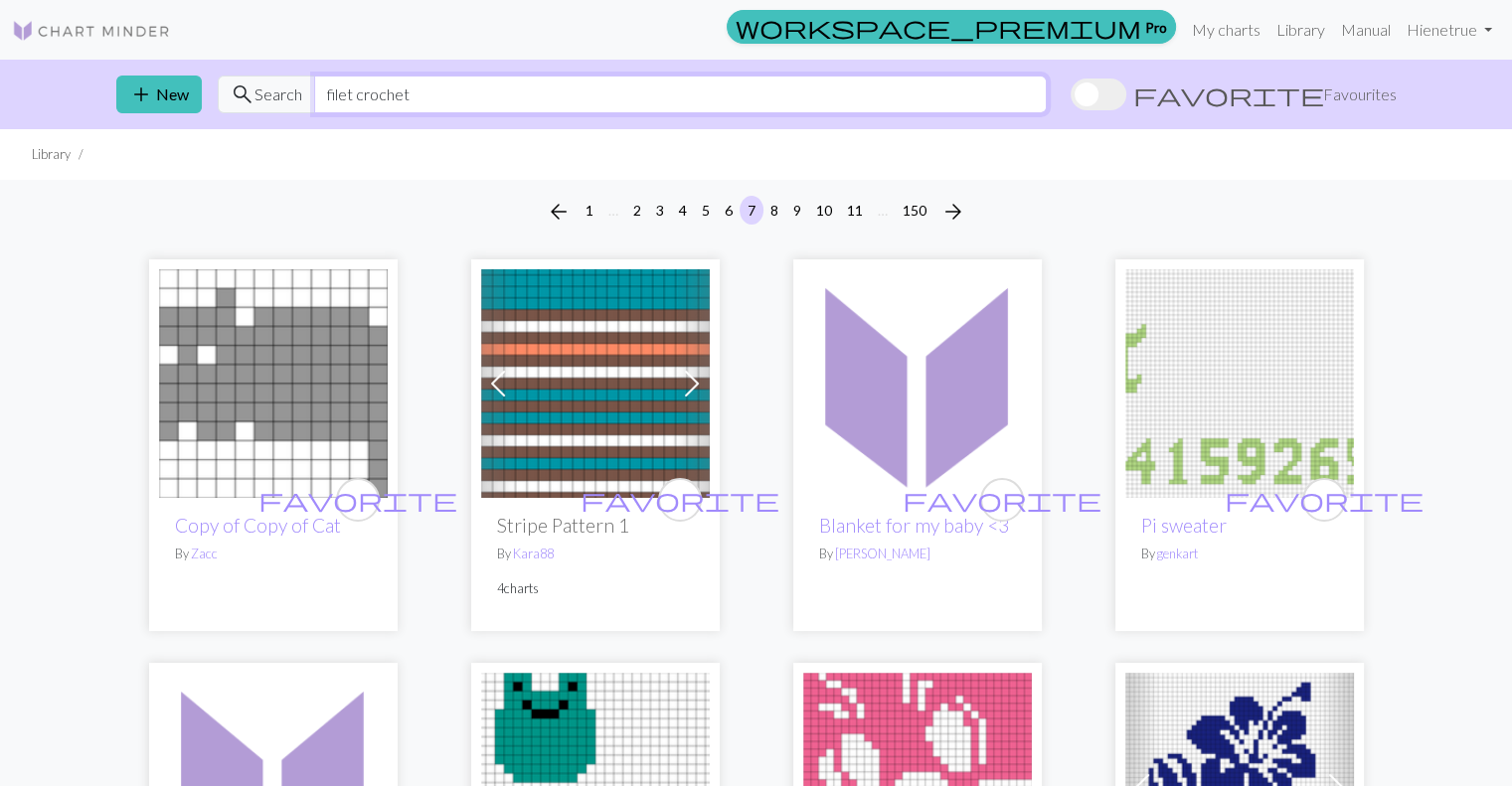 type on "filet crochet" 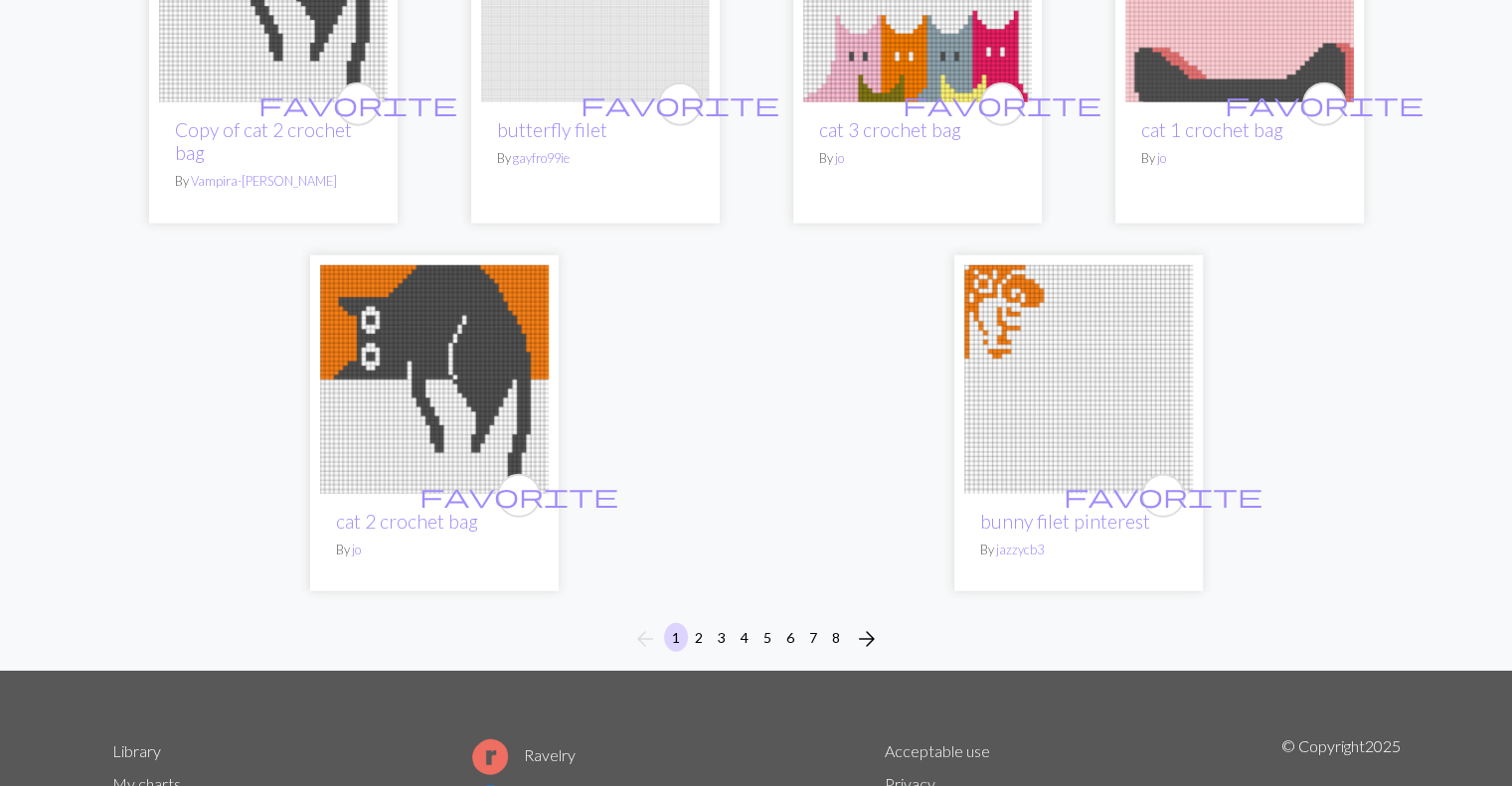 scroll, scrollTop: 5040, scrollLeft: 0, axis: vertical 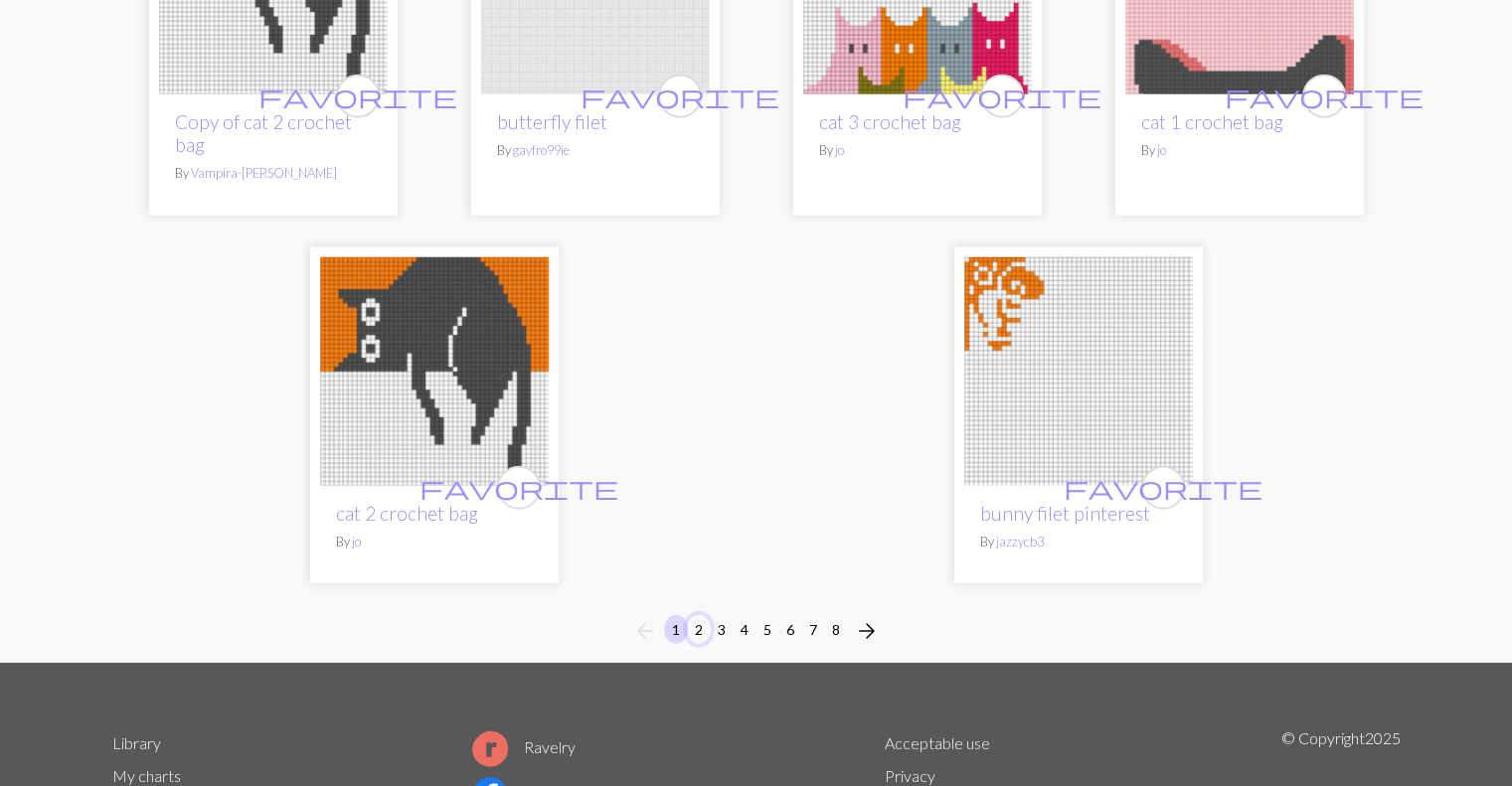 click on "2" at bounding box center (699, 629) 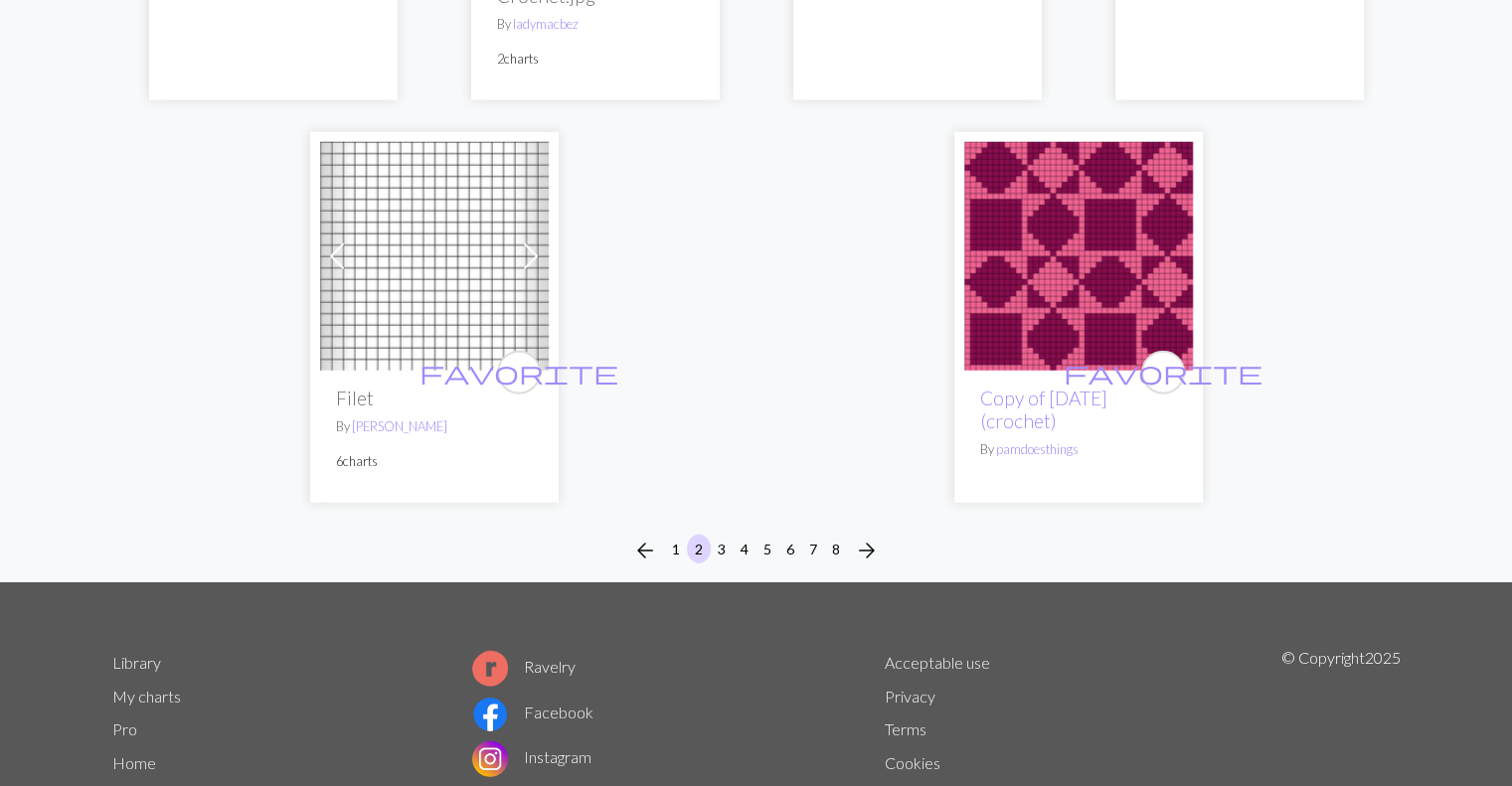 scroll, scrollTop: 5248, scrollLeft: 0, axis: vertical 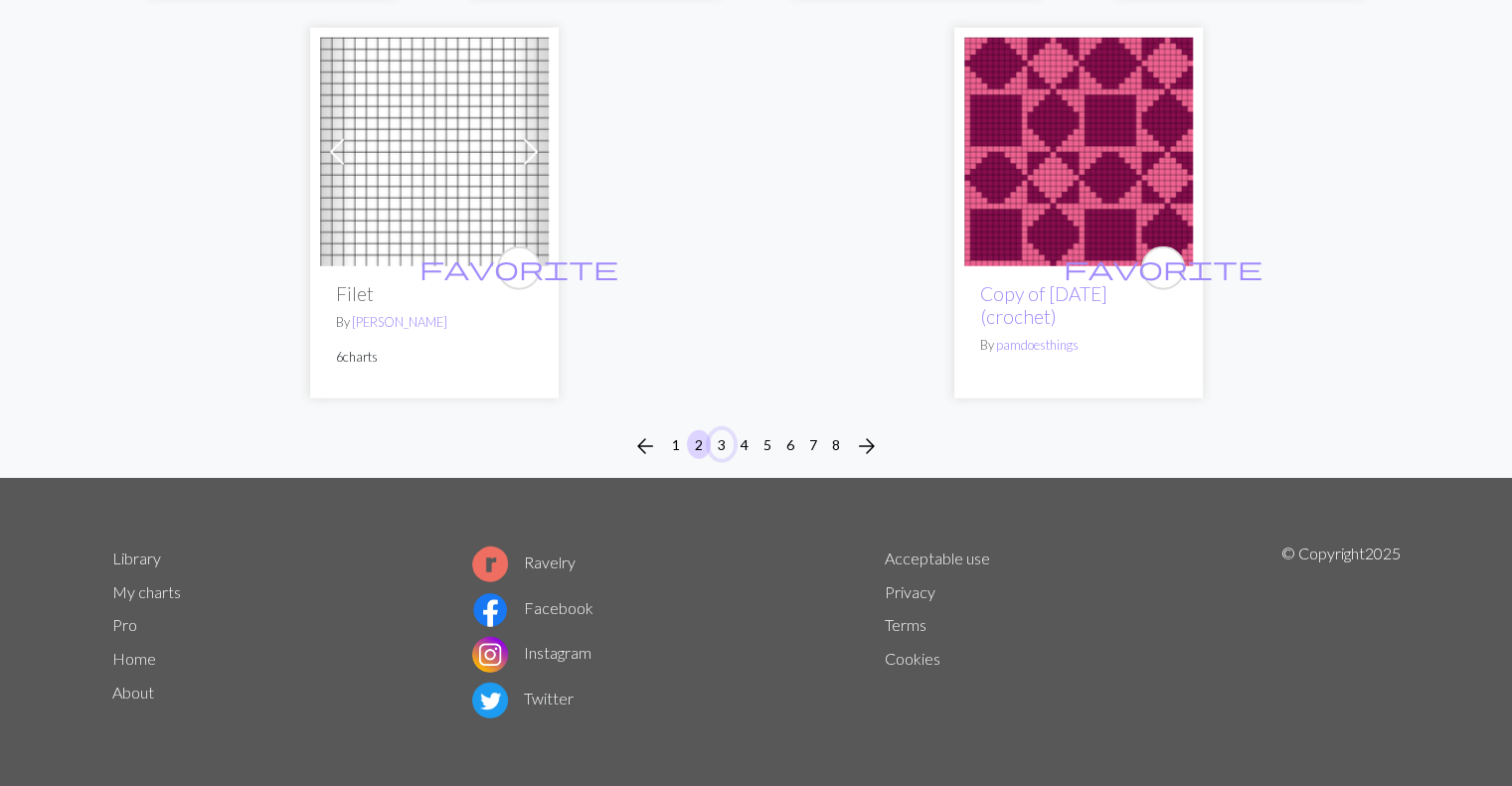click on "3" at bounding box center (722, 444) 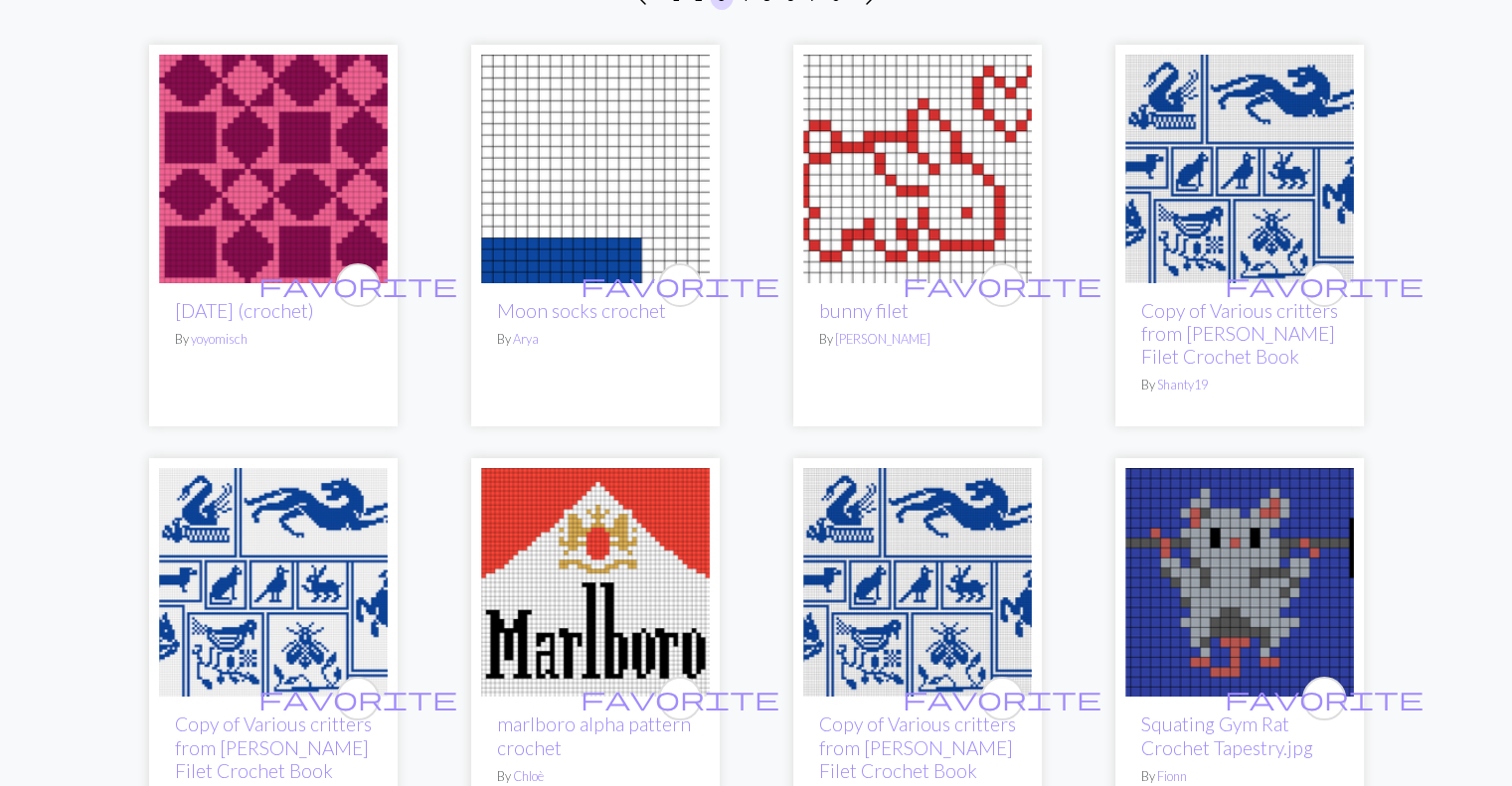 scroll, scrollTop: 227, scrollLeft: 0, axis: vertical 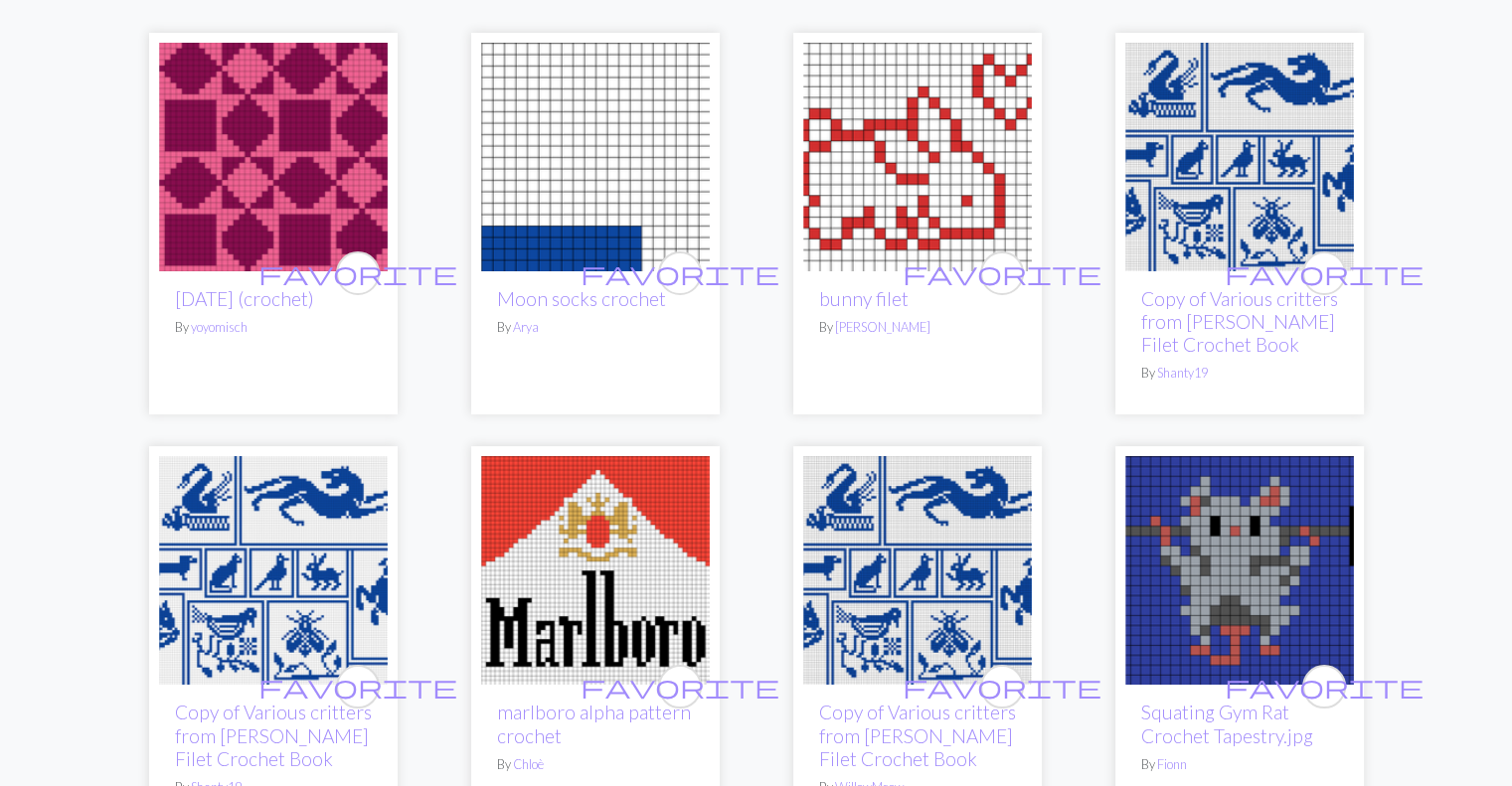 click at bounding box center [1240, 157] 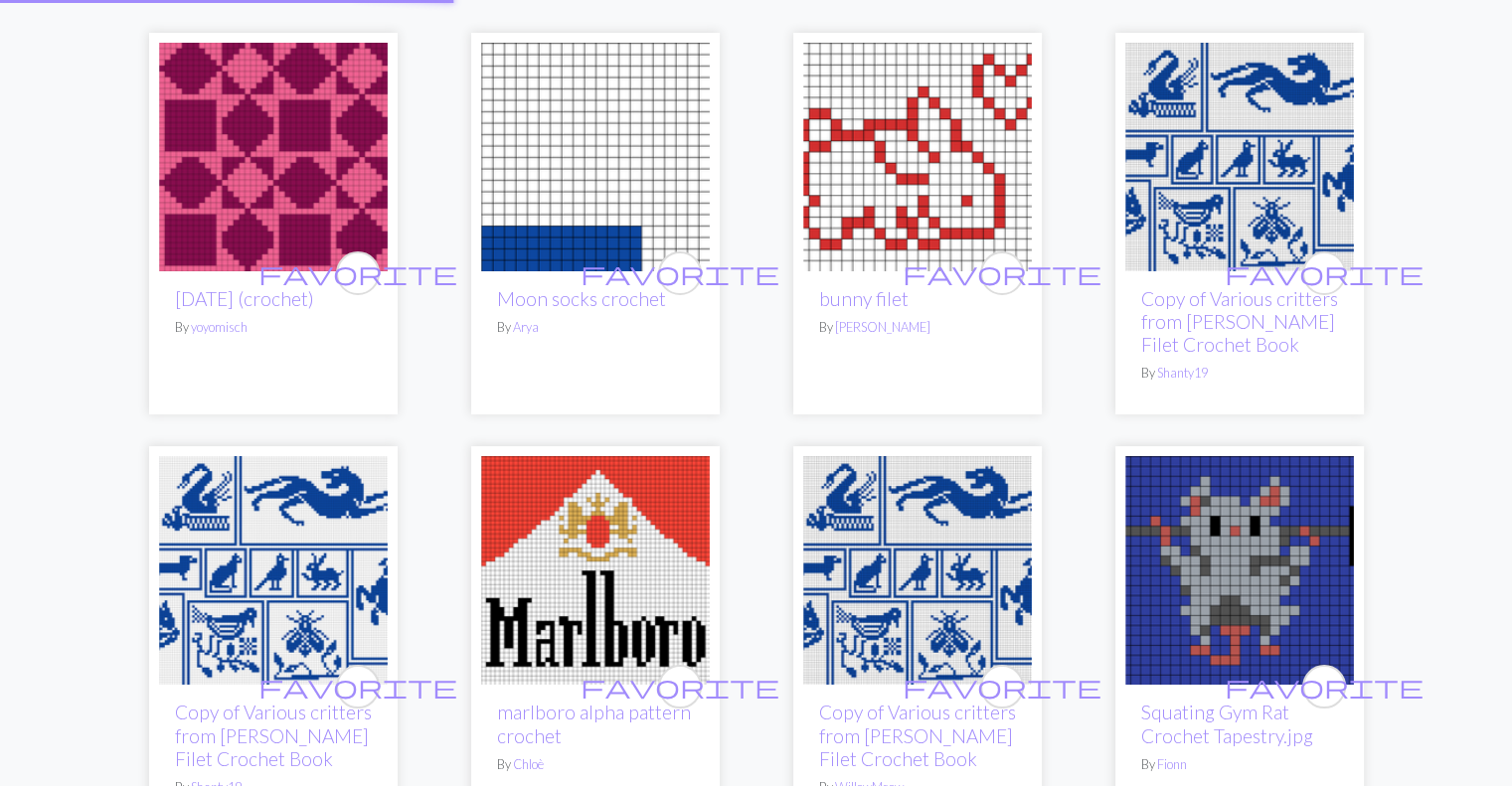 scroll, scrollTop: 0, scrollLeft: 0, axis: both 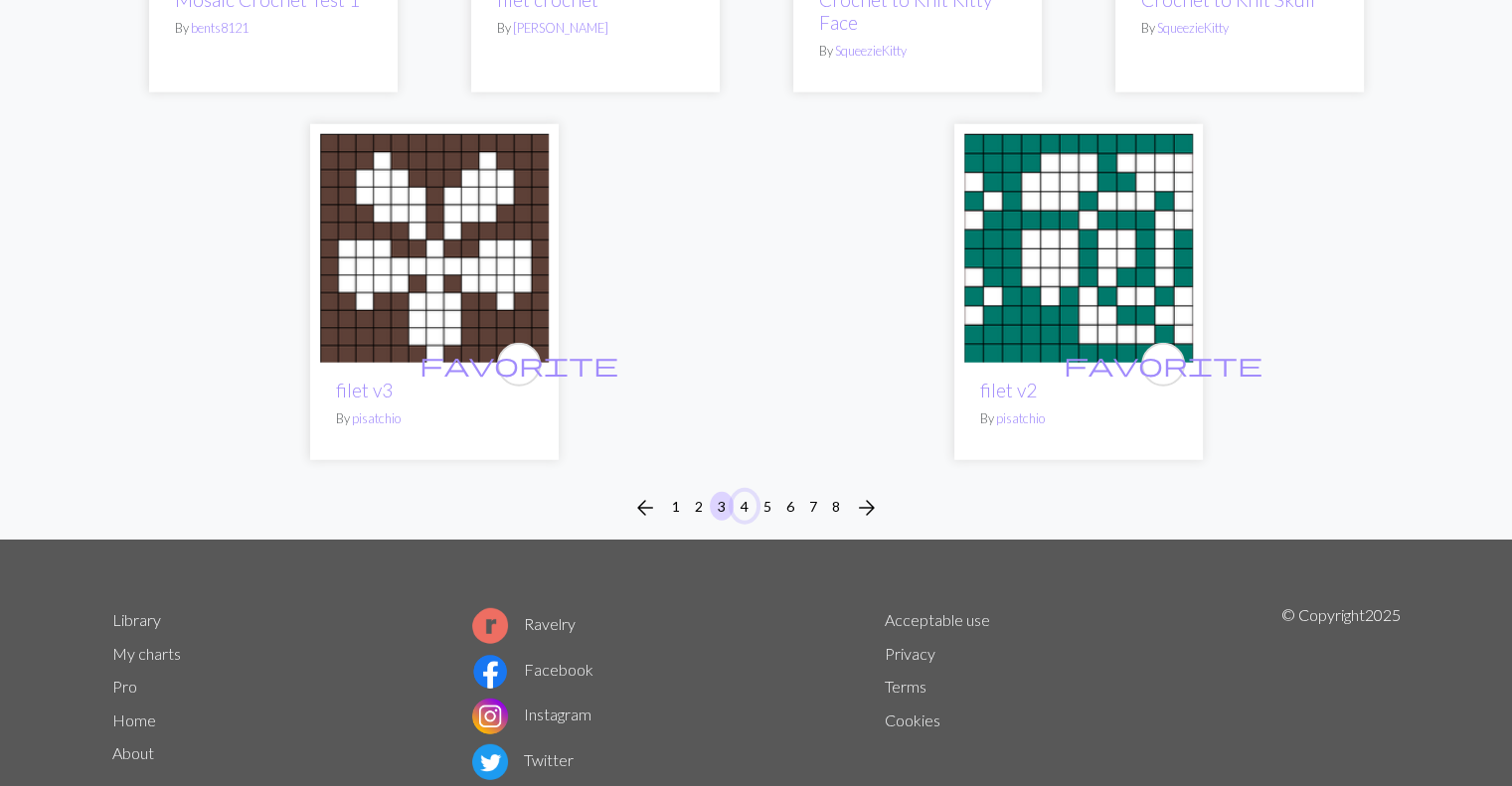 click on "4" at bounding box center (745, 506) 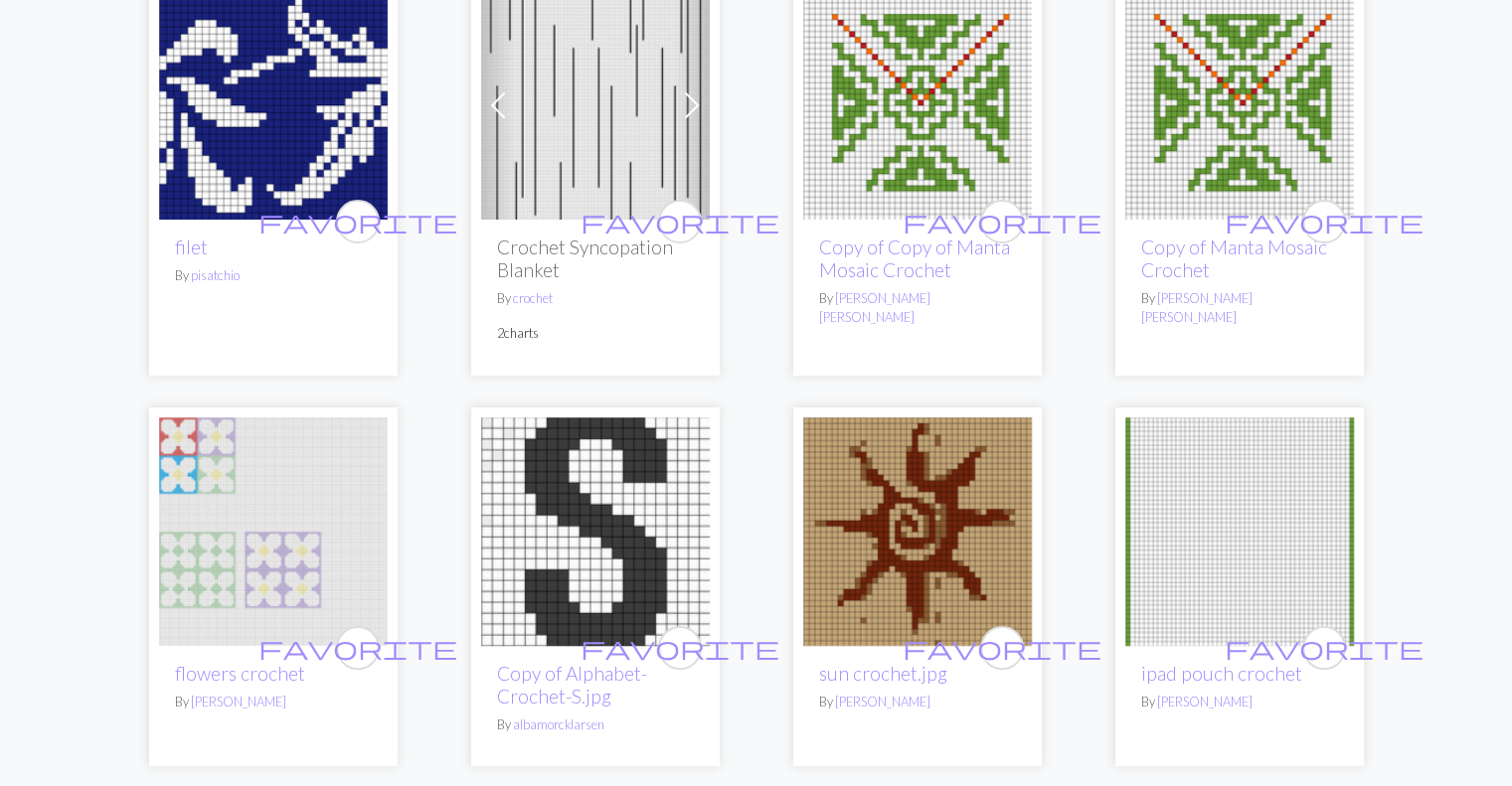 scroll, scrollTop: 0, scrollLeft: 0, axis: both 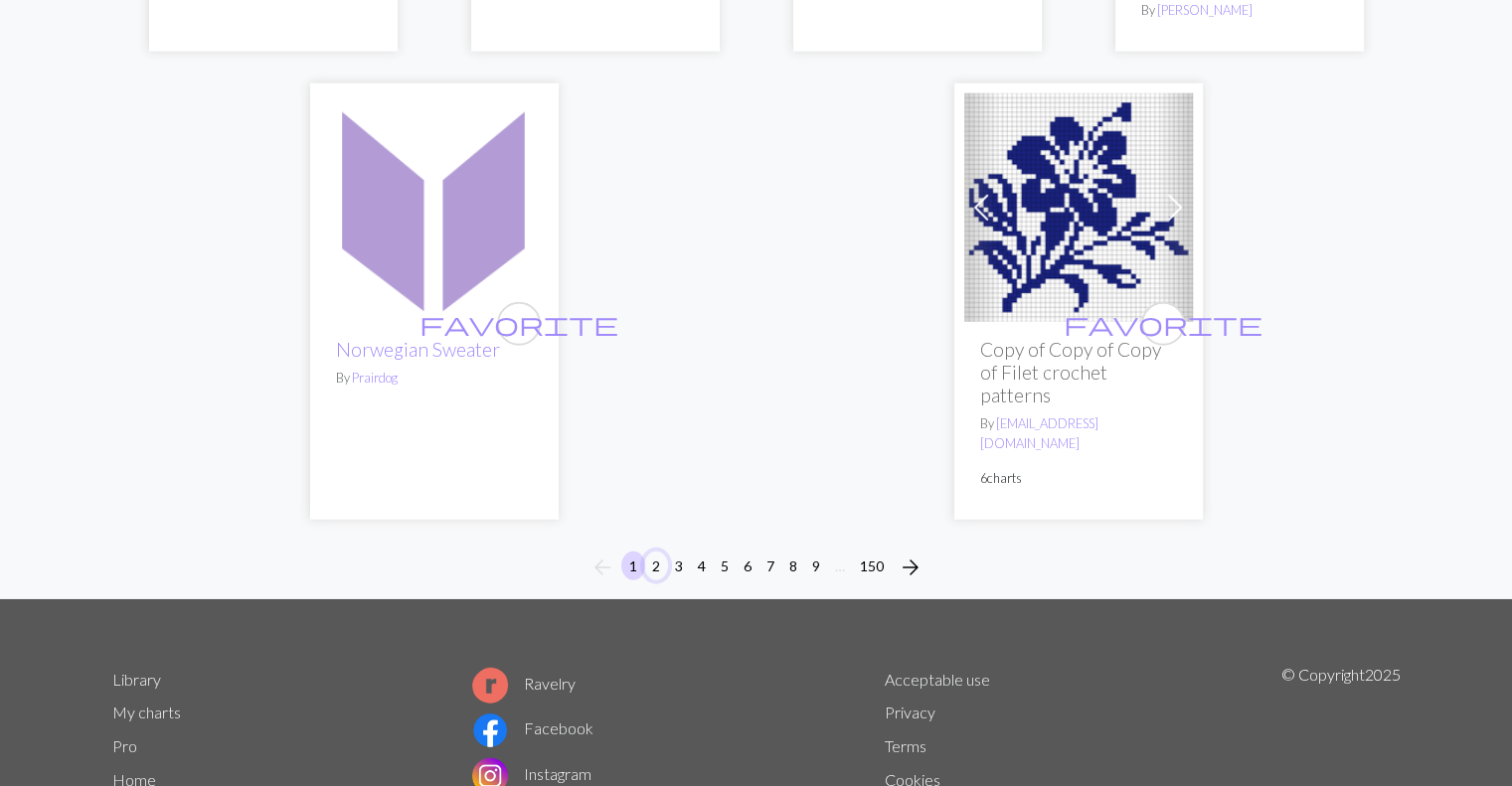 click on "2" at bounding box center (656, 565) 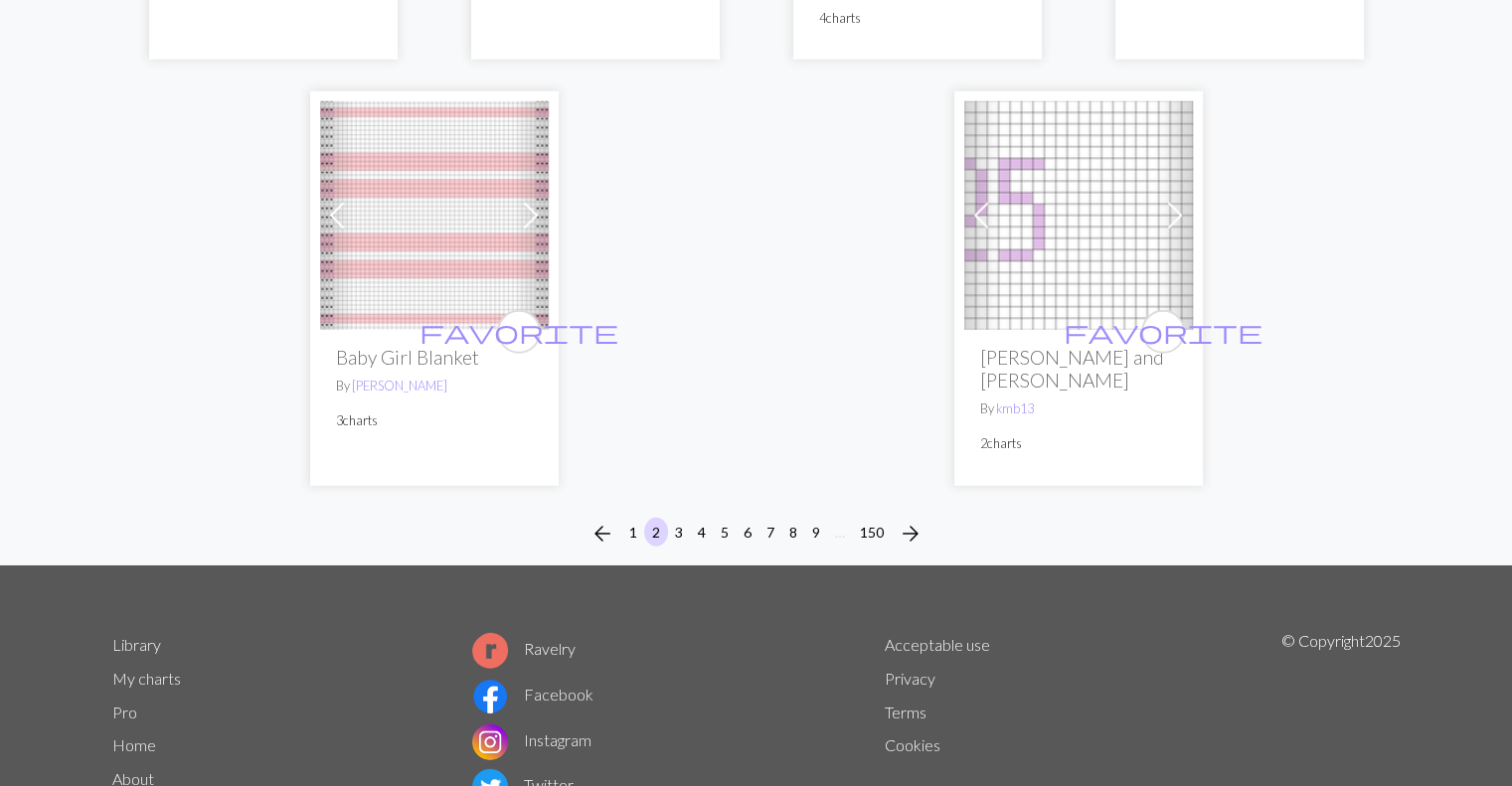 scroll, scrollTop: 5578, scrollLeft: 0, axis: vertical 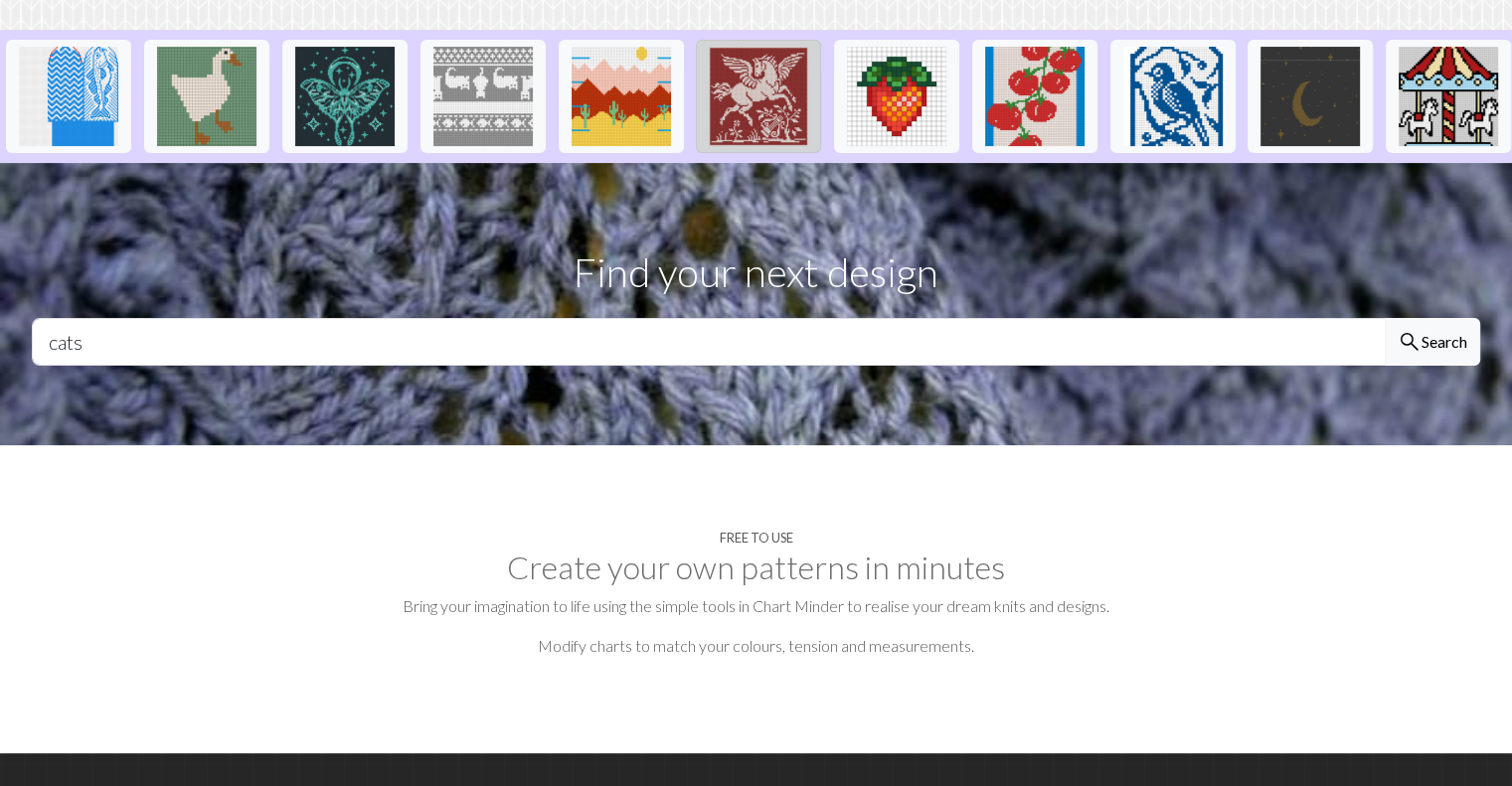 click at bounding box center (758, 96) 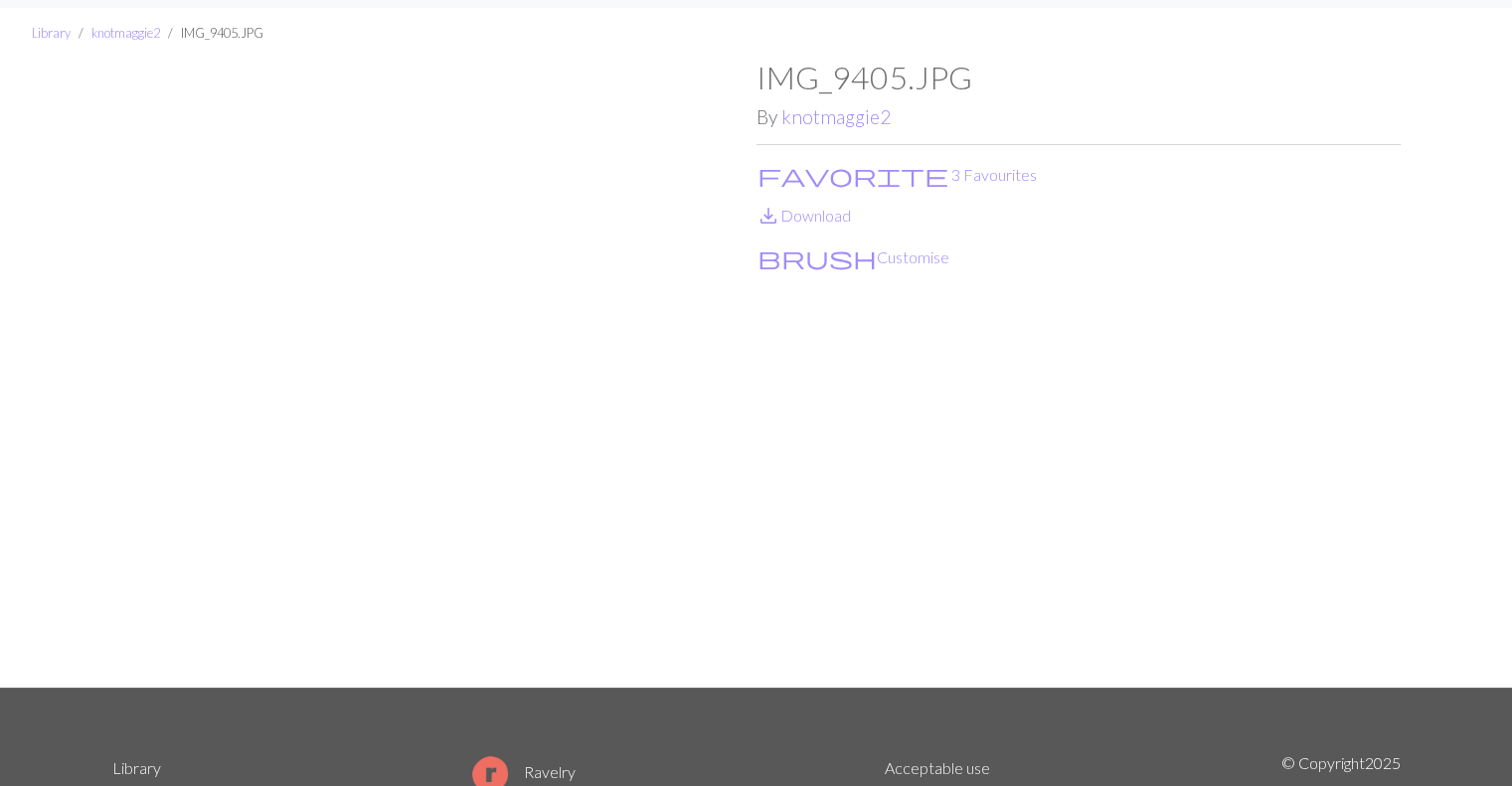 scroll, scrollTop: 47, scrollLeft: 0, axis: vertical 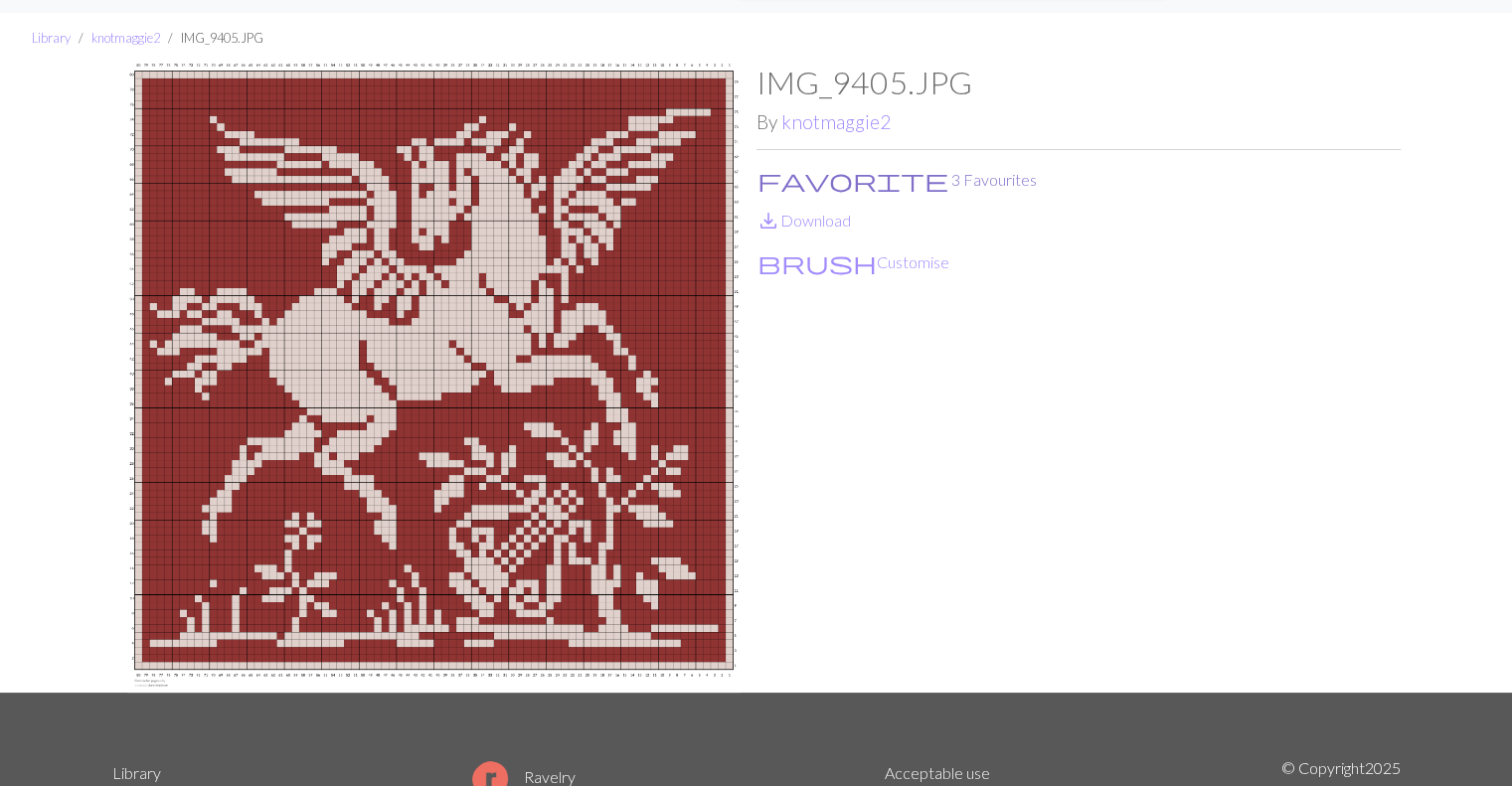 click on "favorite   3 Favourites" at bounding box center (897, 180) 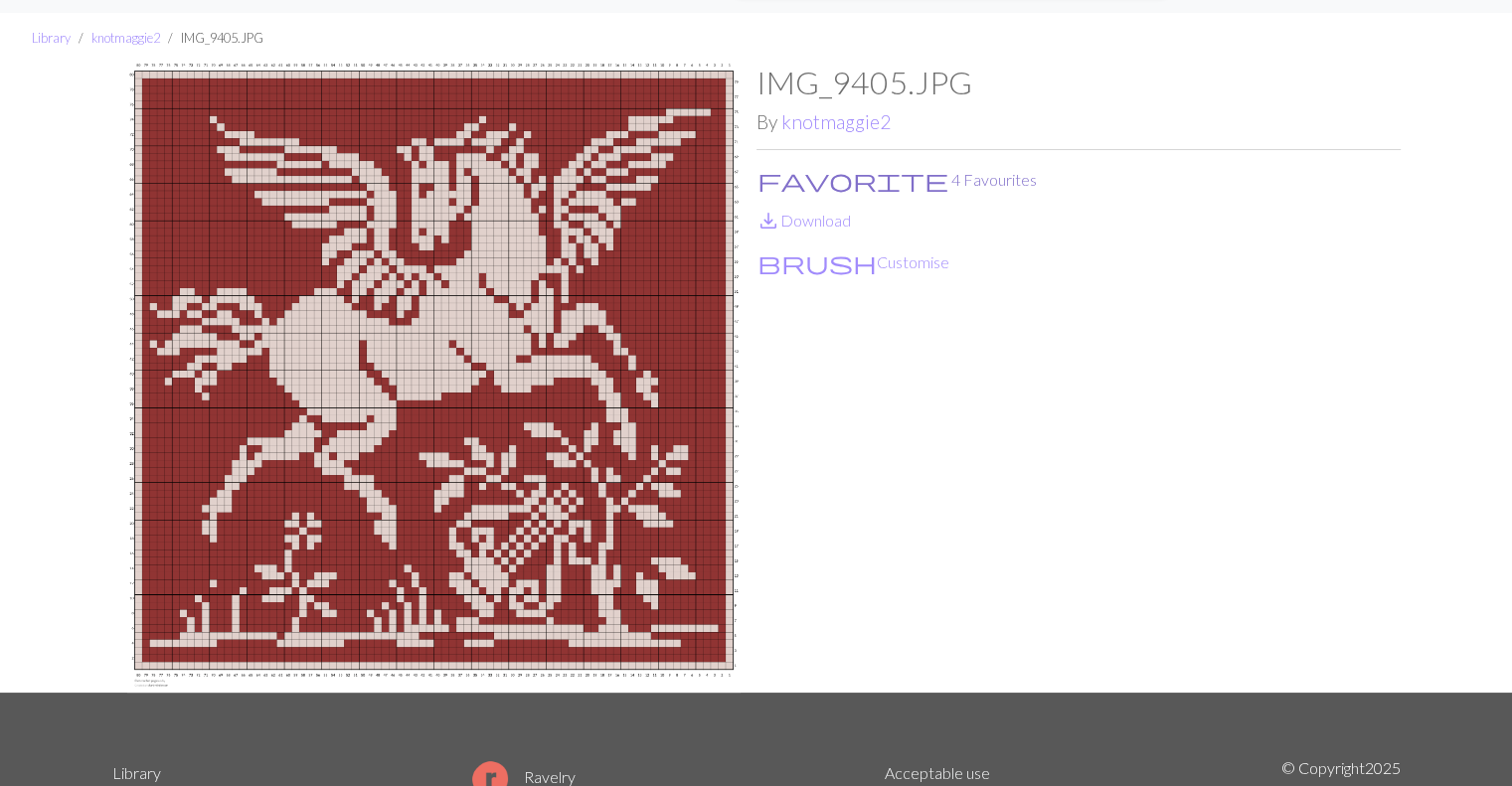 click on "favorite   4 Favourites" at bounding box center [897, 180] 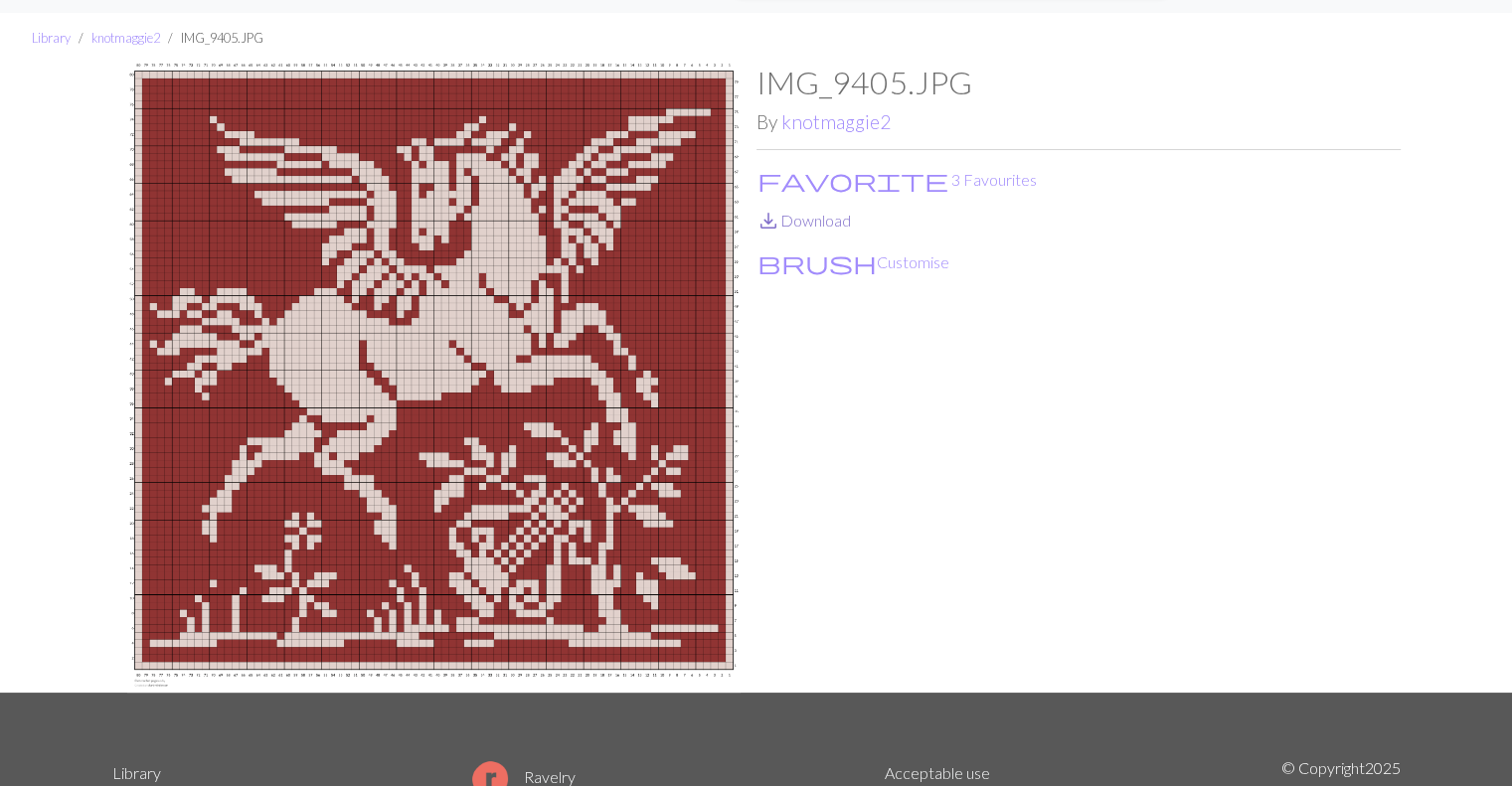 click on "save_alt  Download" at bounding box center [803, 220] 